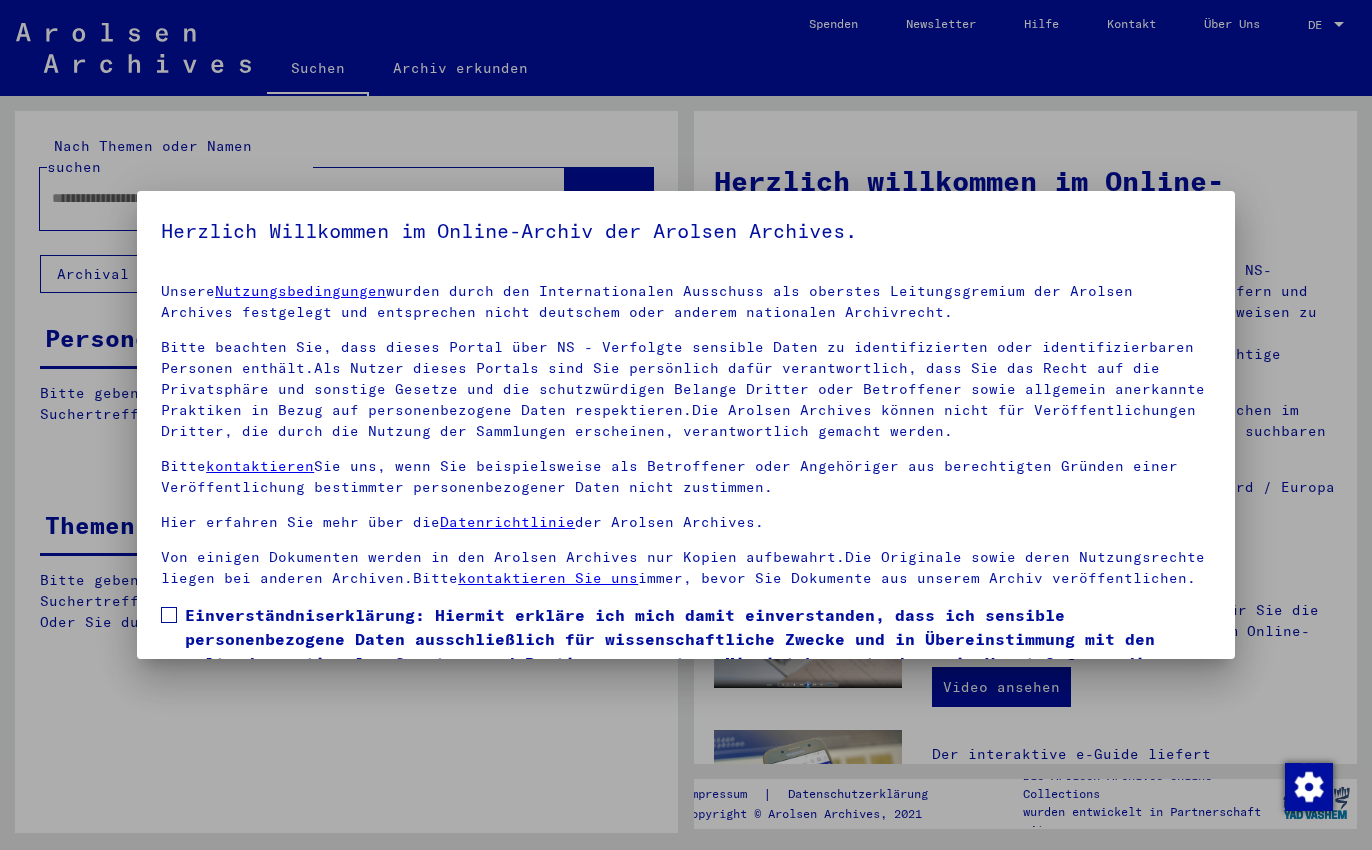 scroll, scrollTop: 0, scrollLeft: 0, axis: both 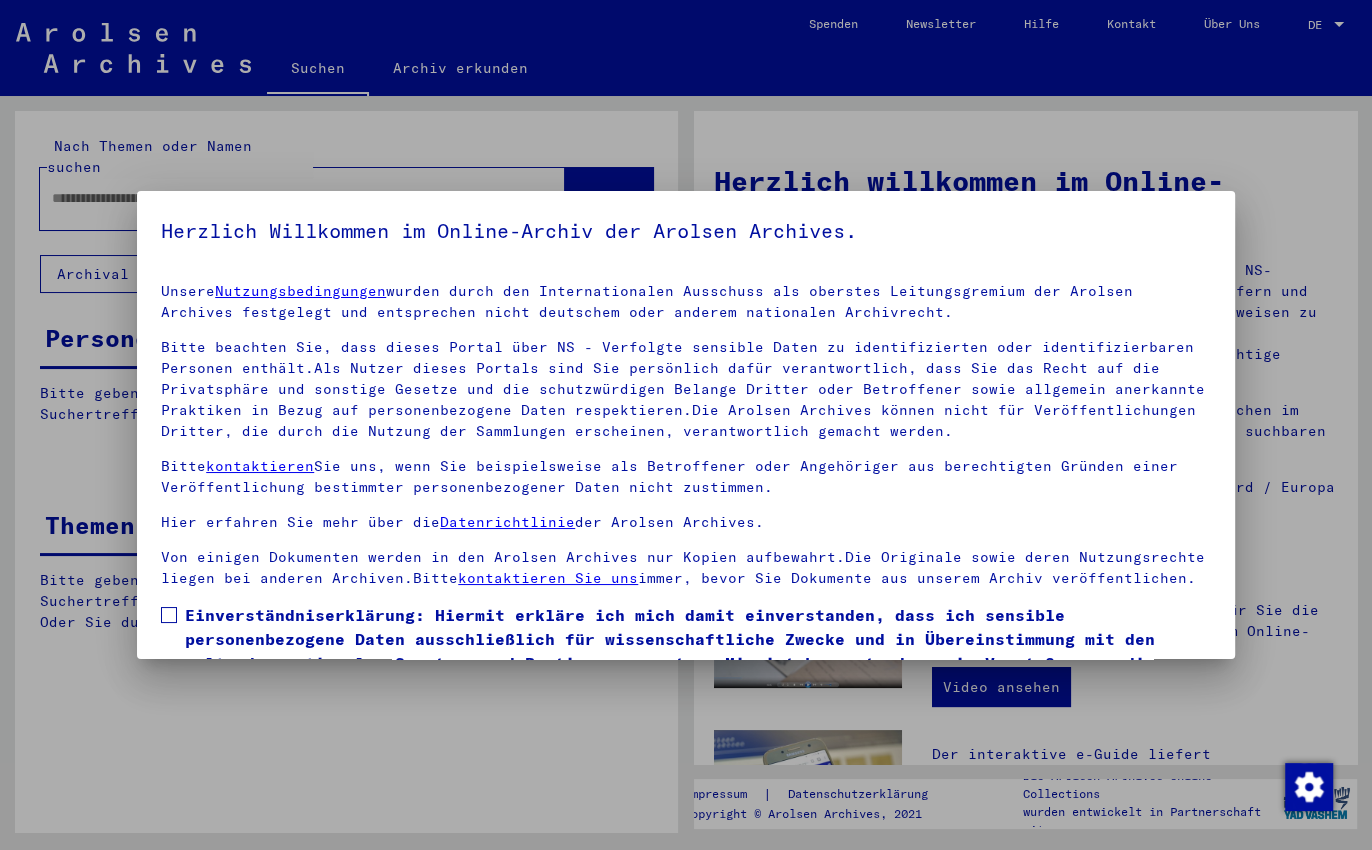 click at bounding box center (169, 615) 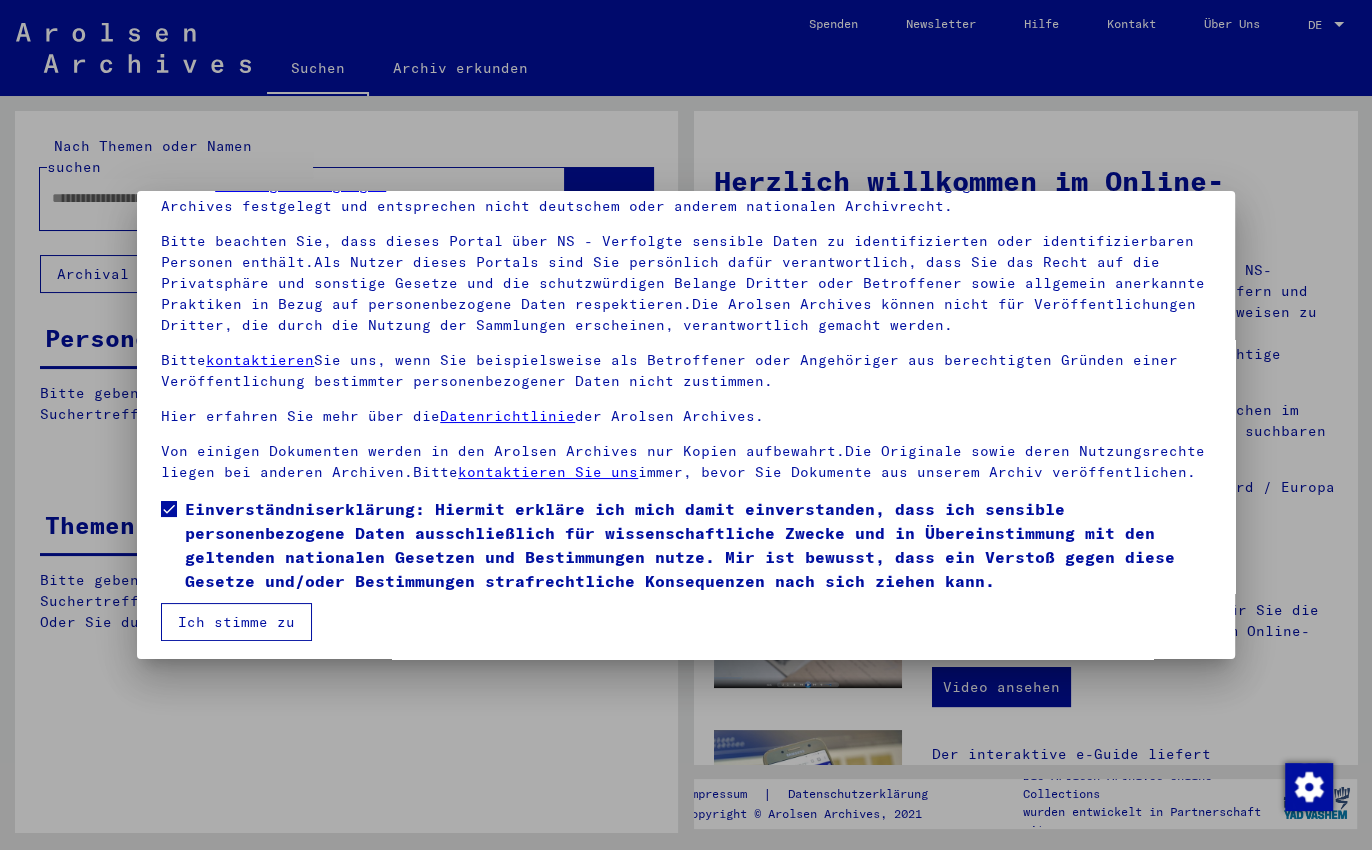 scroll, scrollTop: 111, scrollLeft: 0, axis: vertical 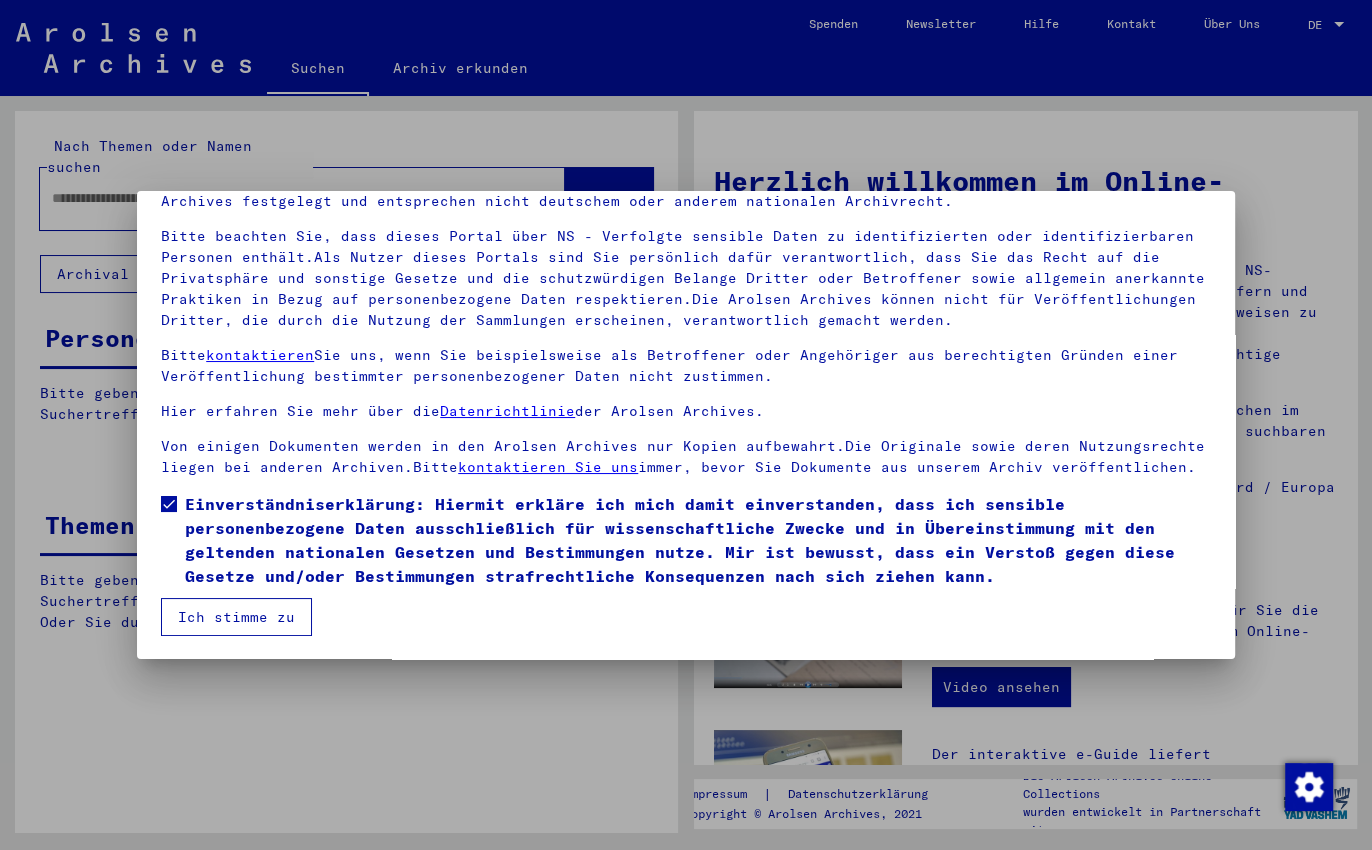 click on "Ich stimme zu" at bounding box center [236, 617] 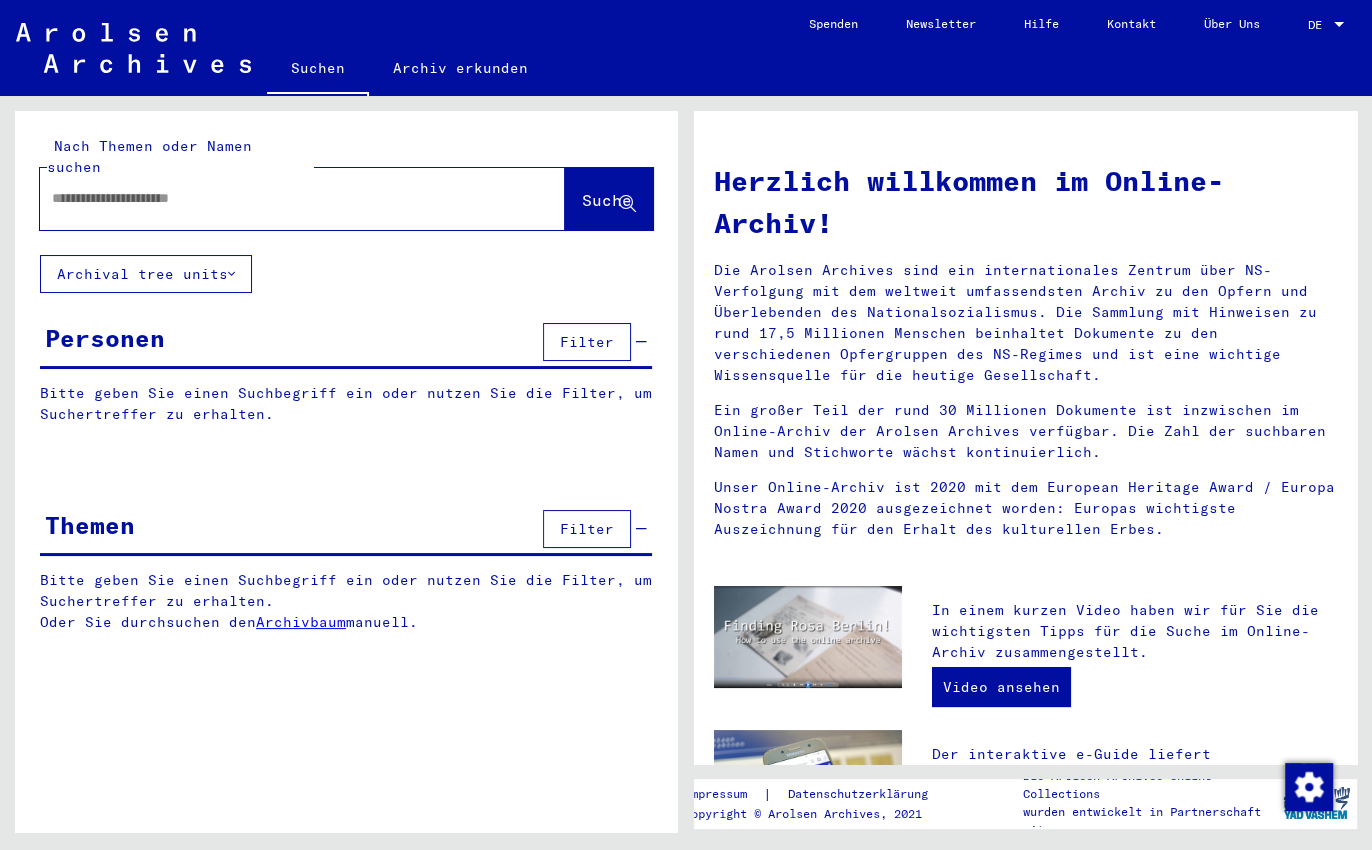 click at bounding box center (278, 198) 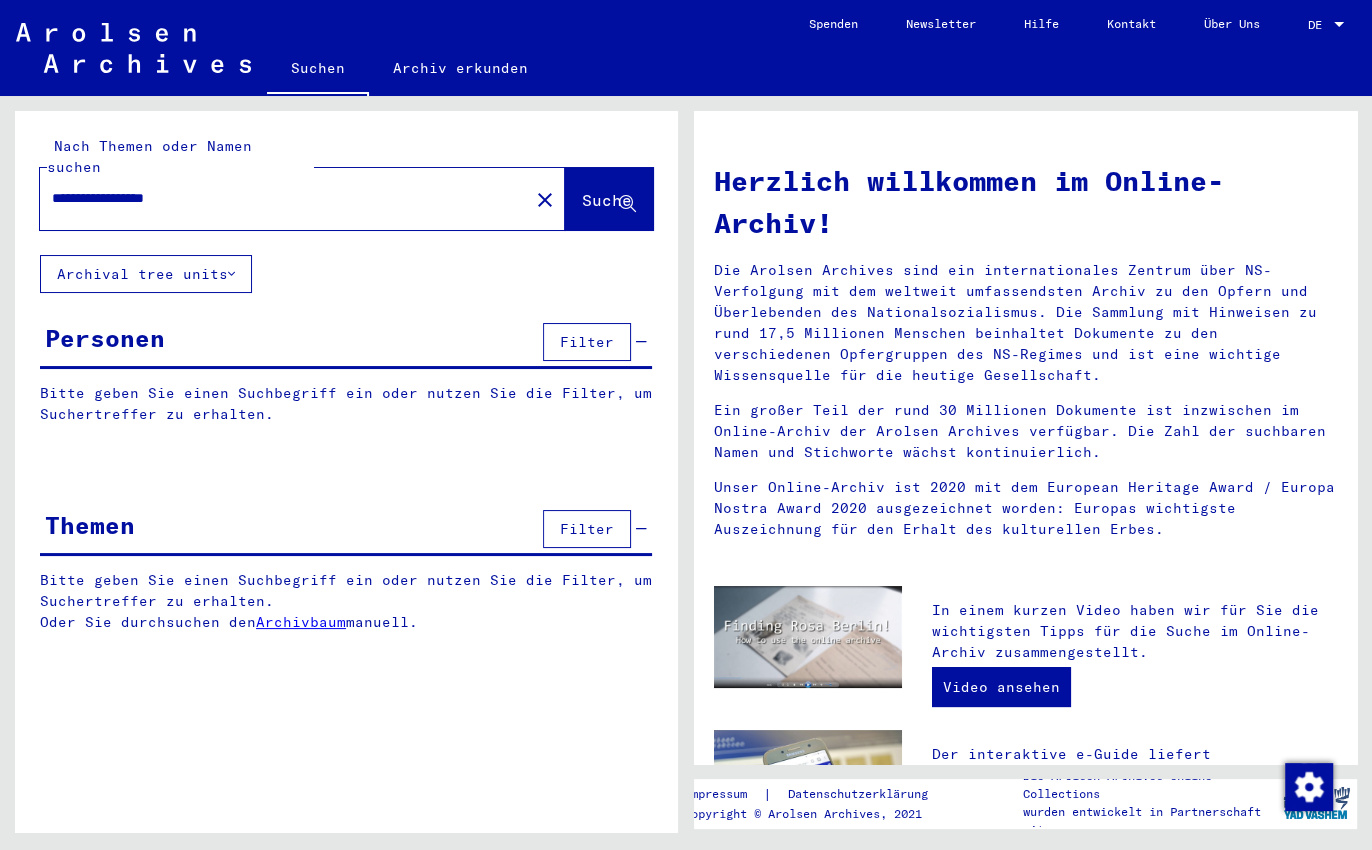click on "Suche" 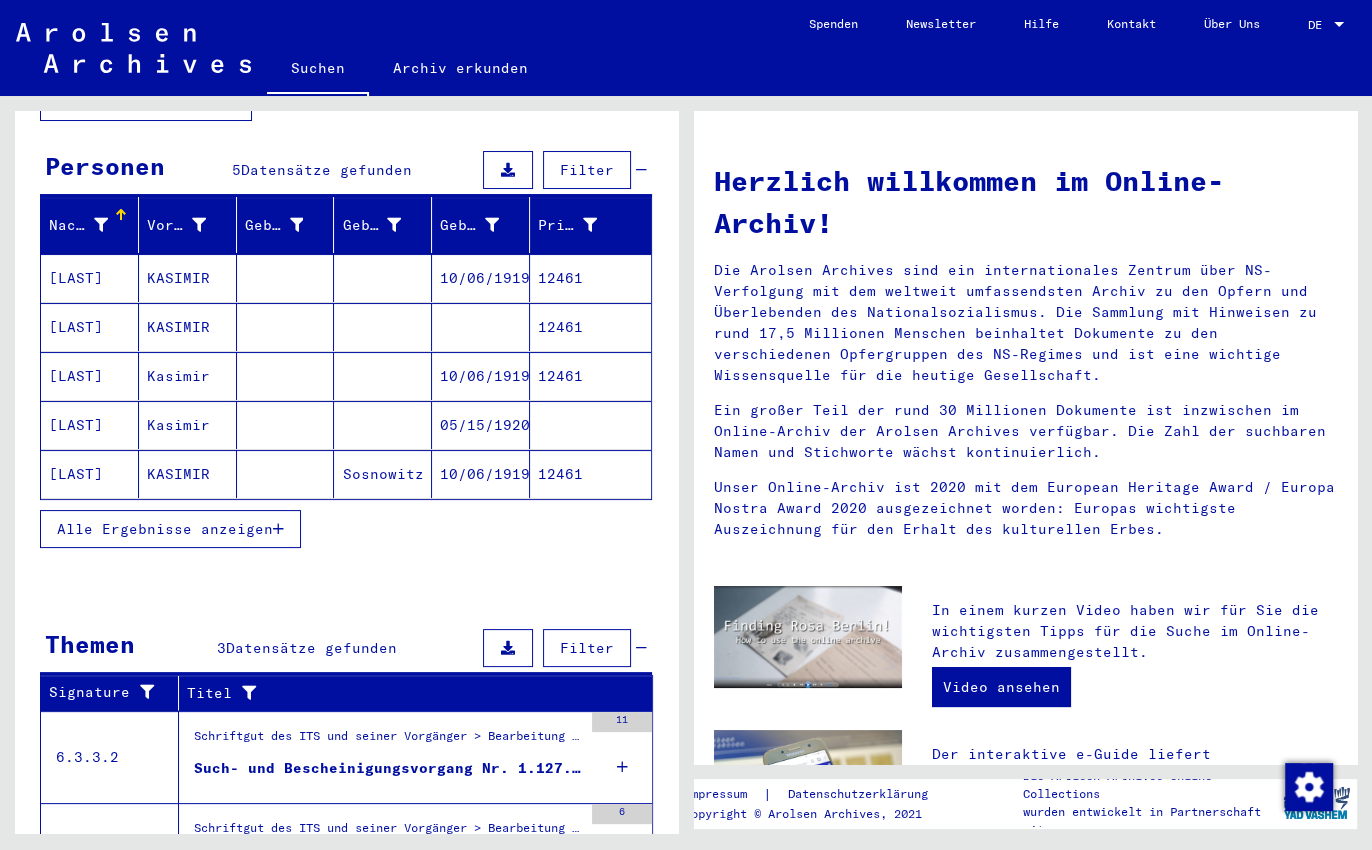 scroll, scrollTop: 160, scrollLeft: 0, axis: vertical 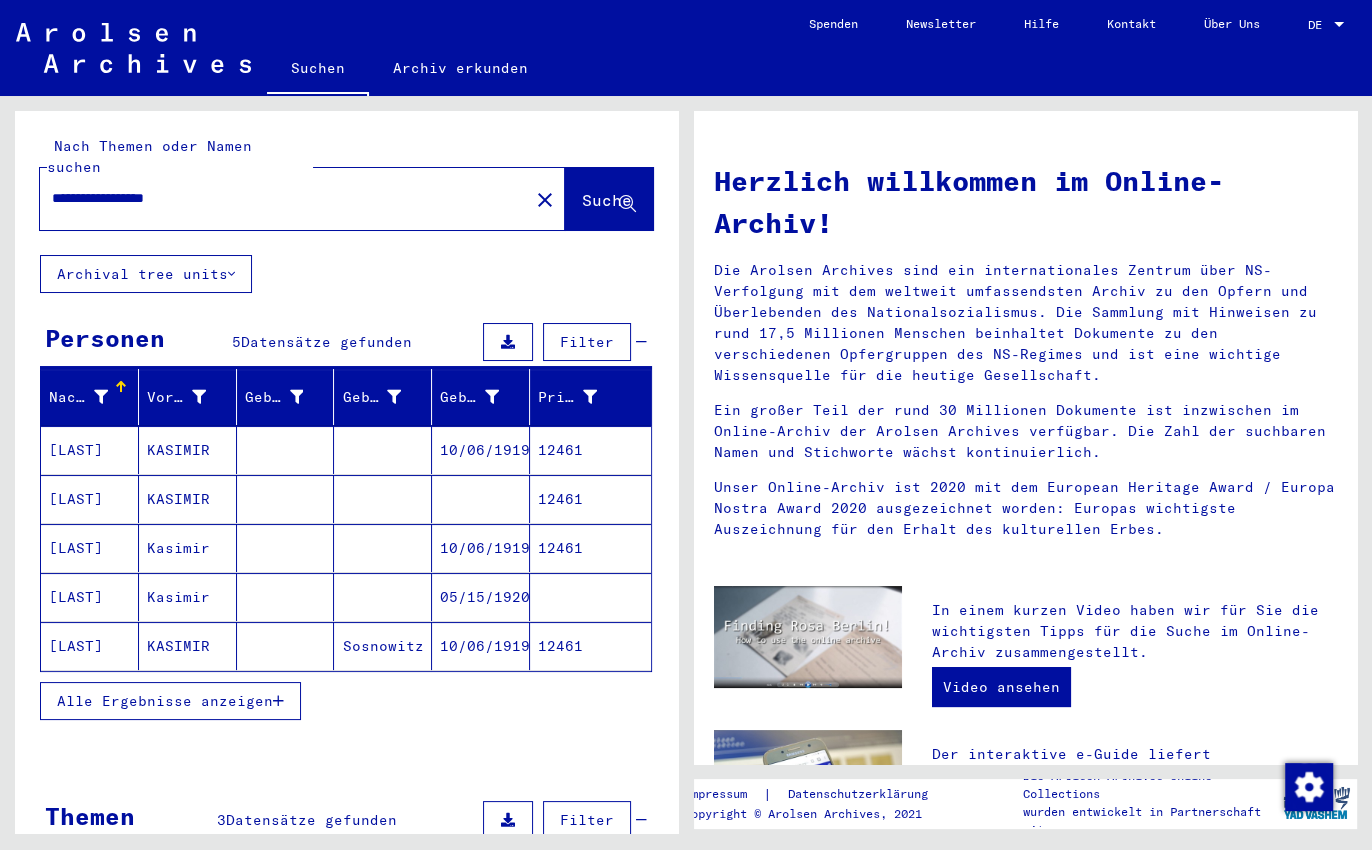 drag, startPoint x: 211, startPoint y: 175, endPoint x: 82, endPoint y: 157, distance: 130.24976 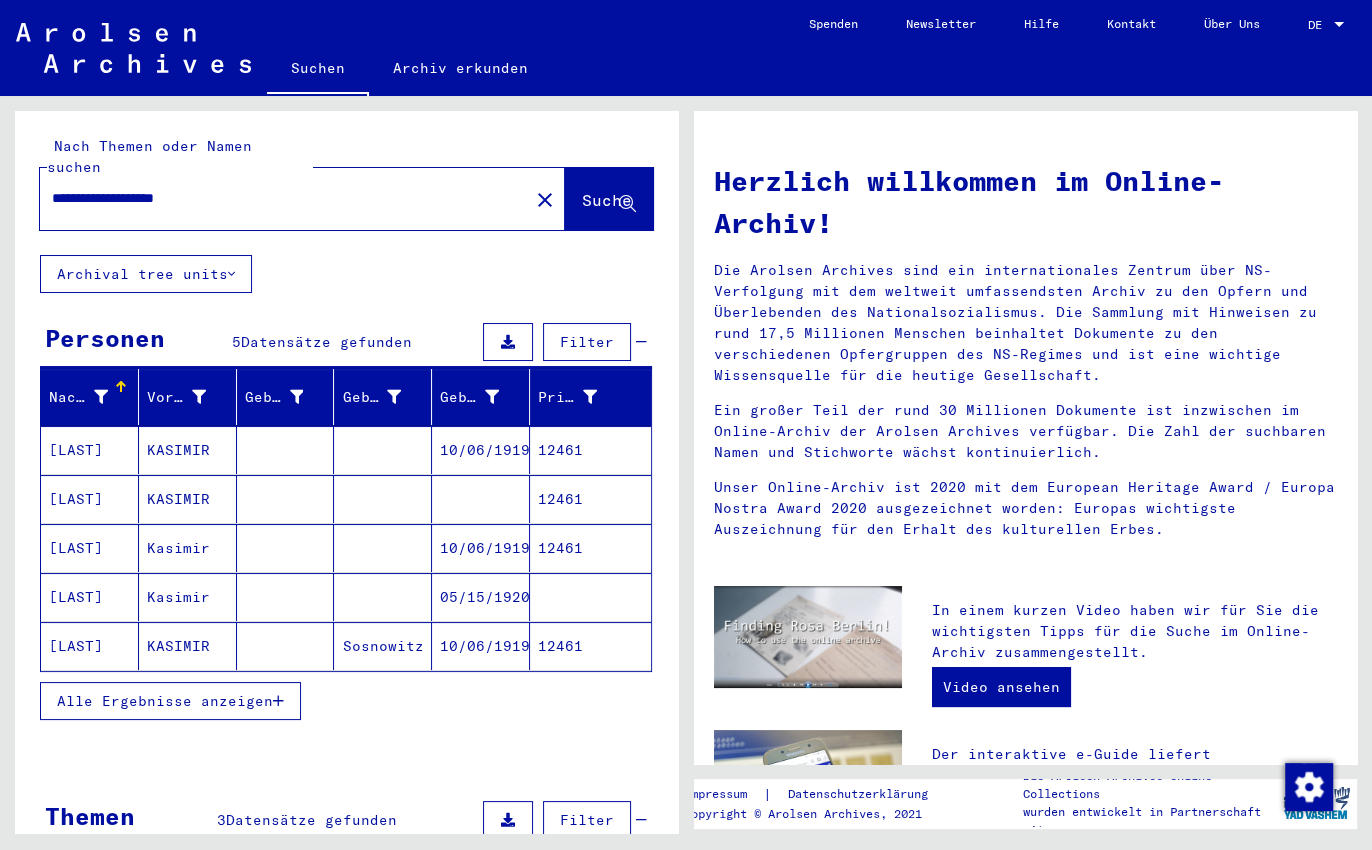 type on "**********" 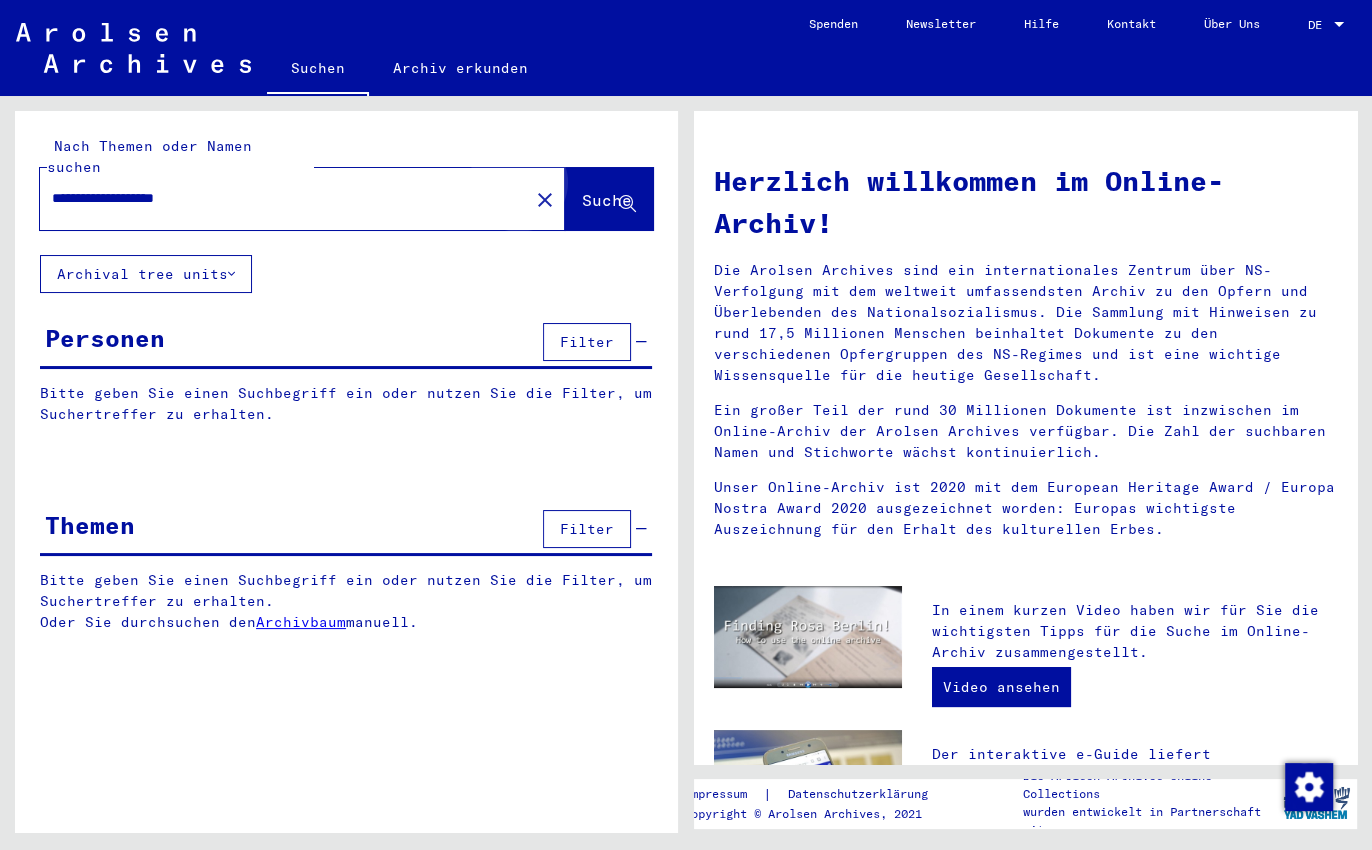 click on "Suche" 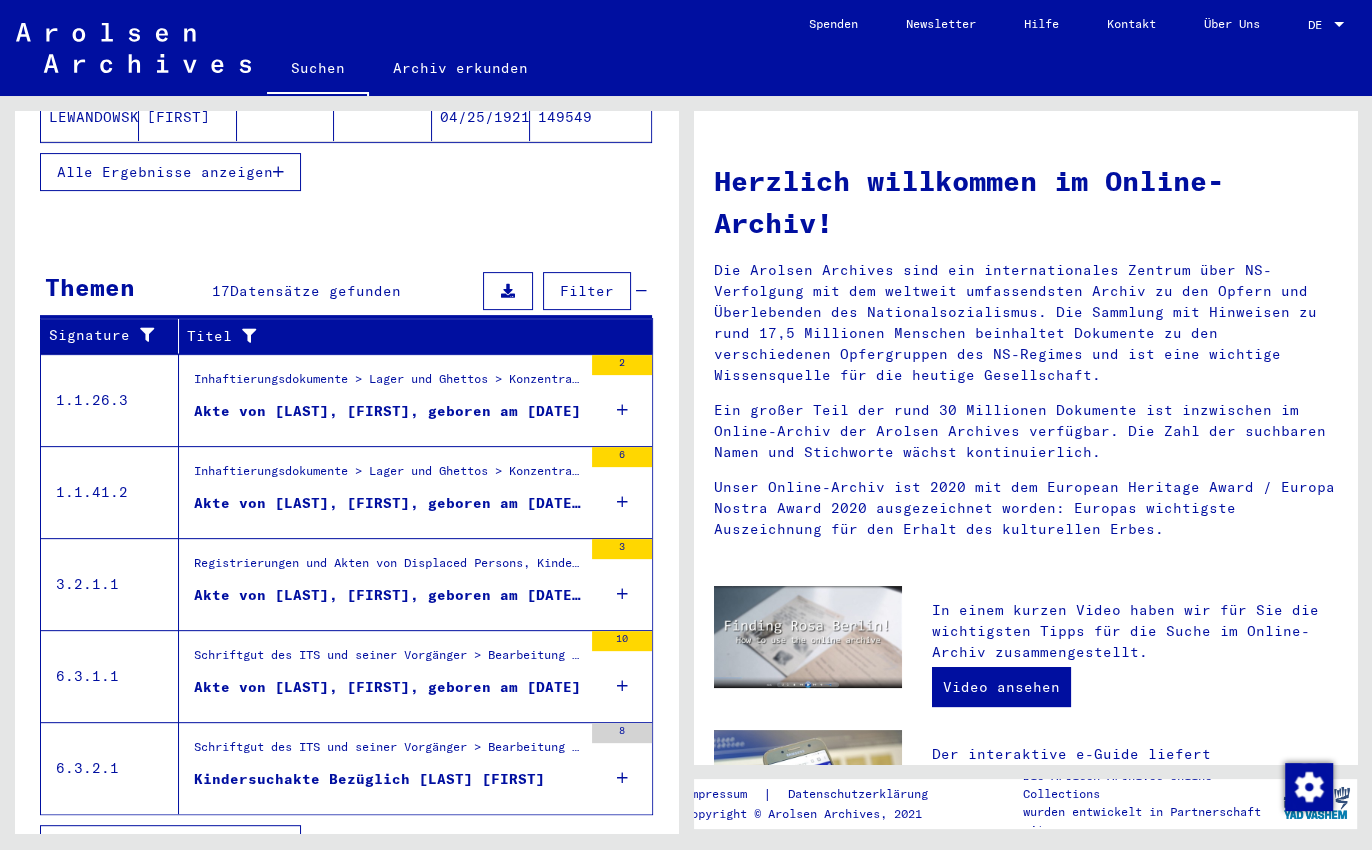 scroll, scrollTop: 544, scrollLeft: 0, axis: vertical 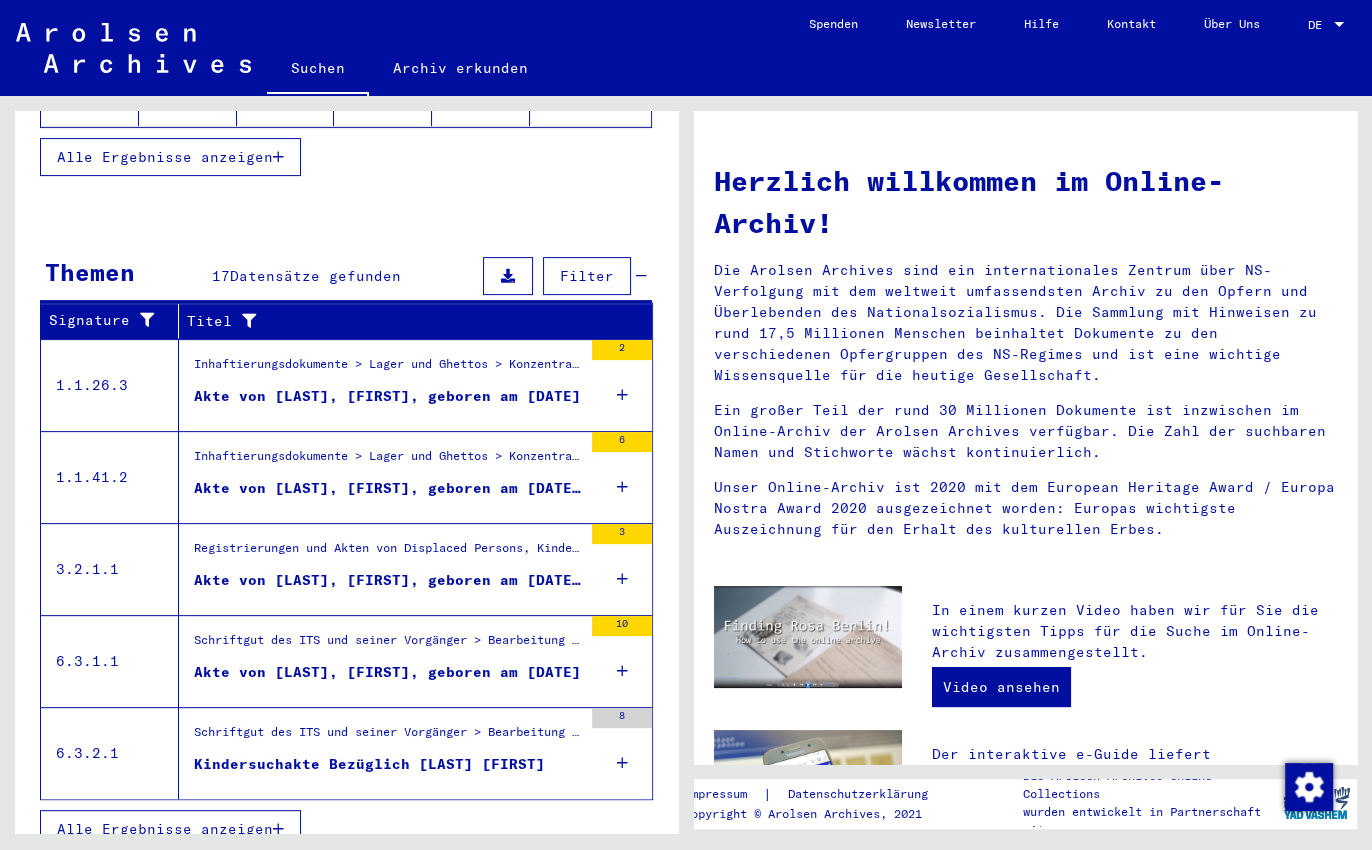 click on "Akte von [LAST], [FIRST], geboren am [DATE]" at bounding box center (387, 396) 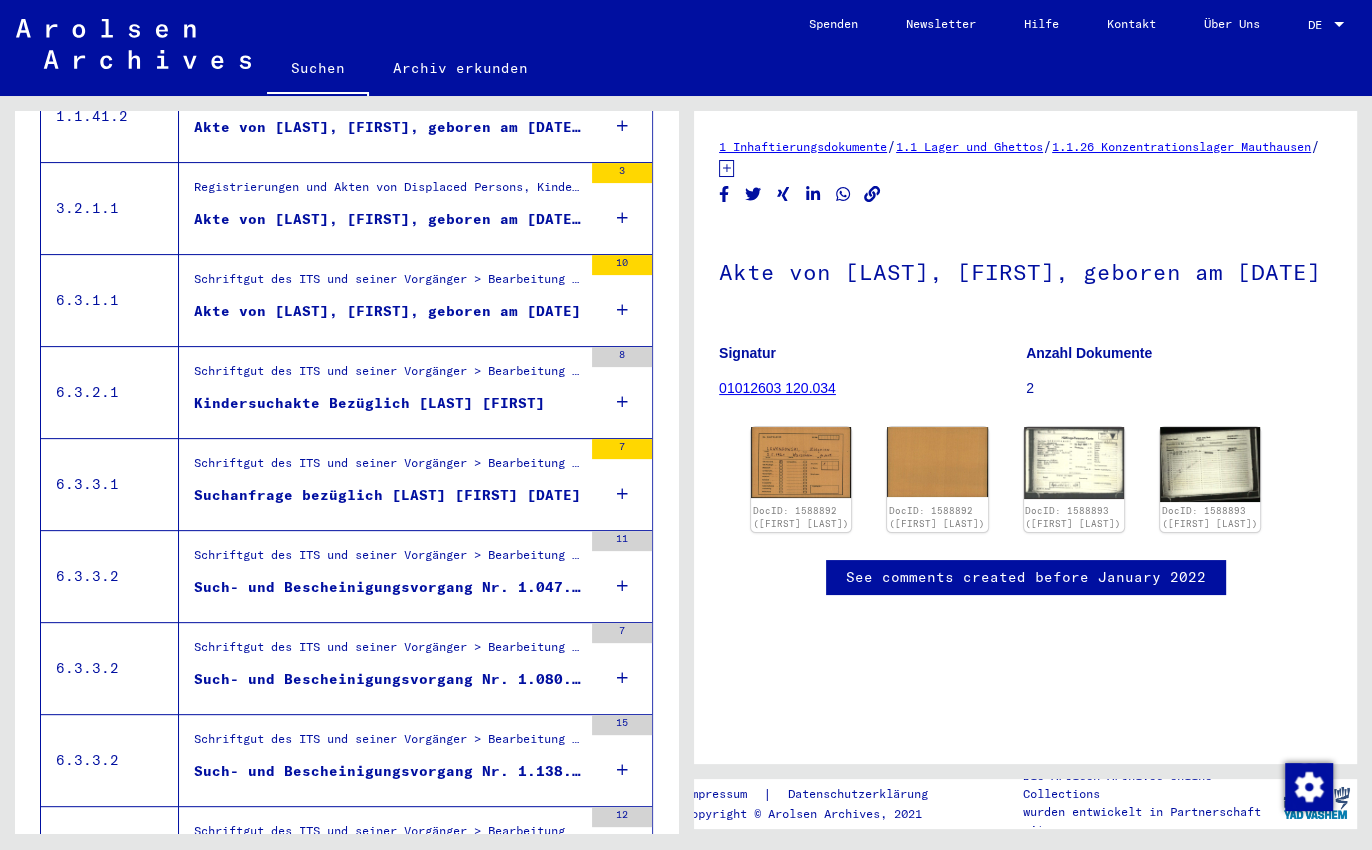 scroll, scrollTop: 0, scrollLeft: 0, axis: both 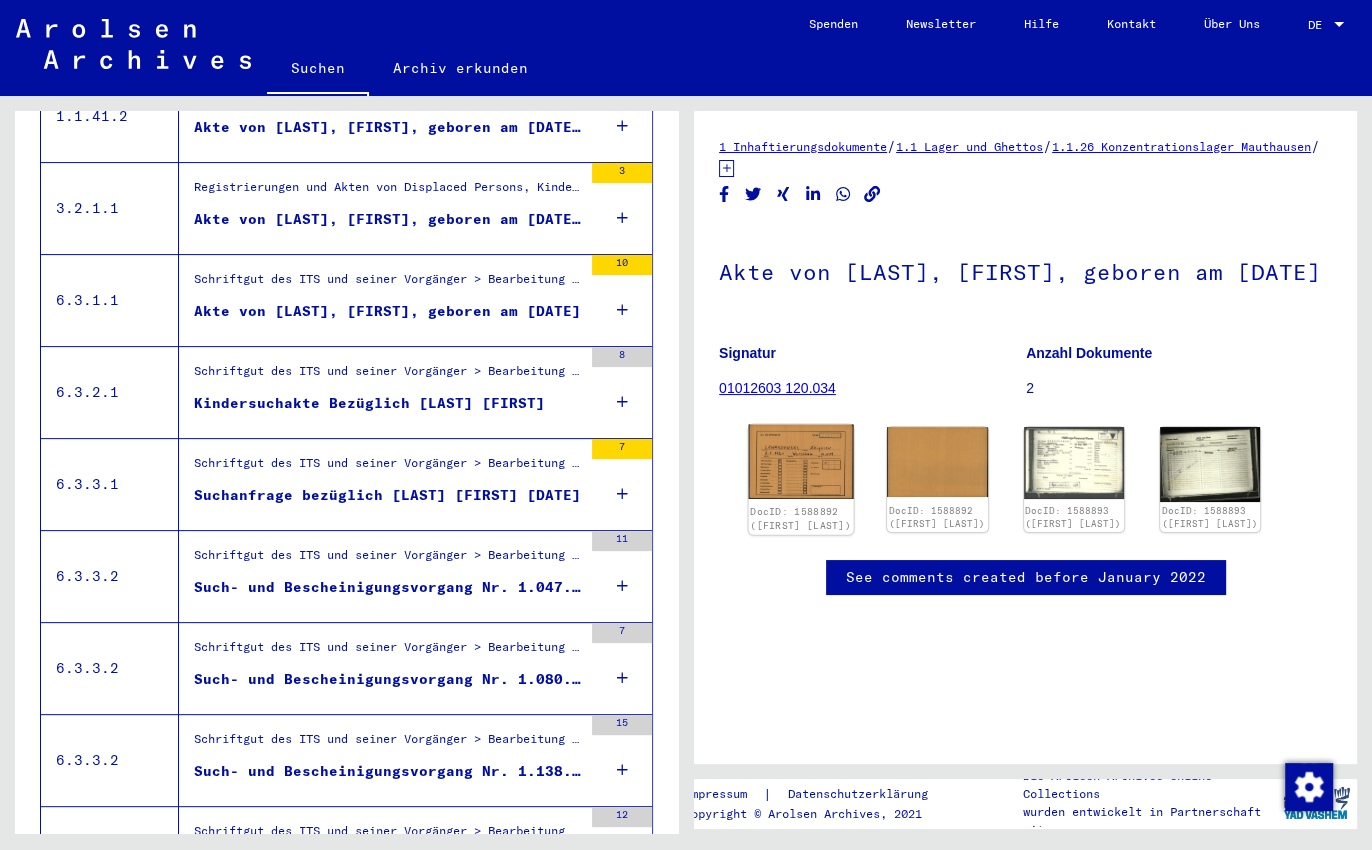 click 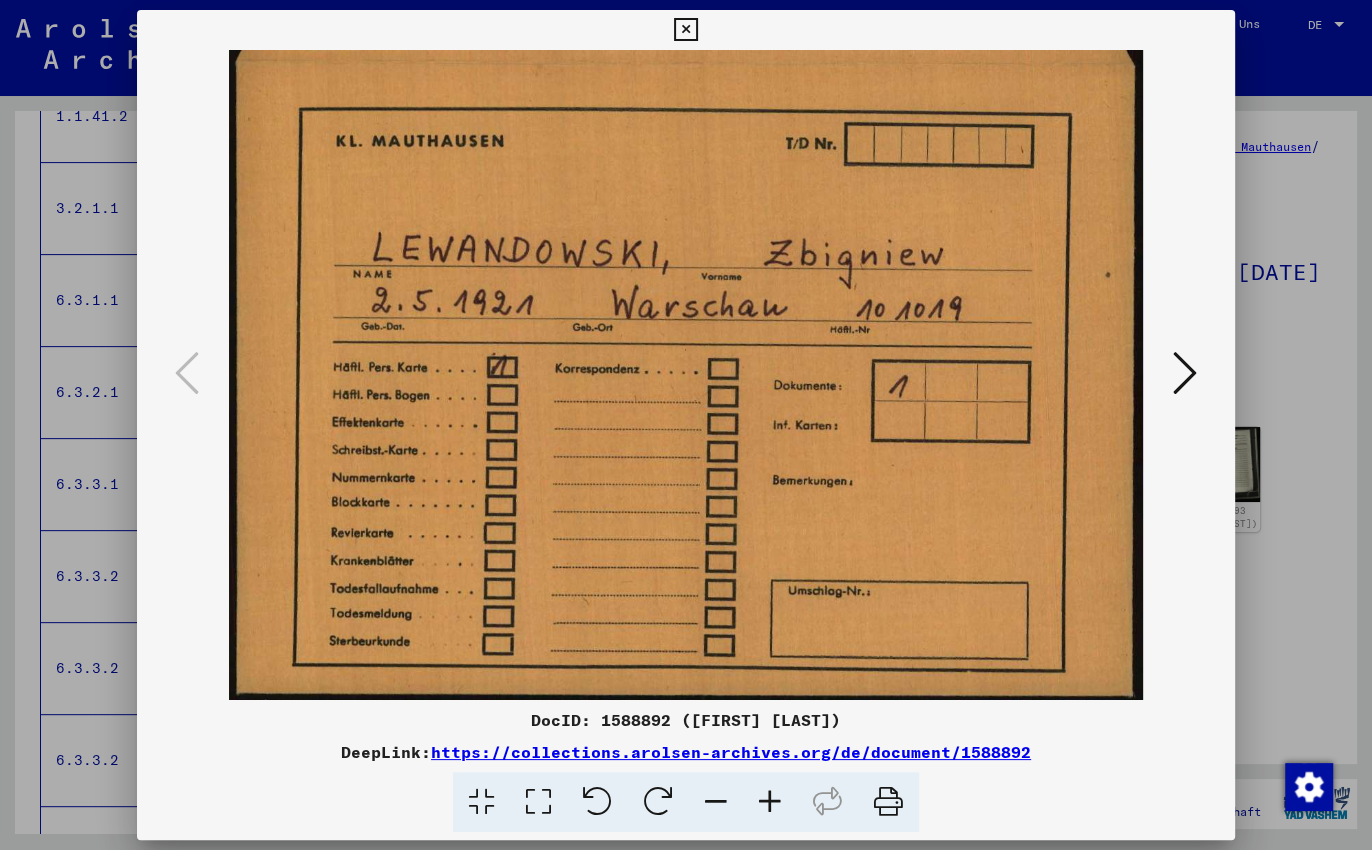 click at bounding box center (1185, 373) 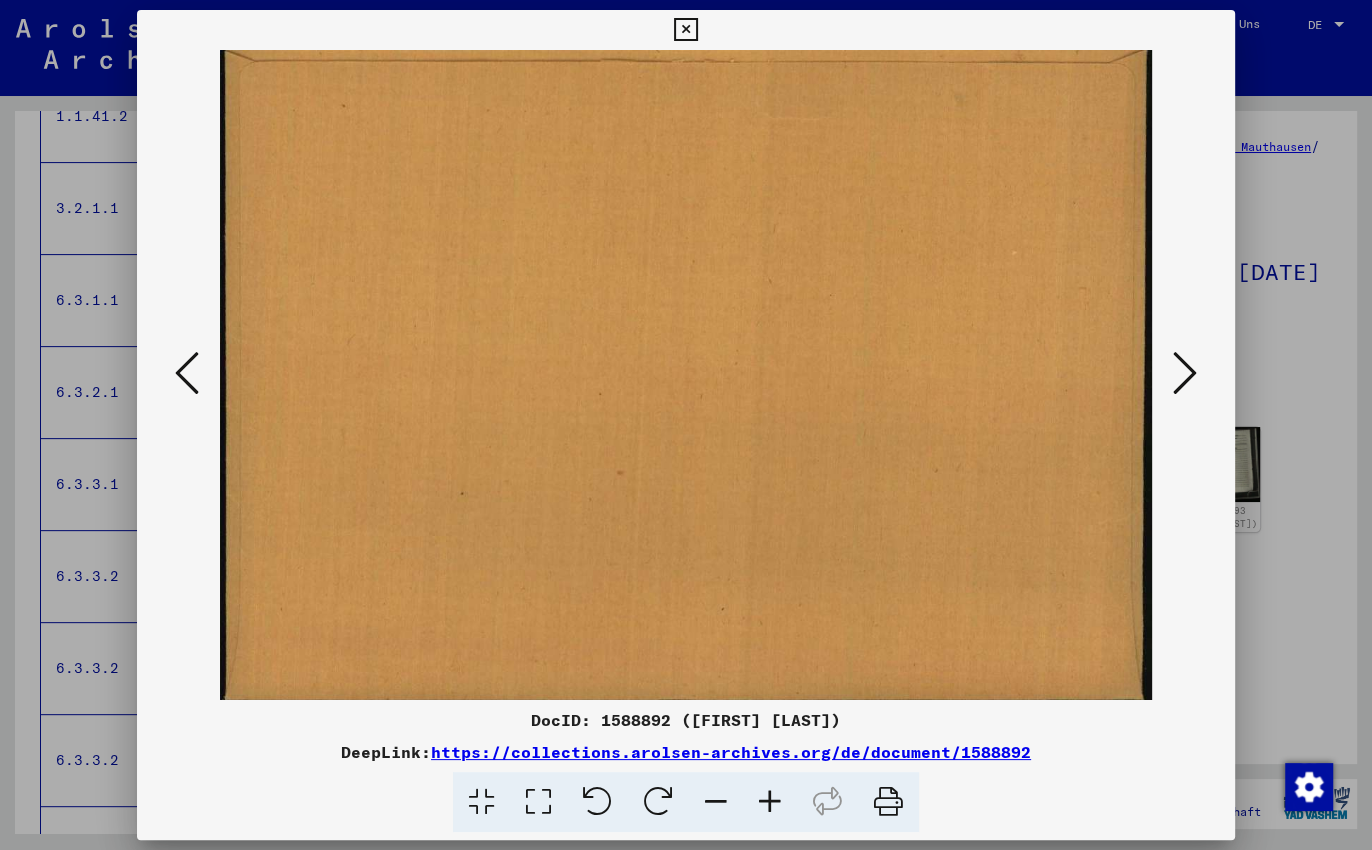 click at bounding box center (1185, 373) 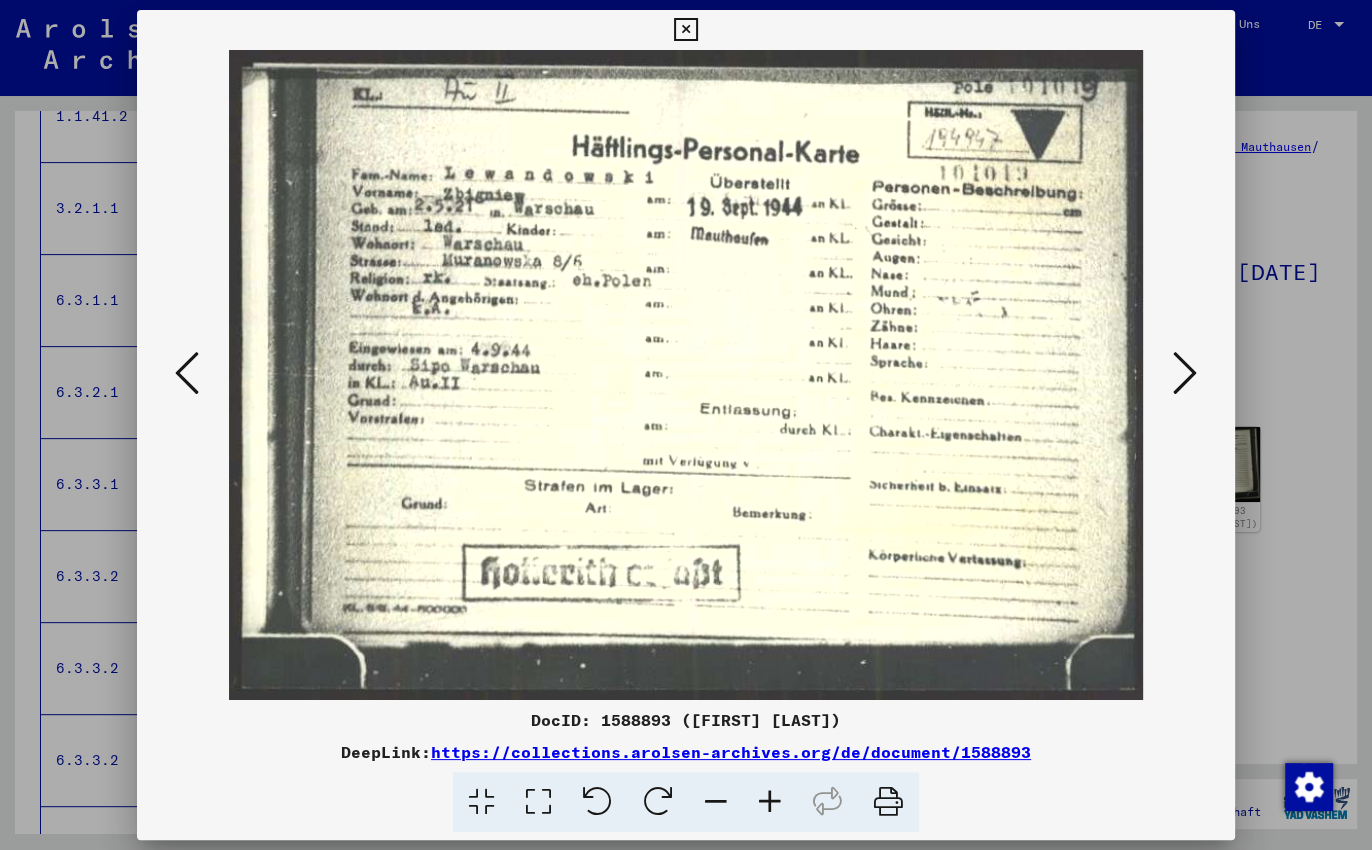click at bounding box center (1185, 373) 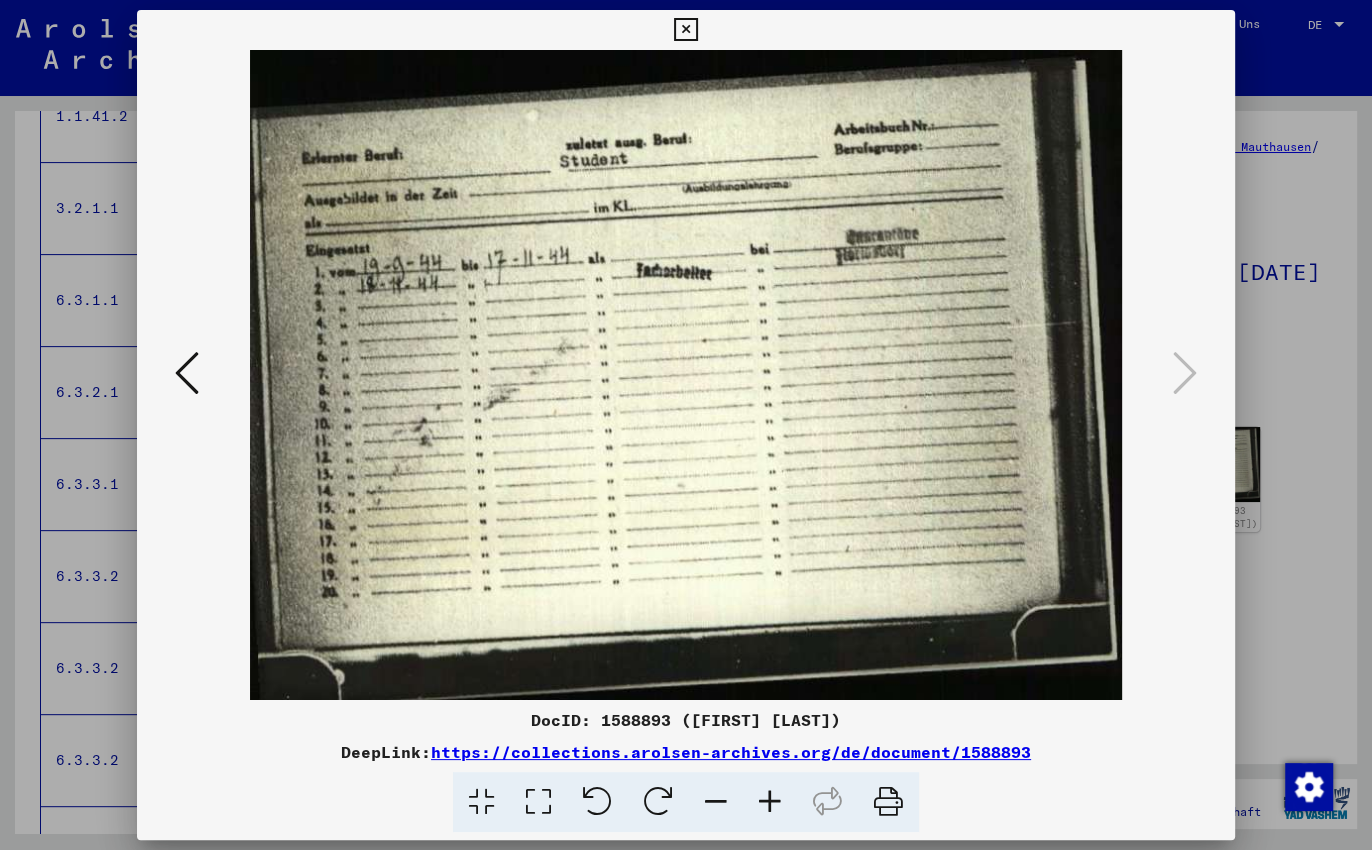 click at bounding box center [685, 30] 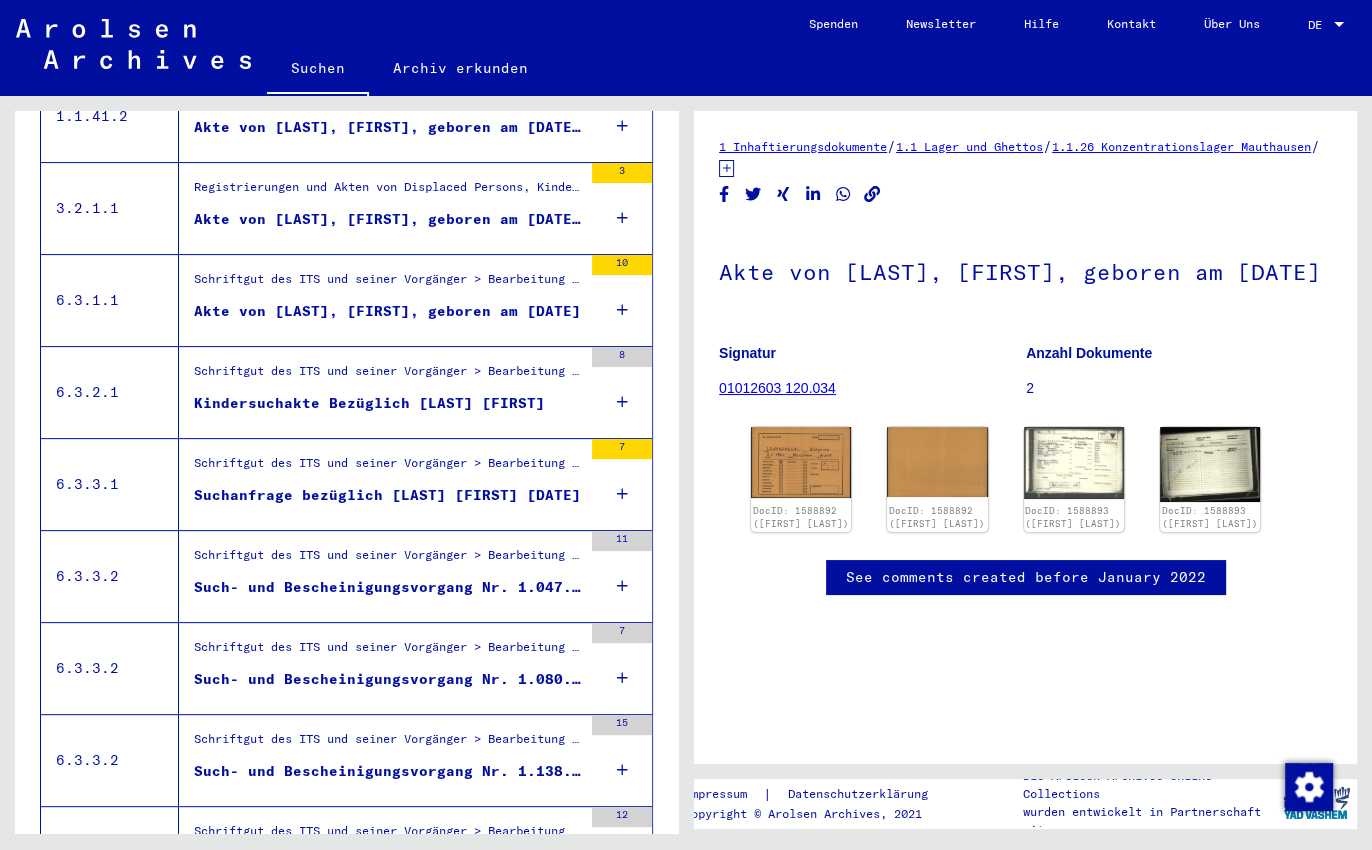click on "10" at bounding box center [622, 265] 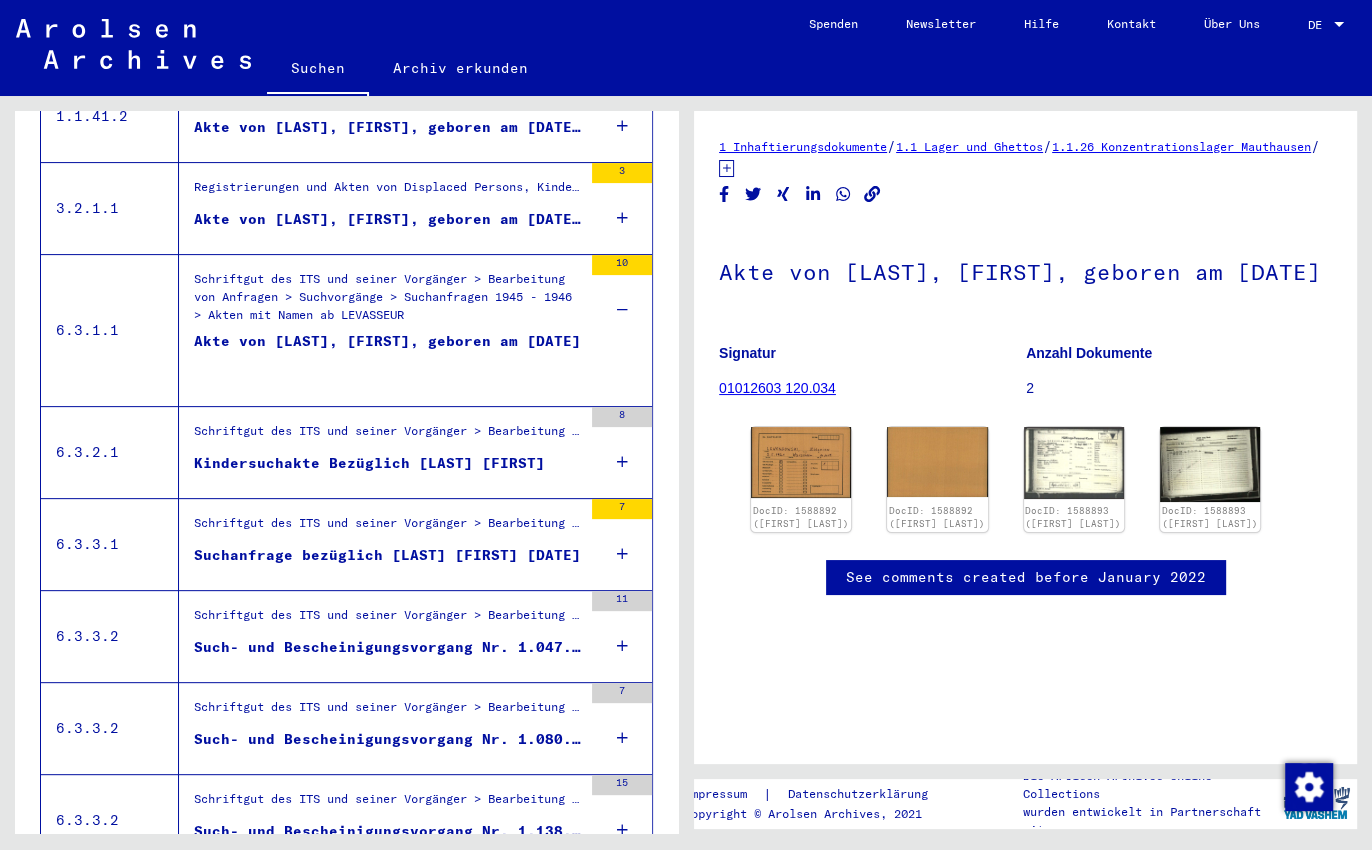click on "10" at bounding box center [622, 265] 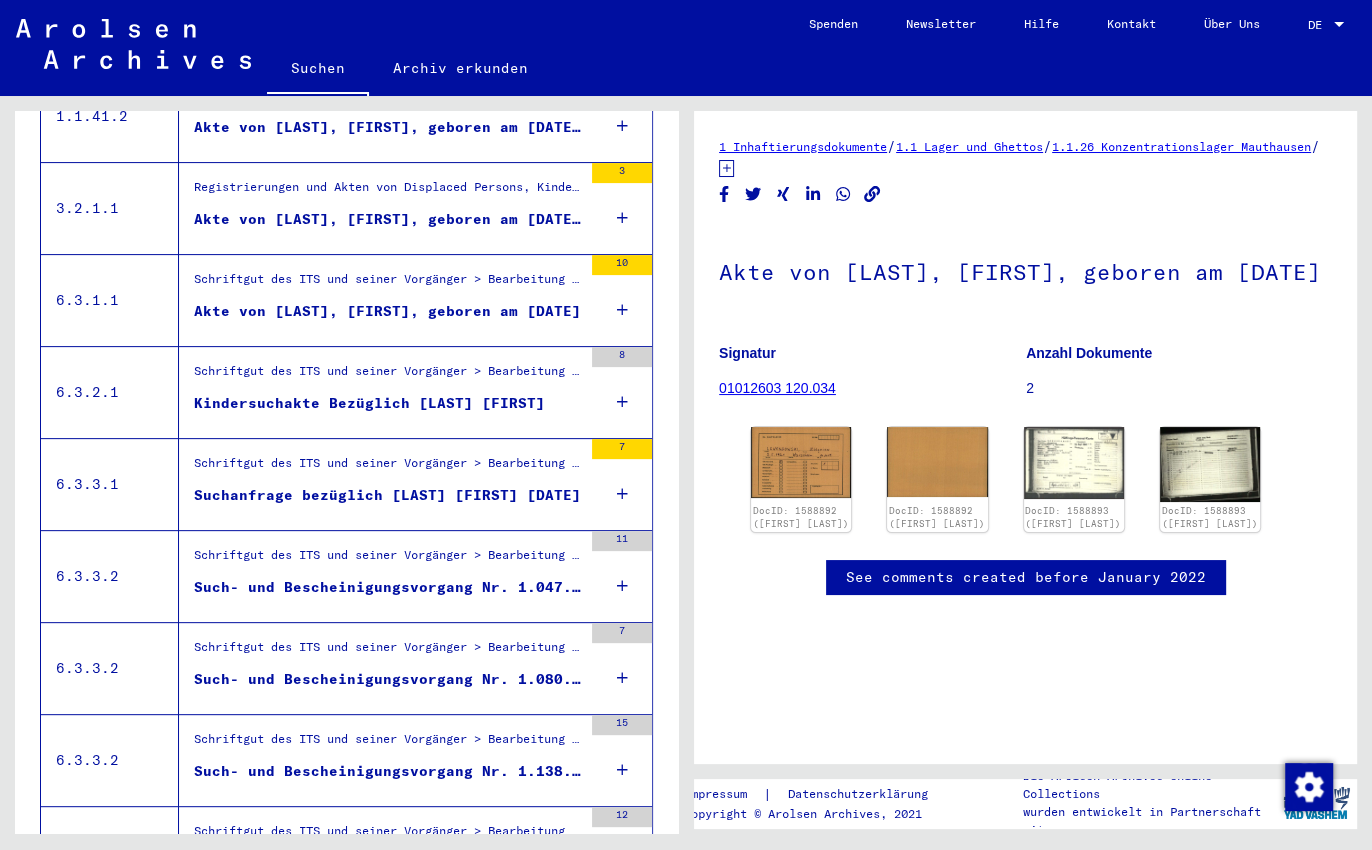 click on "10" at bounding box center (622, 265) 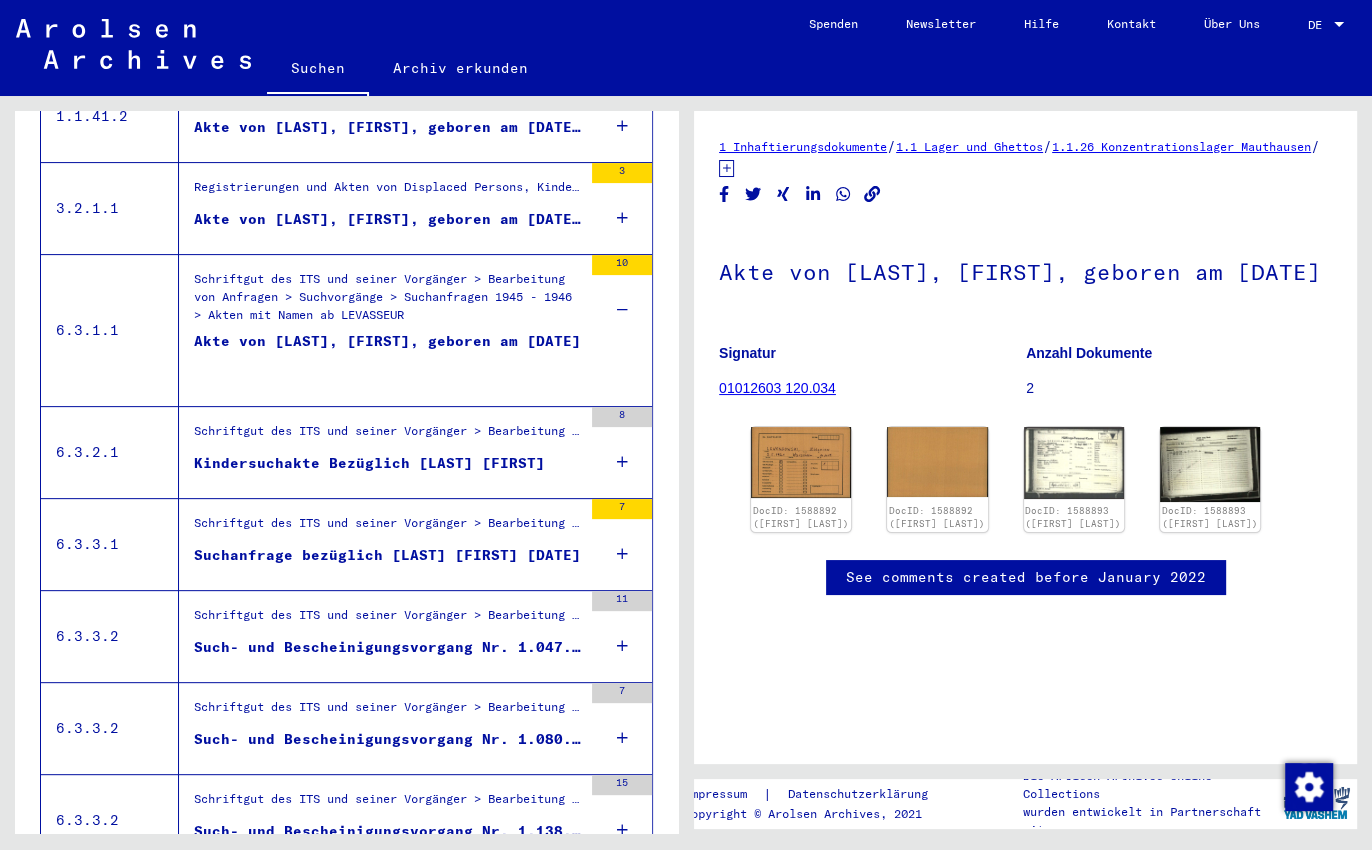 click on "Akte von [LAST], [FIRST], geboren am [DATE]" at bounding box center (387, 361) 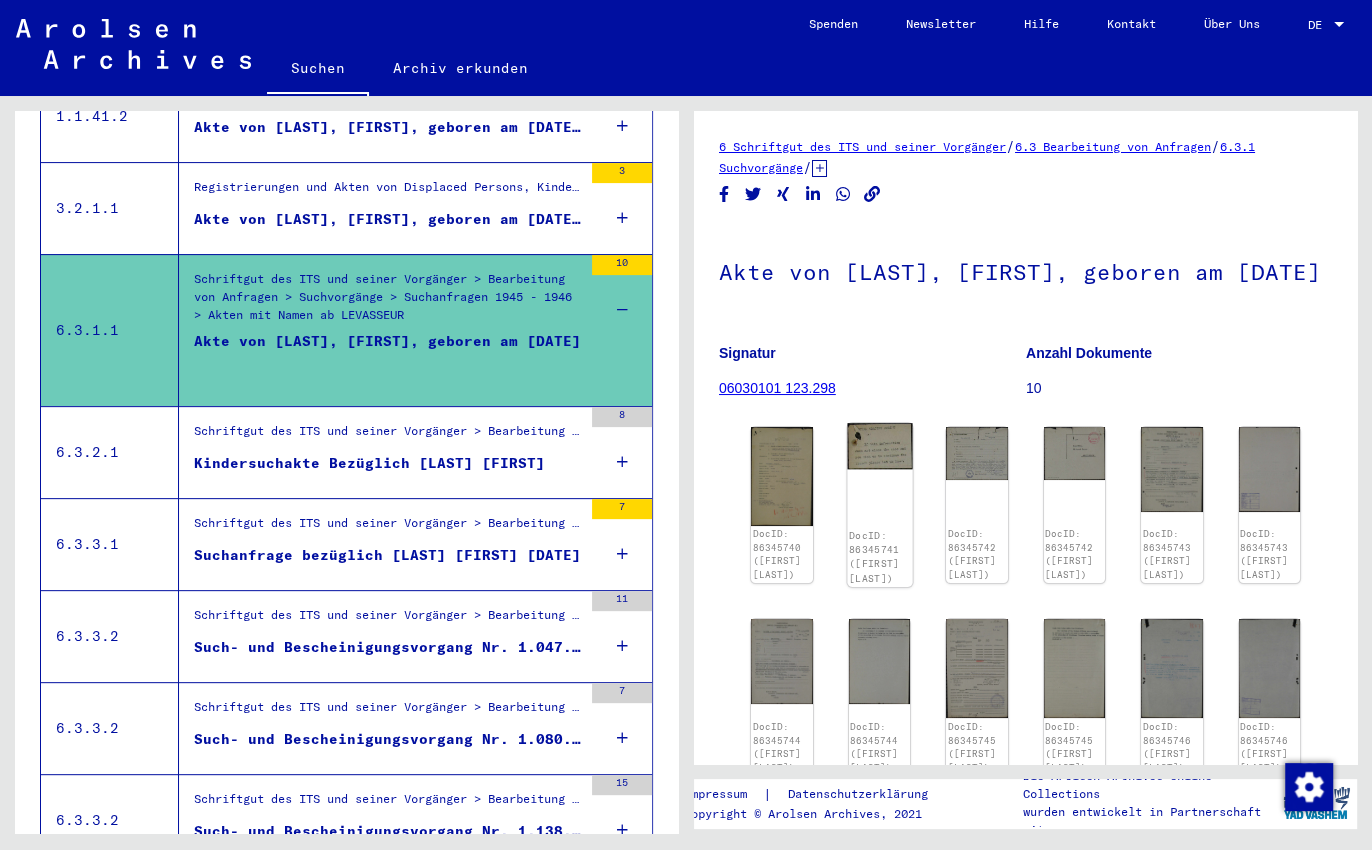 scroll, scrollTop: 0, scrollLeft: 0, axis: both 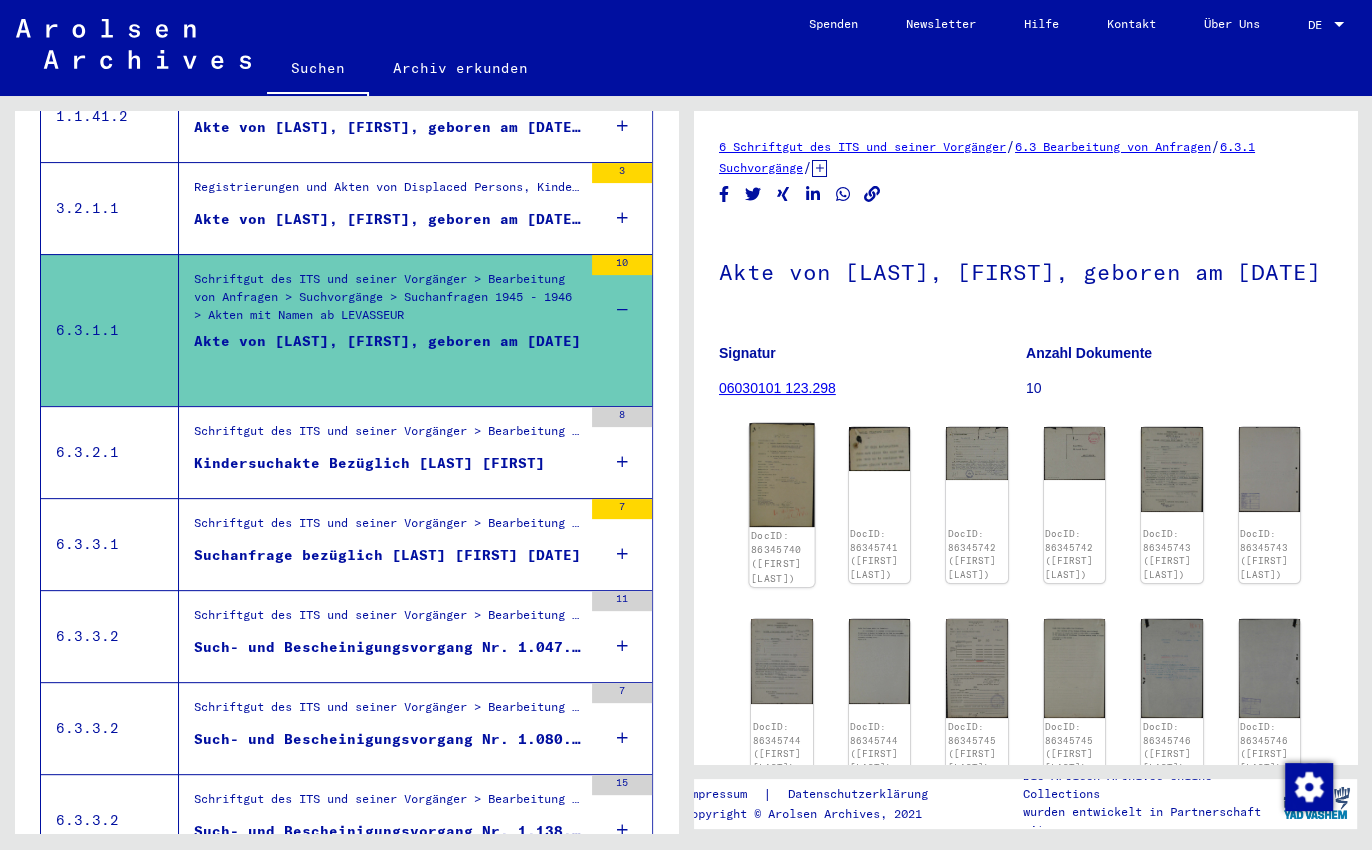 click 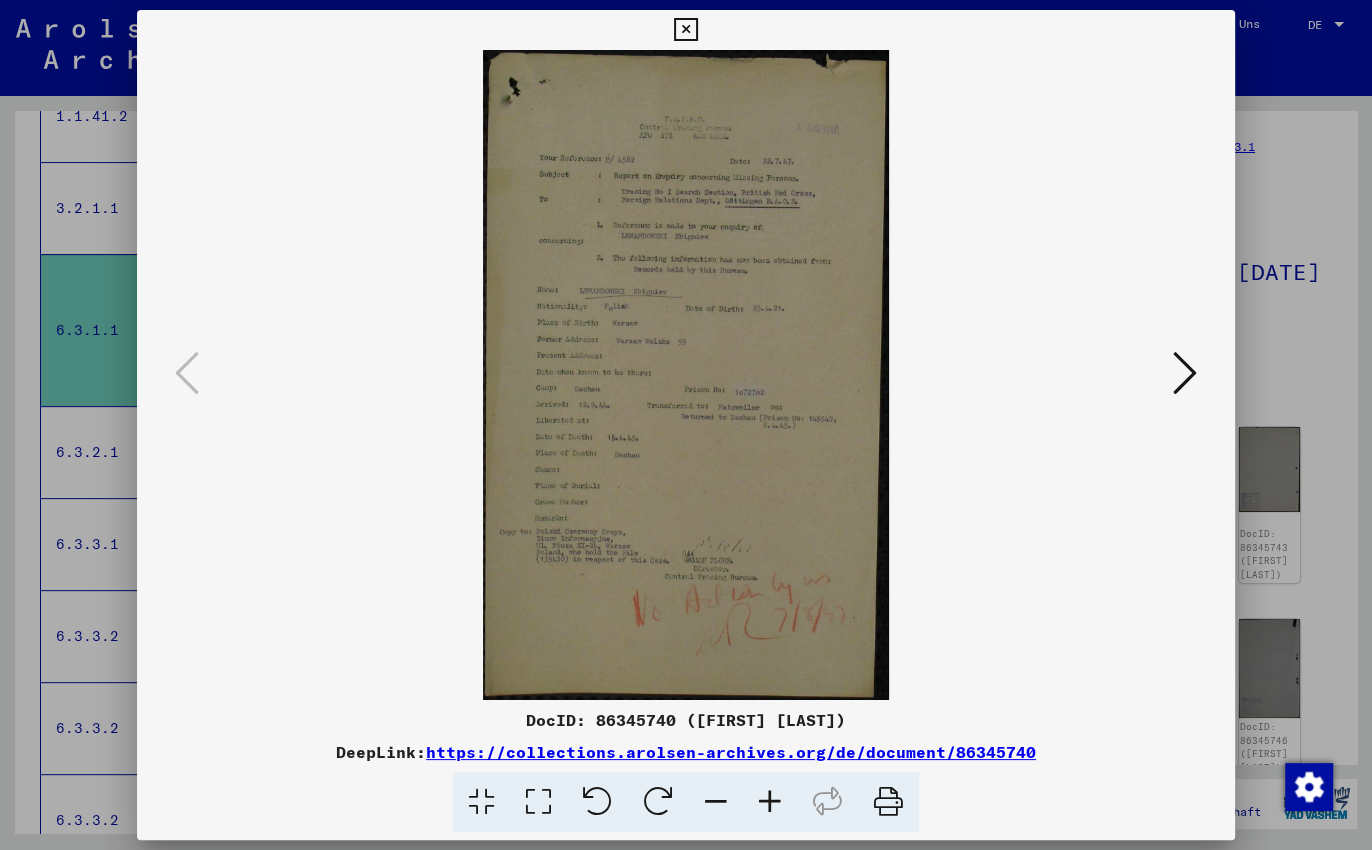 click at bounding box center [1185, 373] 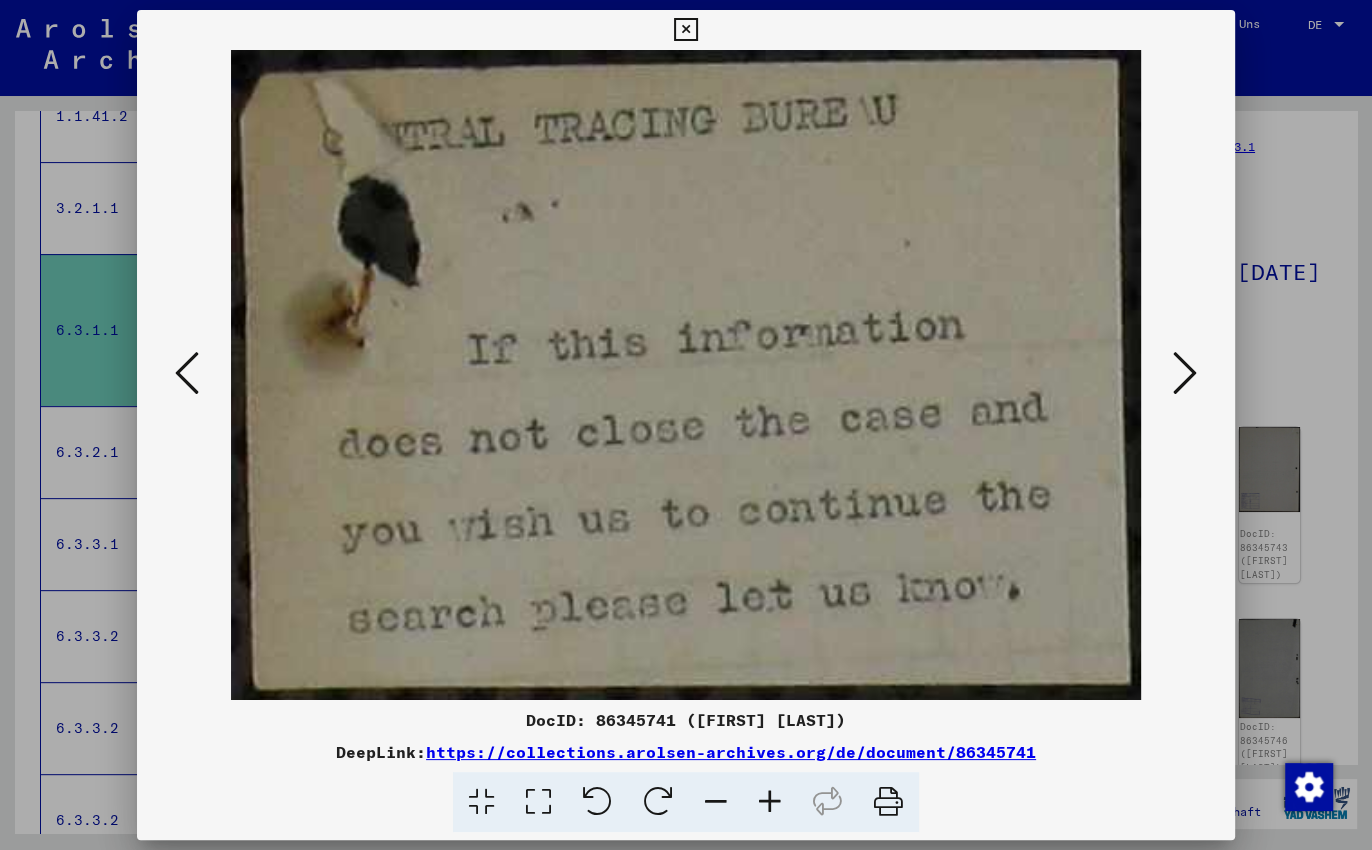 click at bounding box center [1185, 373] 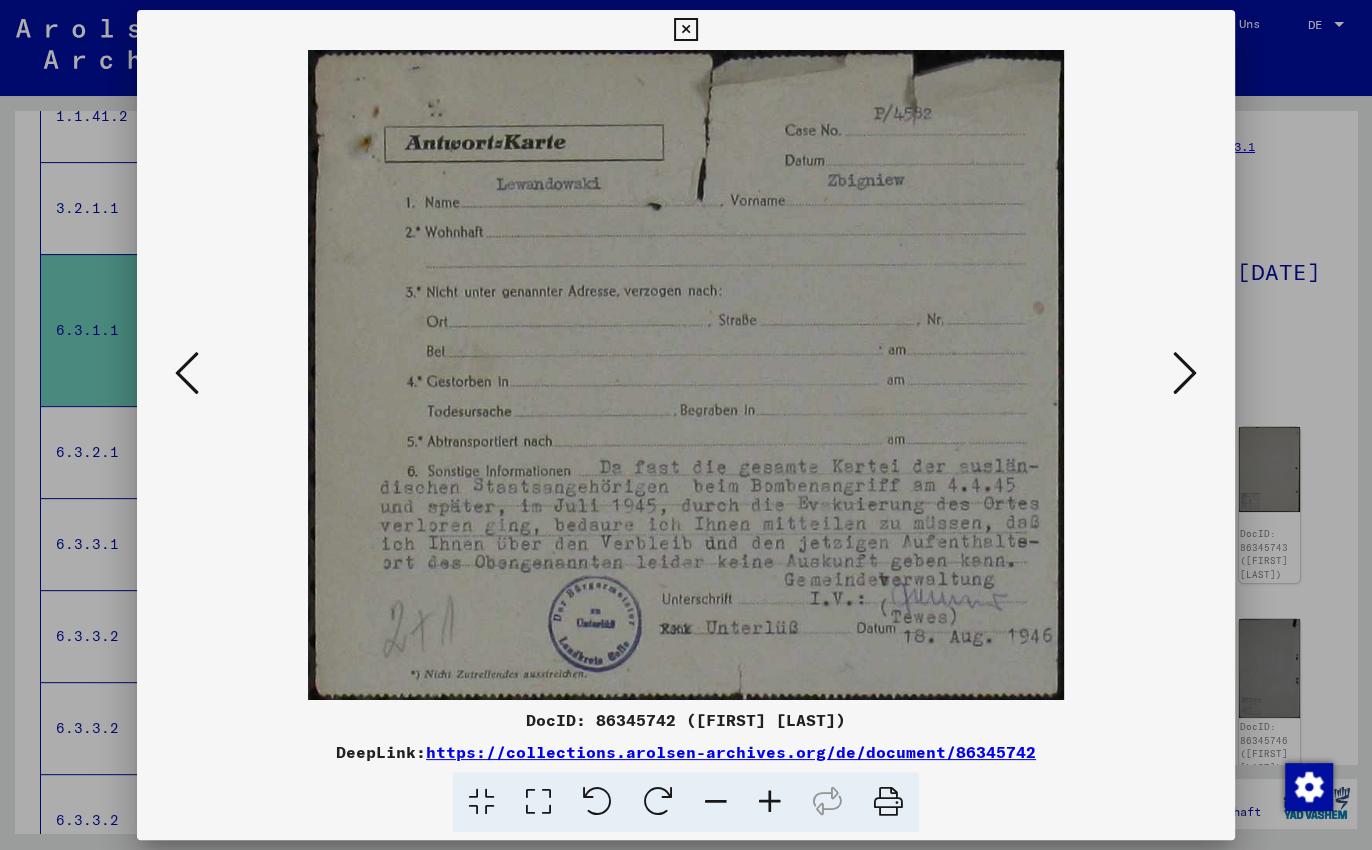 click at bounding box center [1185, 373] 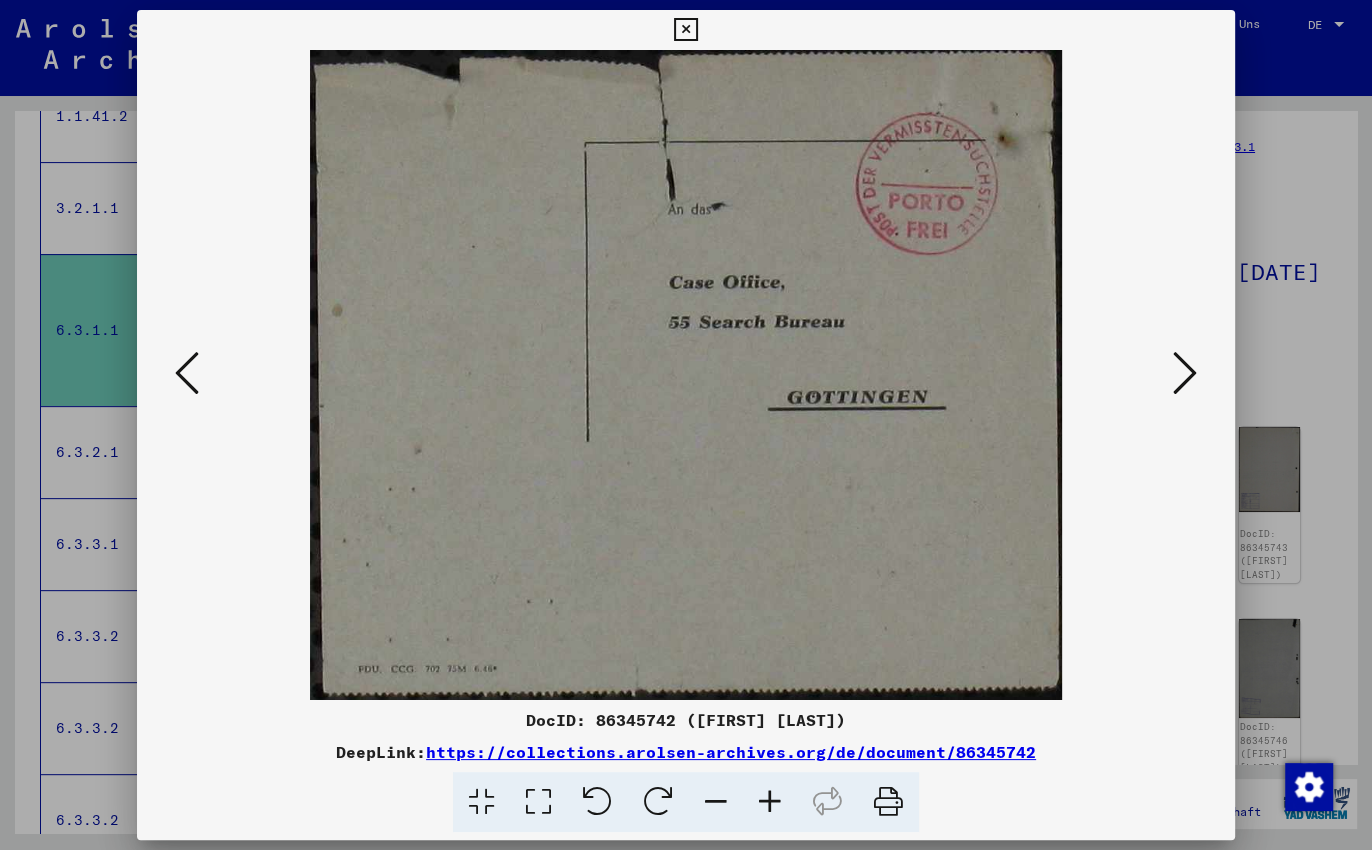 click at bounding box center (1185, 373) 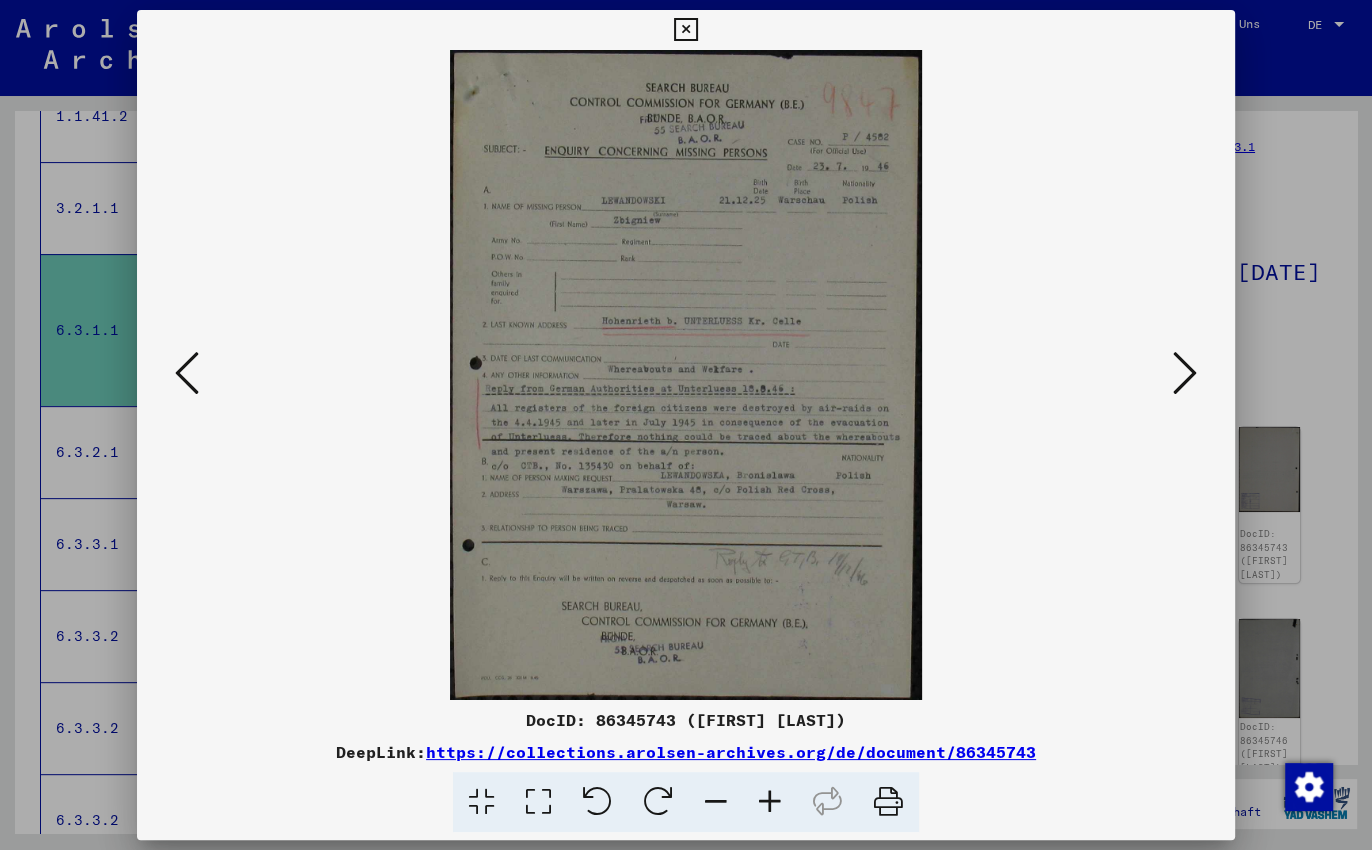 click at bounding box center [1185, 373] 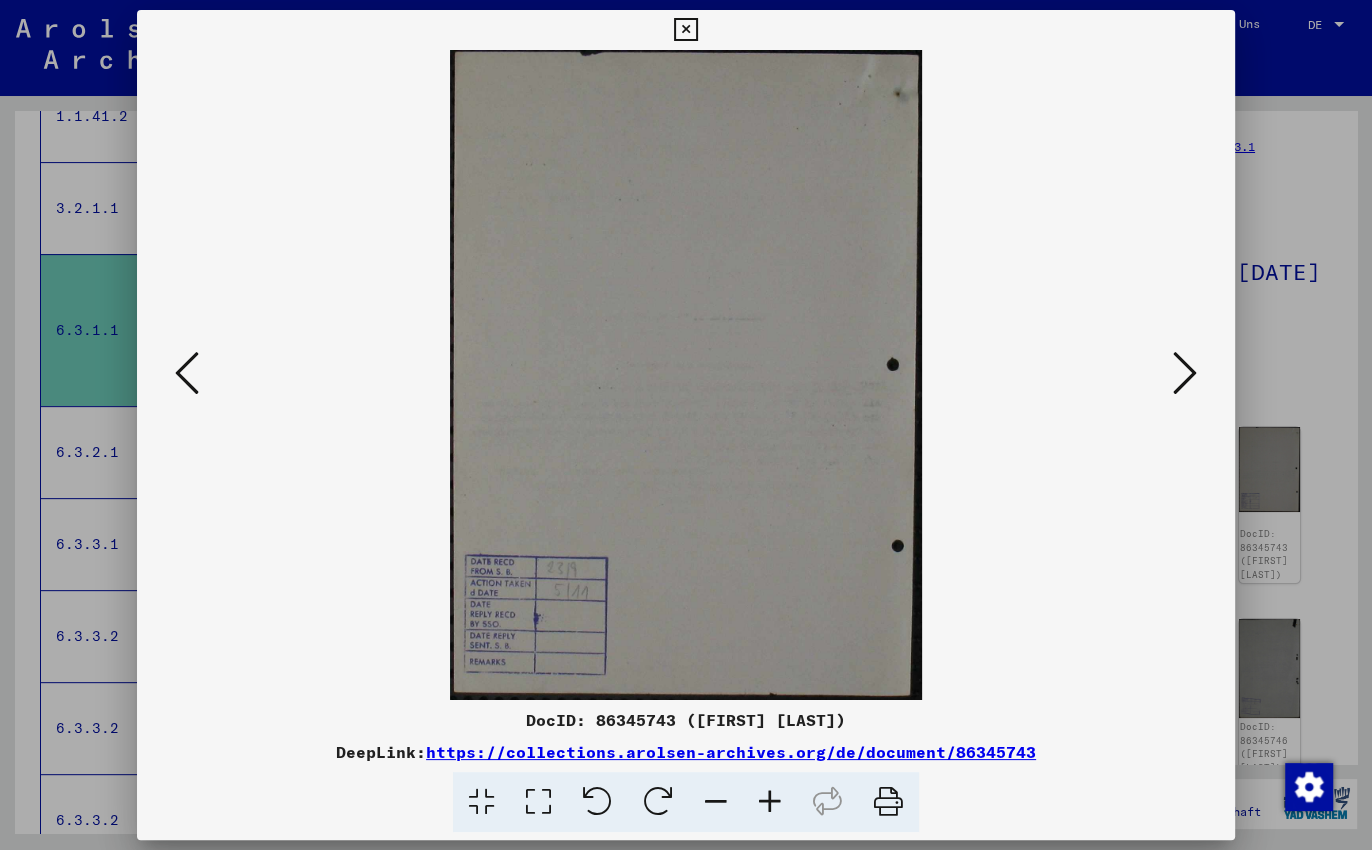 click at bounding box center [1185, 373] 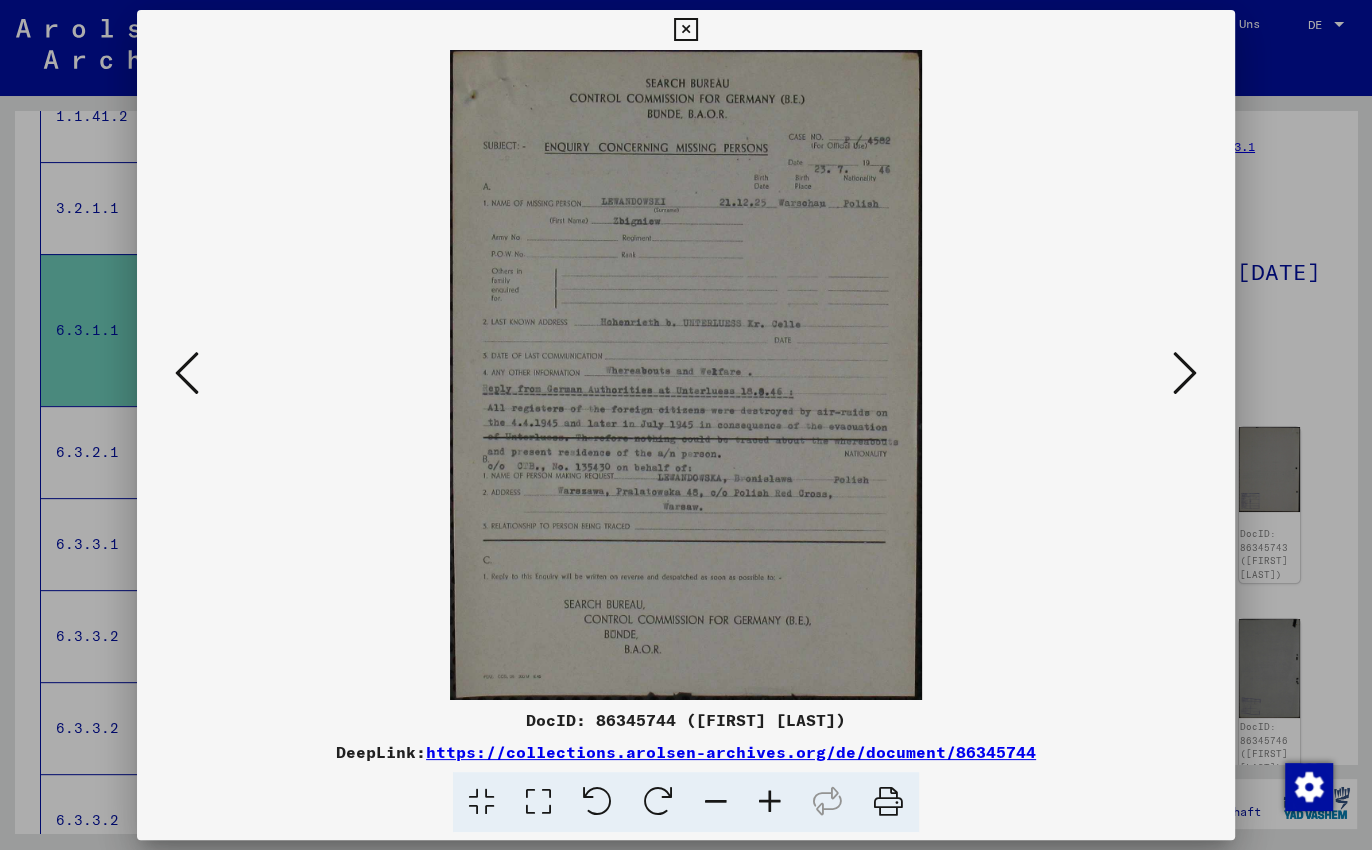 click at bounding box center (1185, 373) 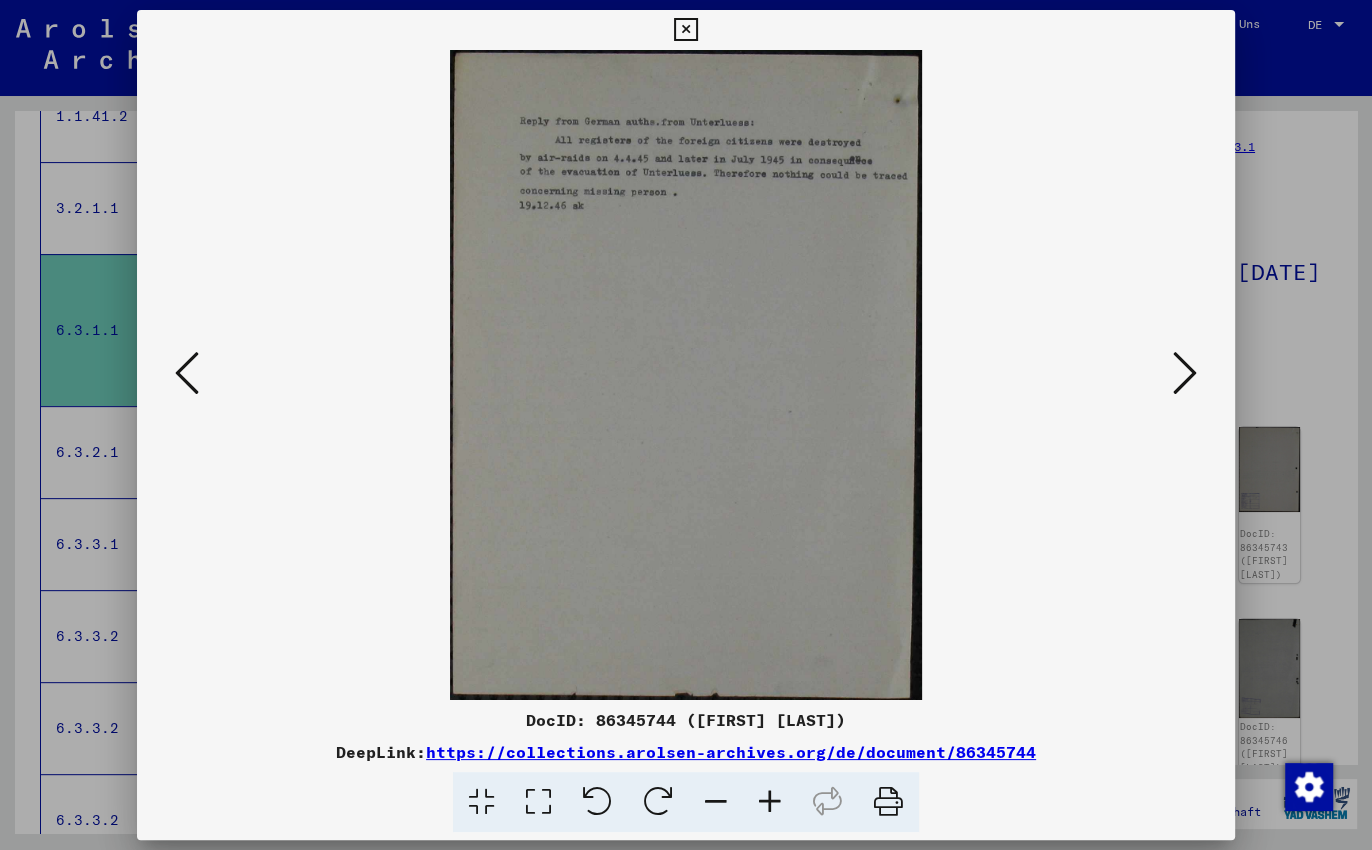 click at bounding box center (1185, 373) 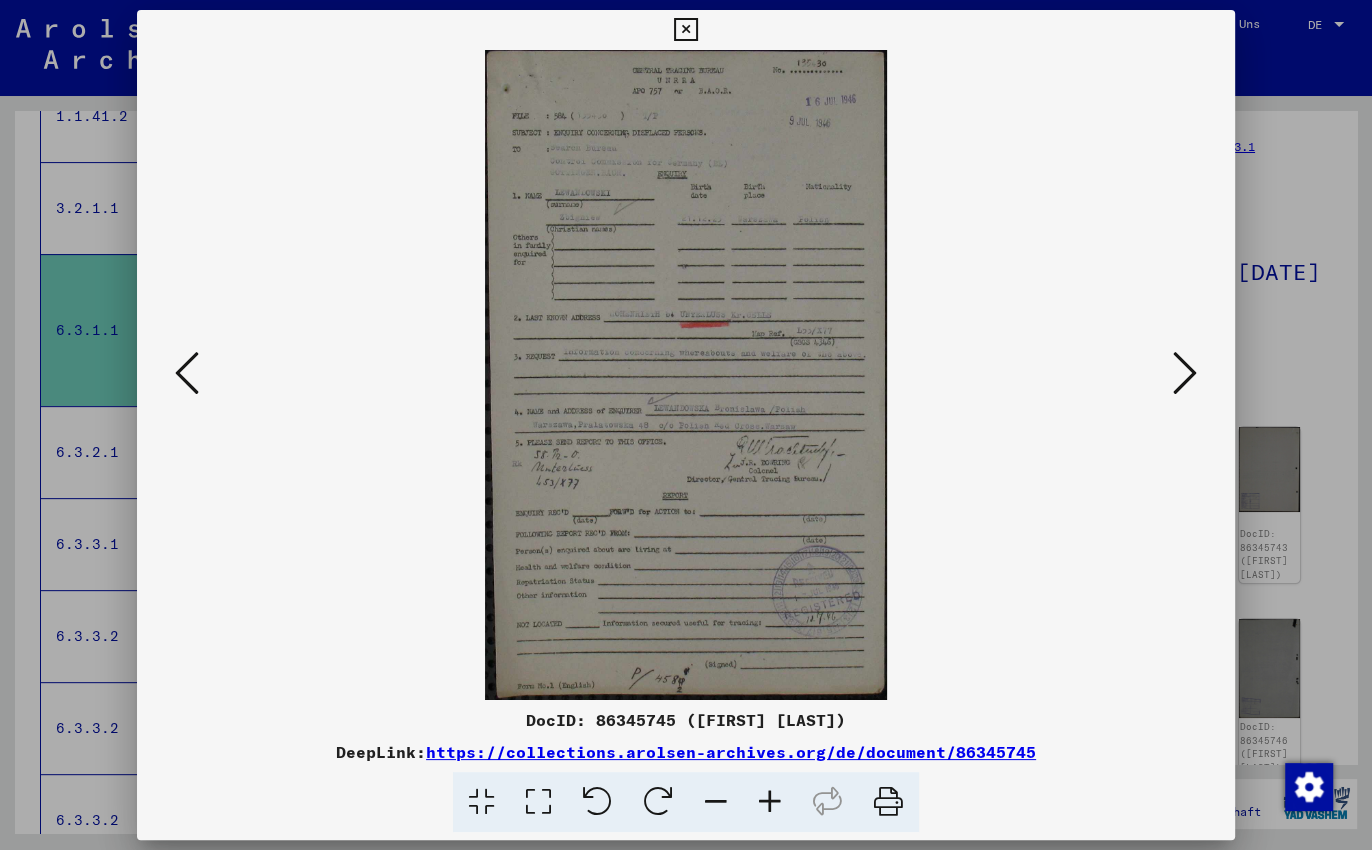 click at bounding box center [1185, 373] 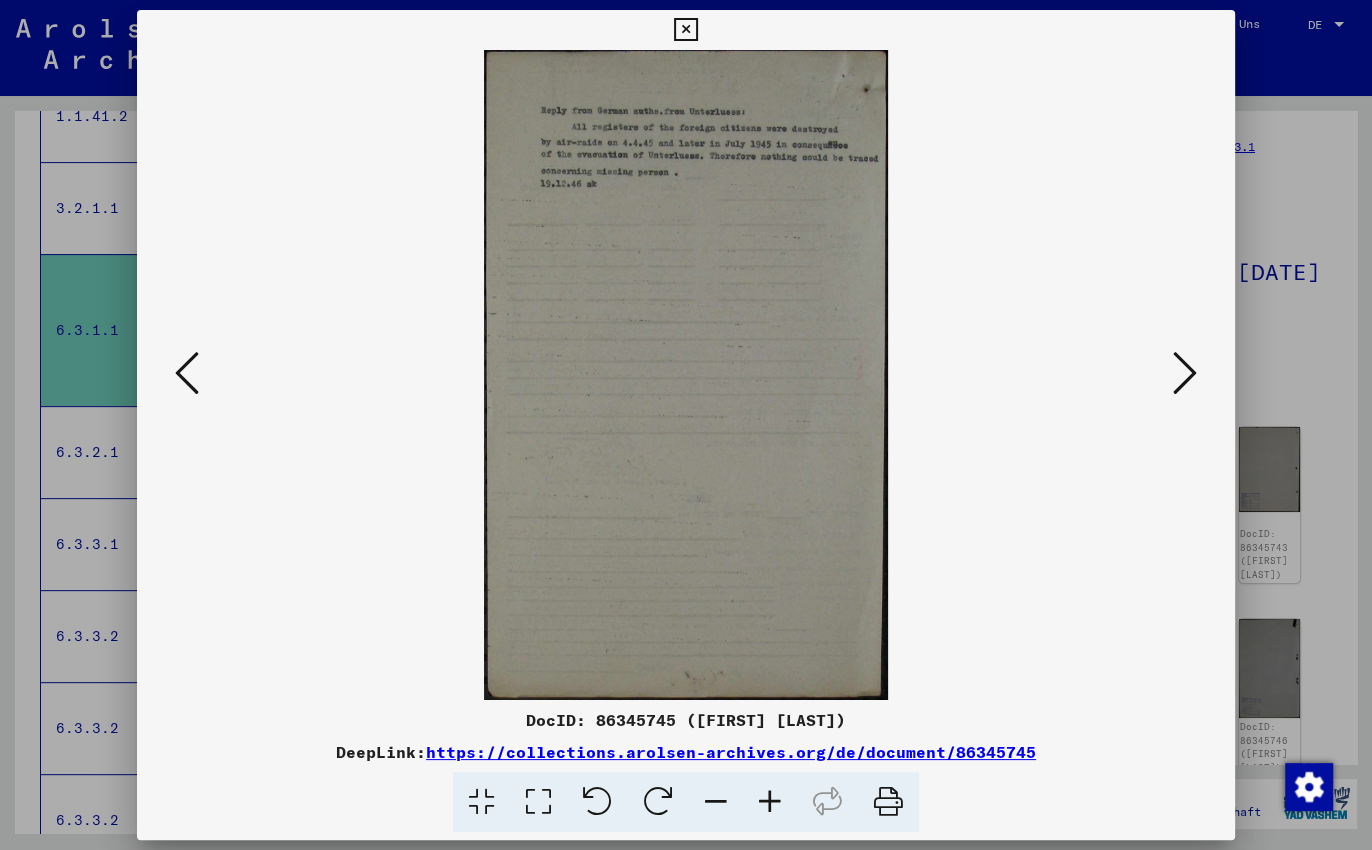 click at bounding box center [1185, 373] 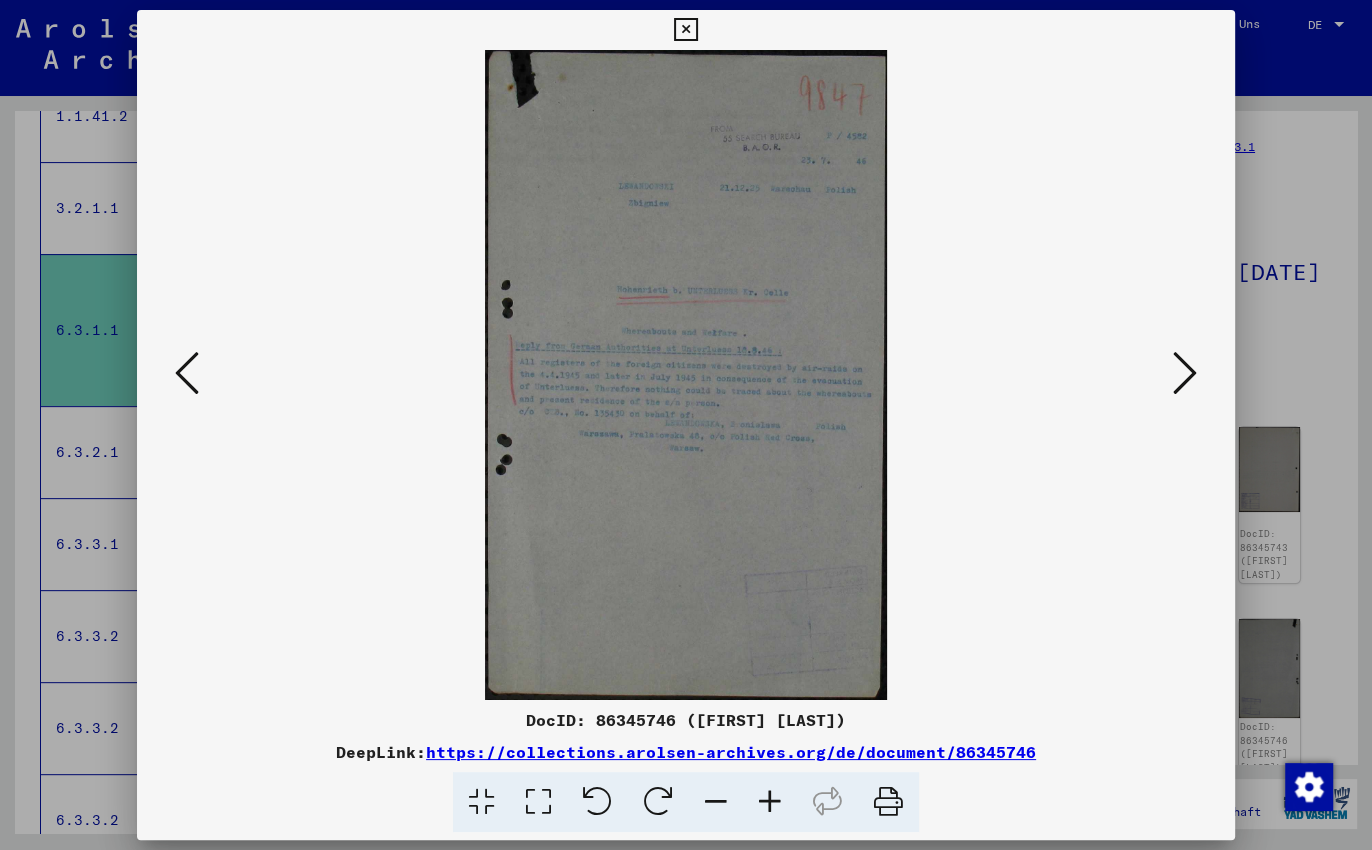 click at bounding box center [1185, 373] 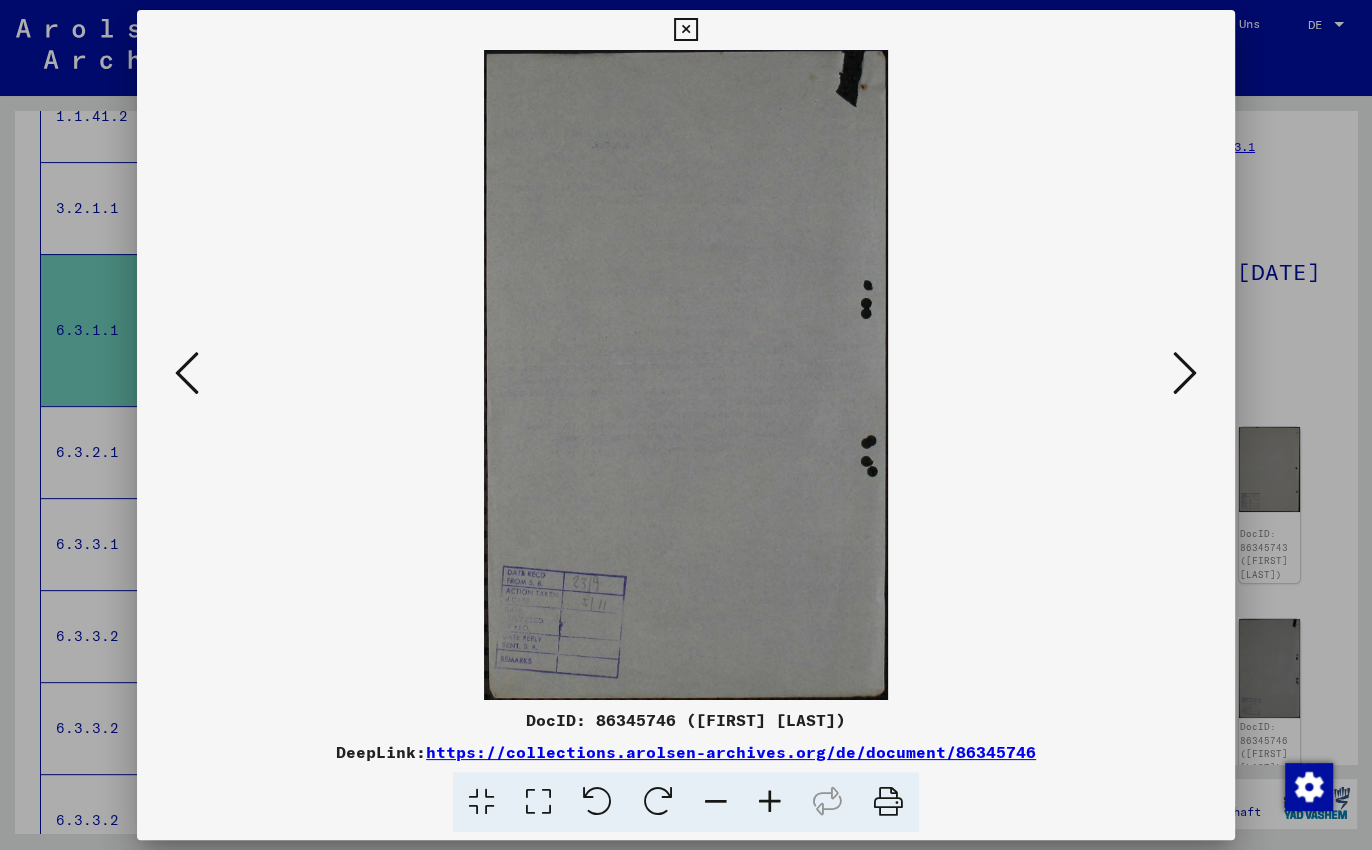 click at bounding box center (1185, 373) 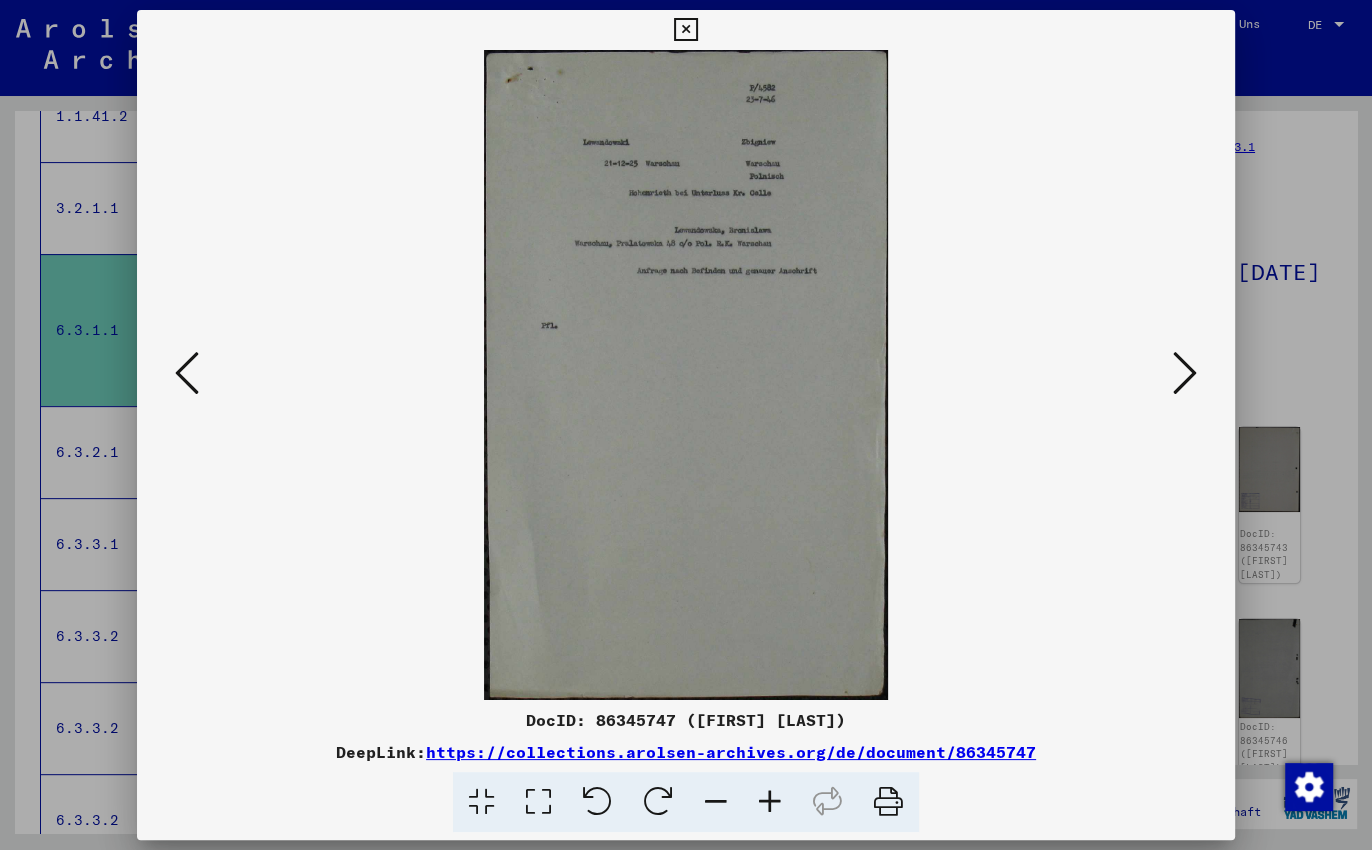 click at bounding box center [1185, 373] 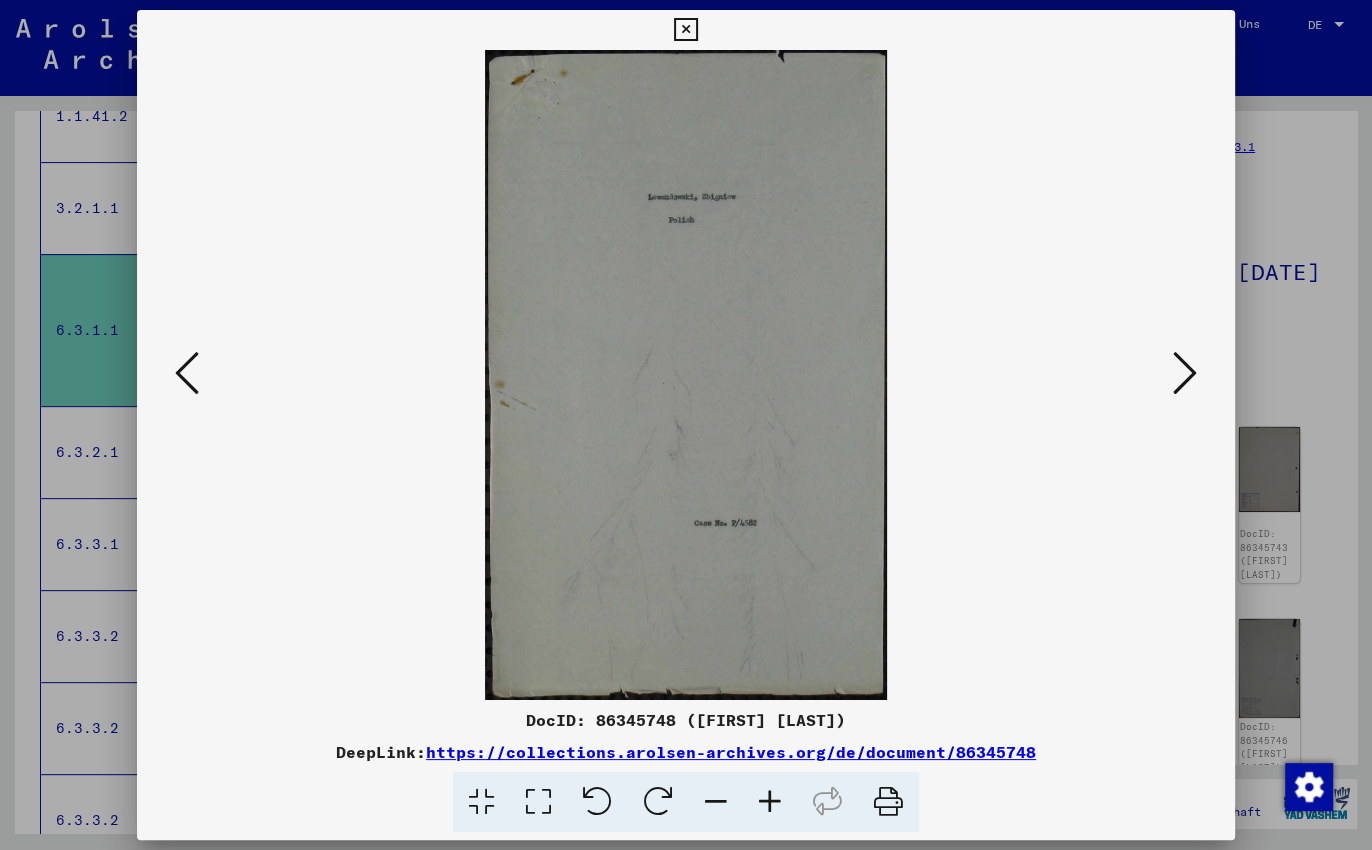click at bounding box center [1185, 373] 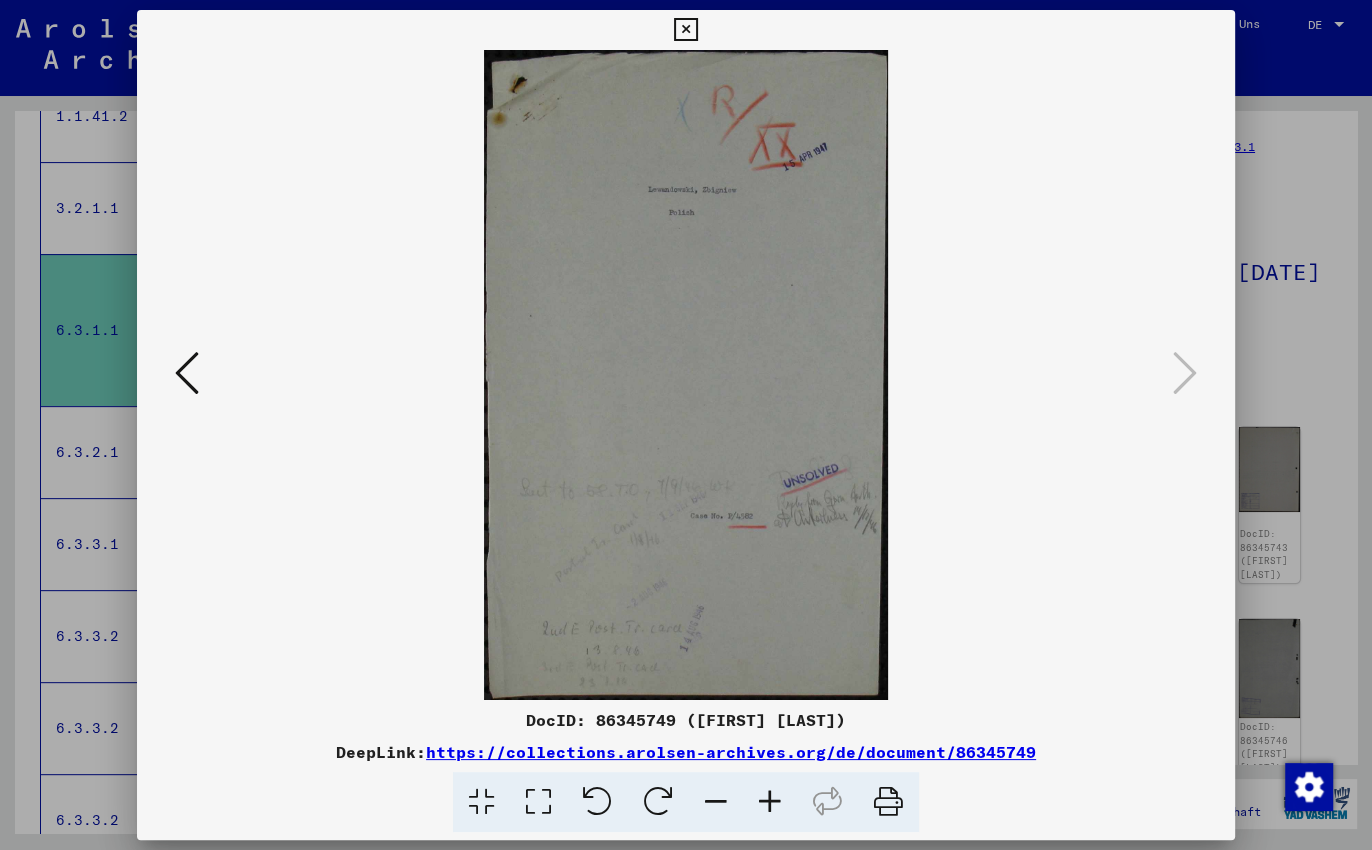 click at bounding box center [685, 30] 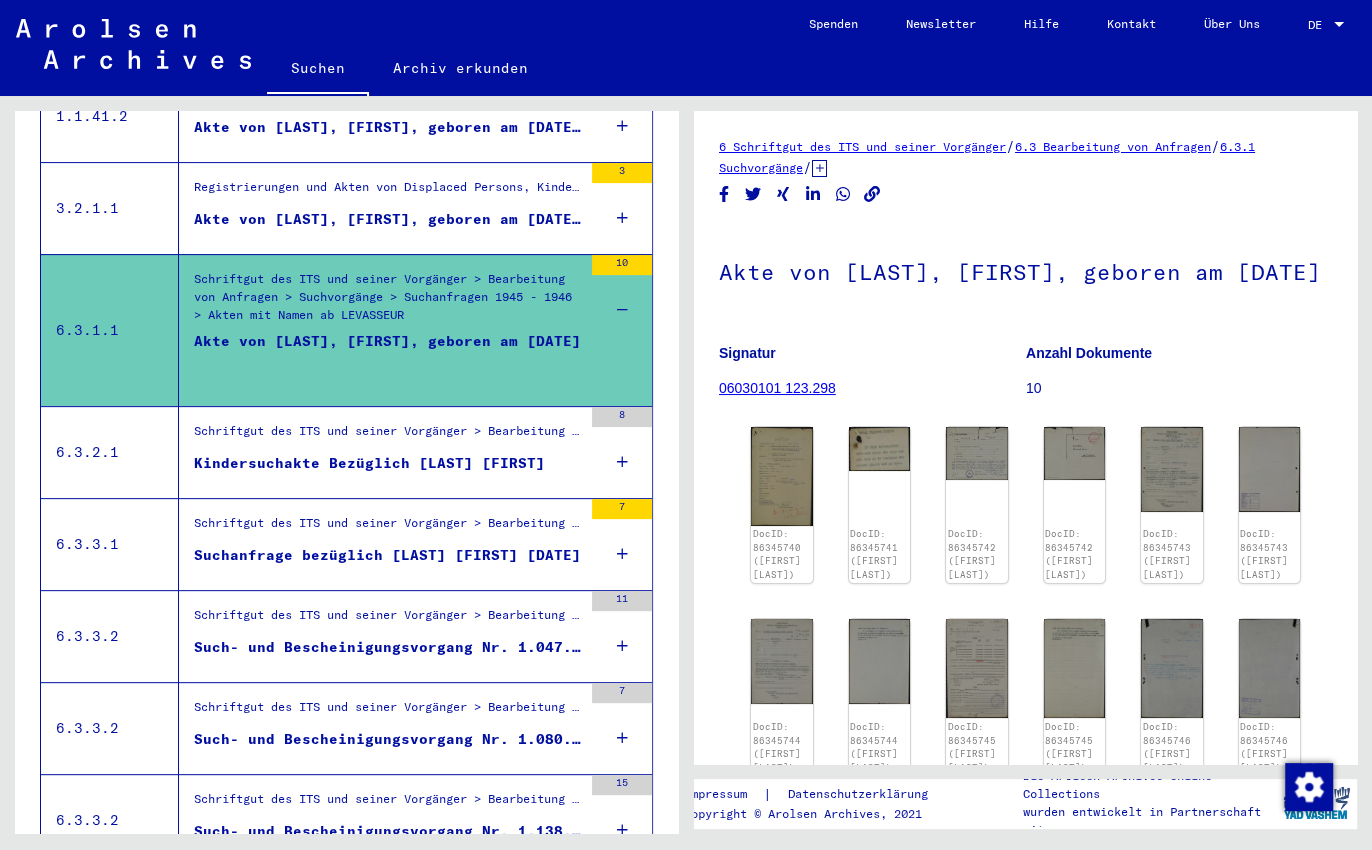click on "Suchanfrage bezüglich [LAST] [FIRST] [DATE]" at bounding box center (387, 555) 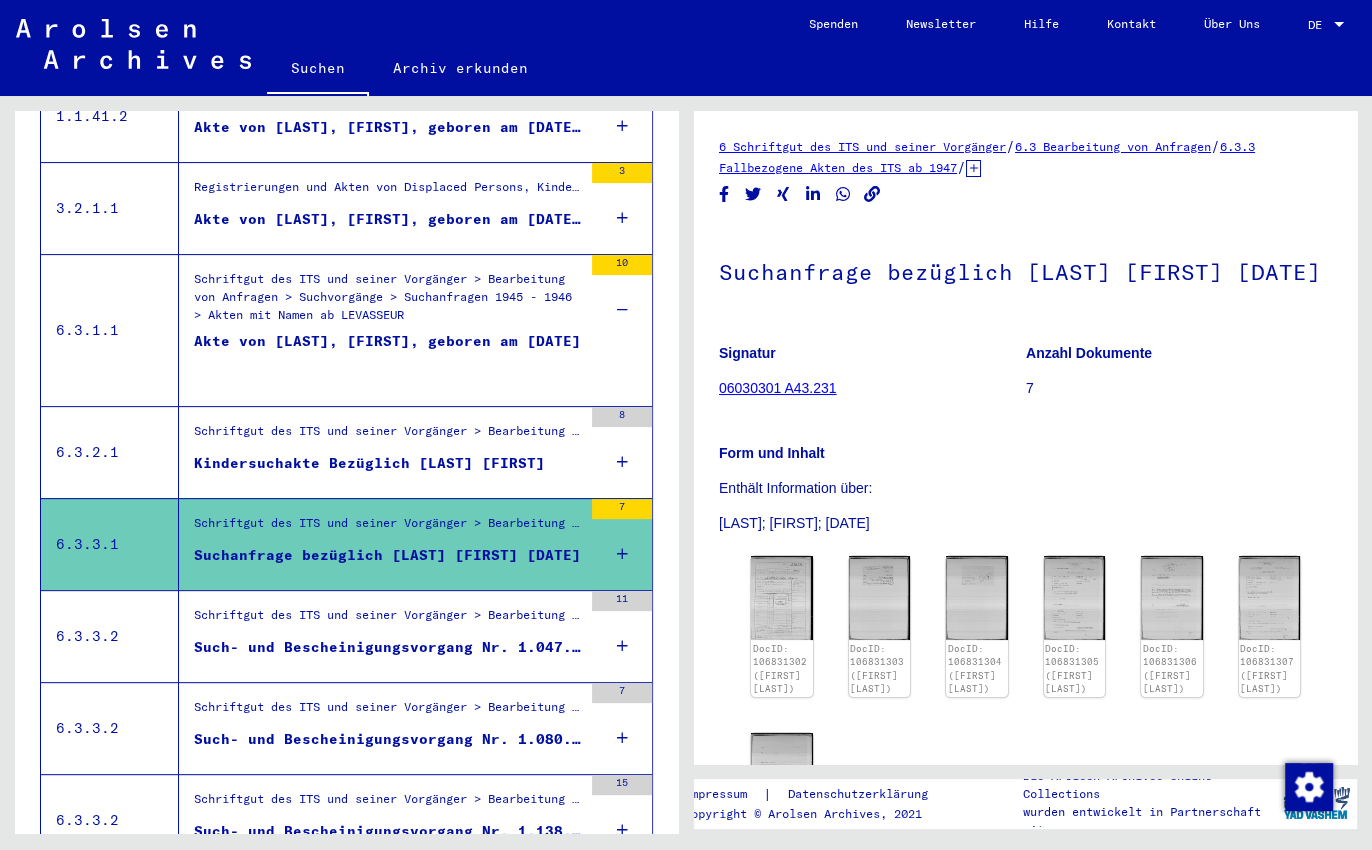 scroll, scrollTop: 0, scrollLeft: 0, axis: both 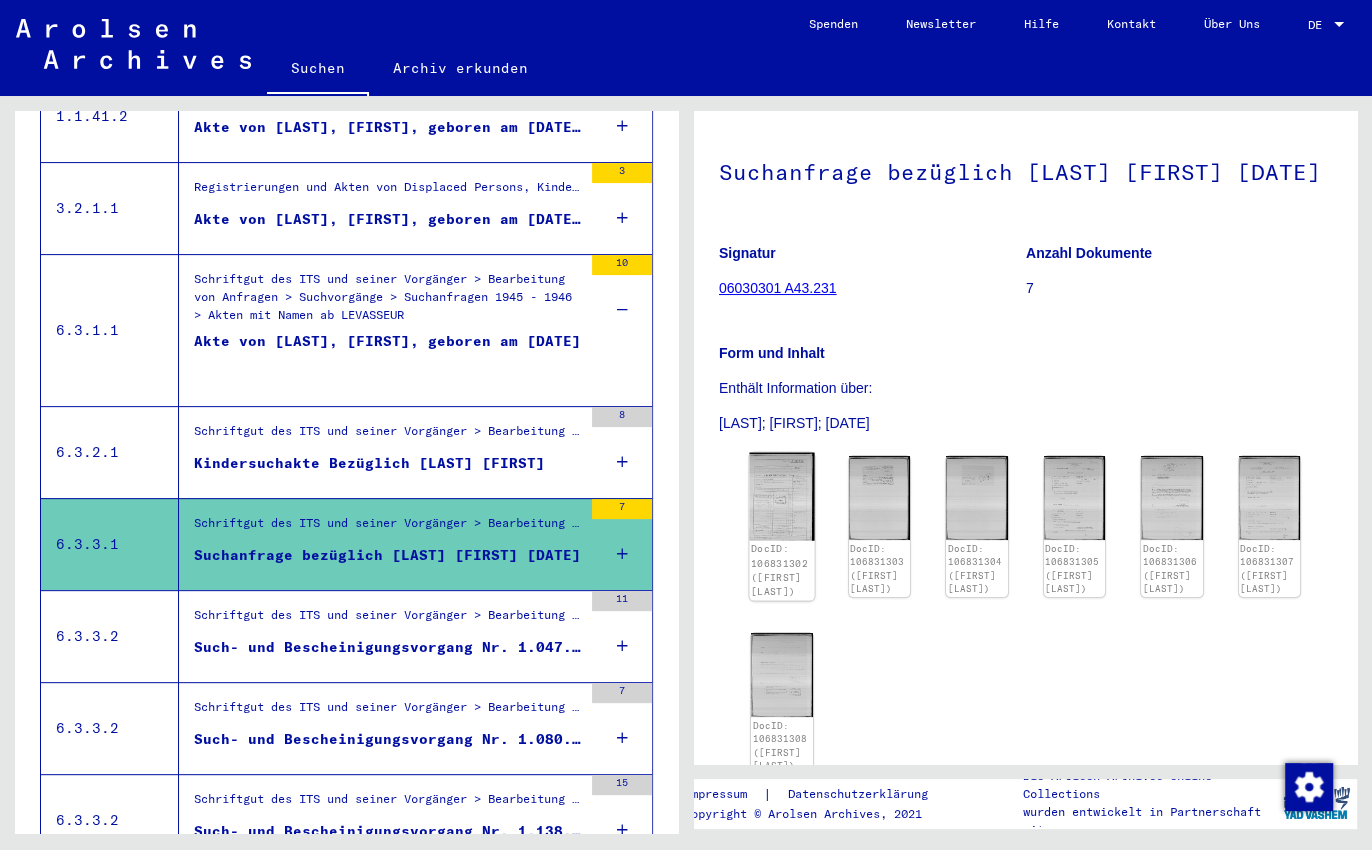 click 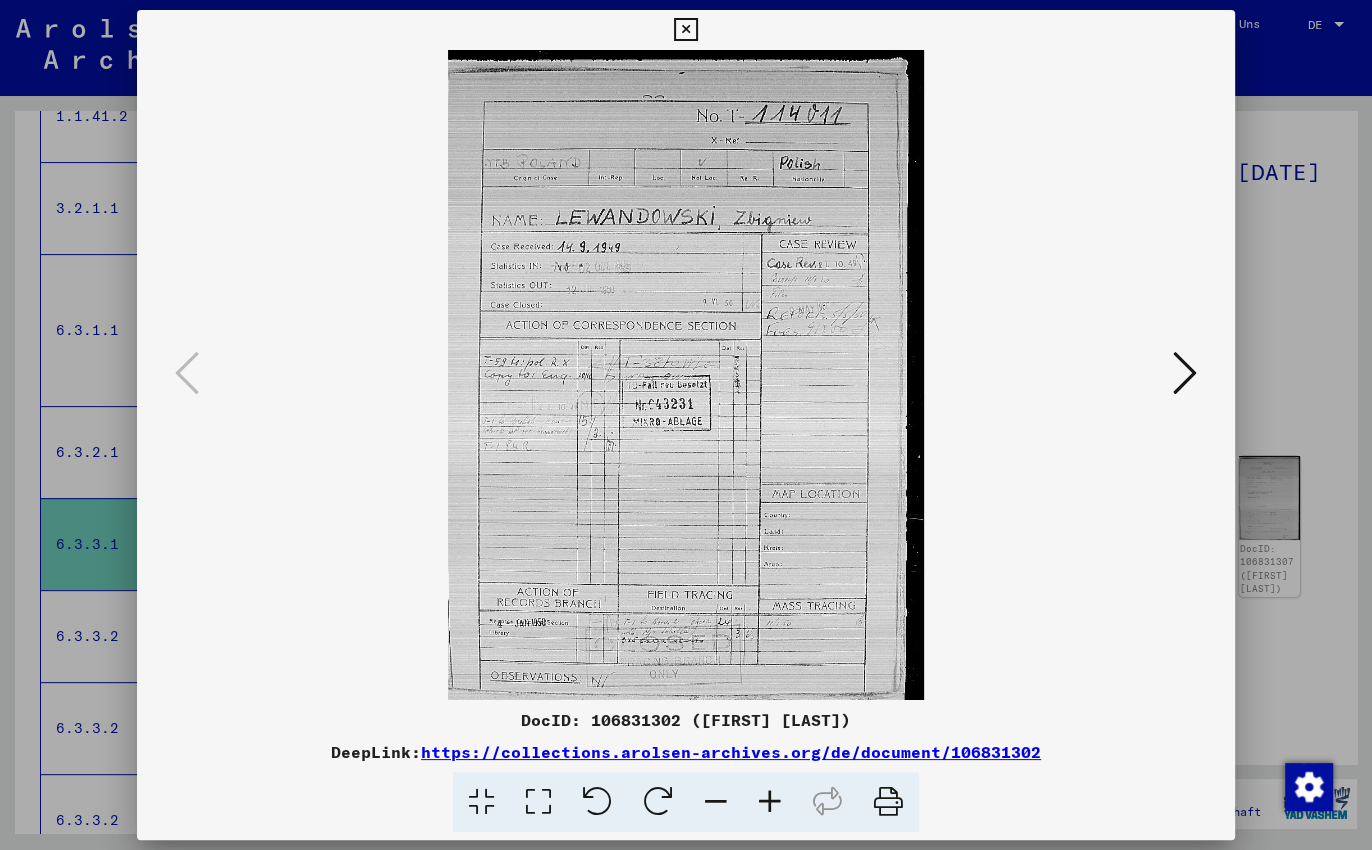 click at bounding box center [1185, 373] 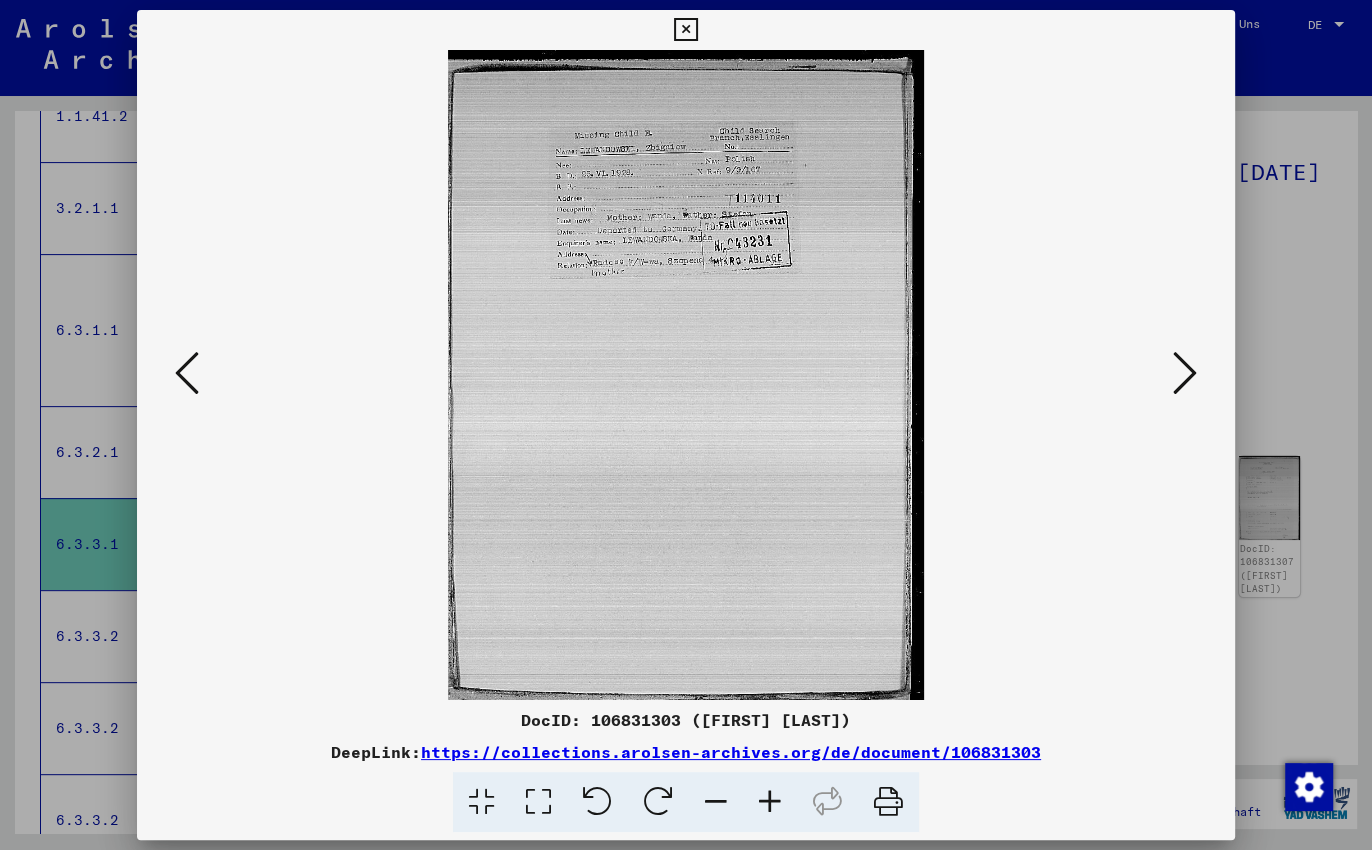 click at bounding box center (1185, 373) 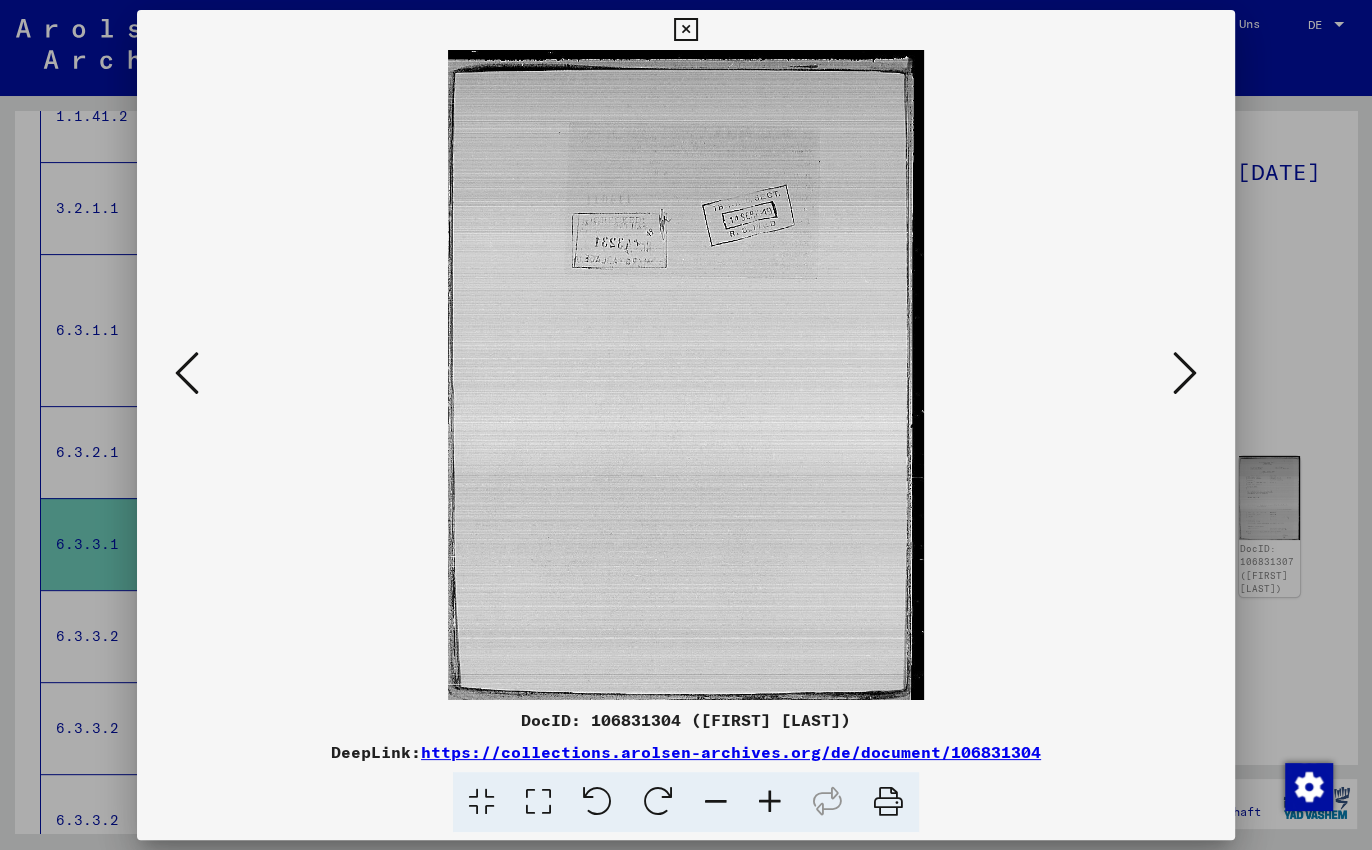 click at bounding box center (1185, 373) 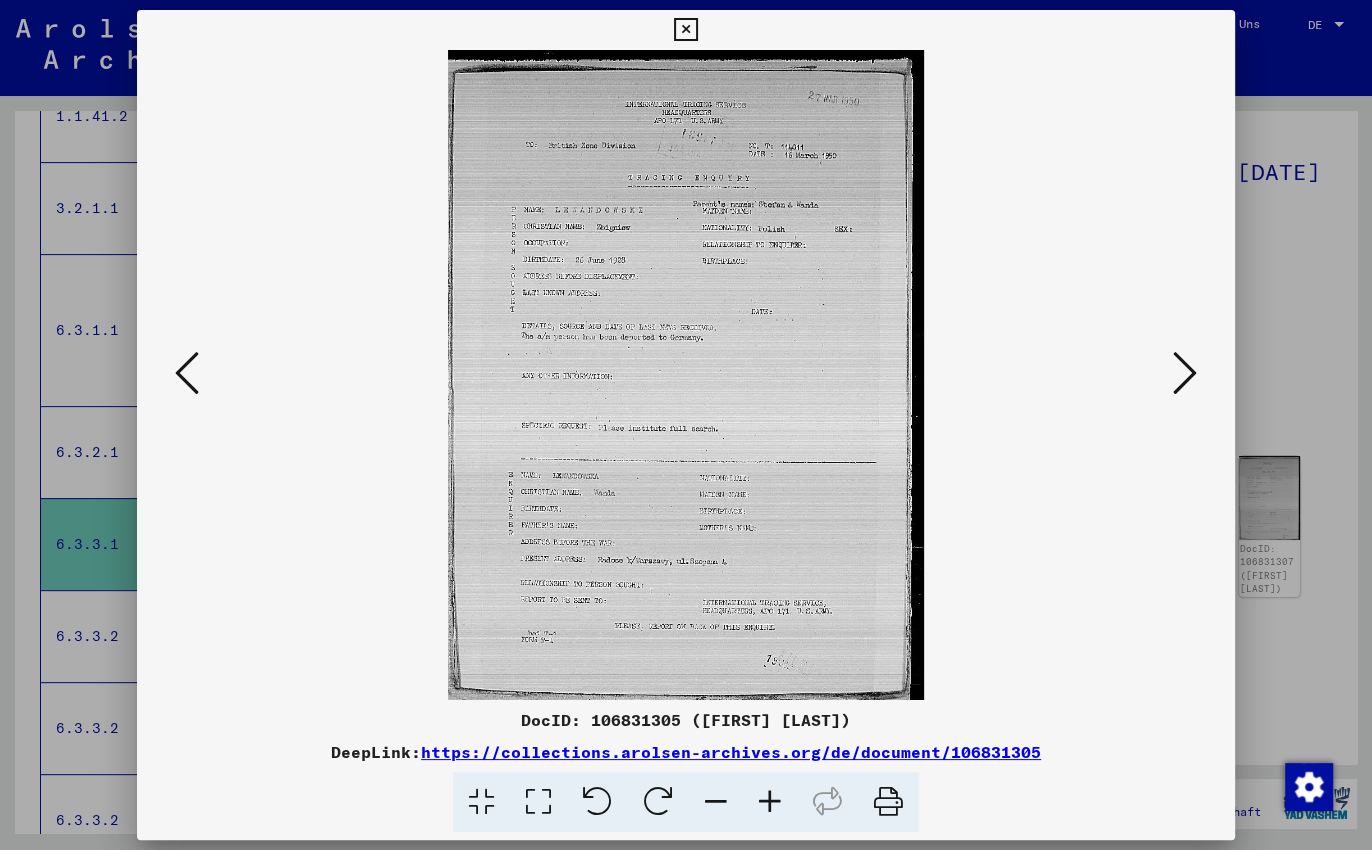 click at bounding box center (1185, 373) 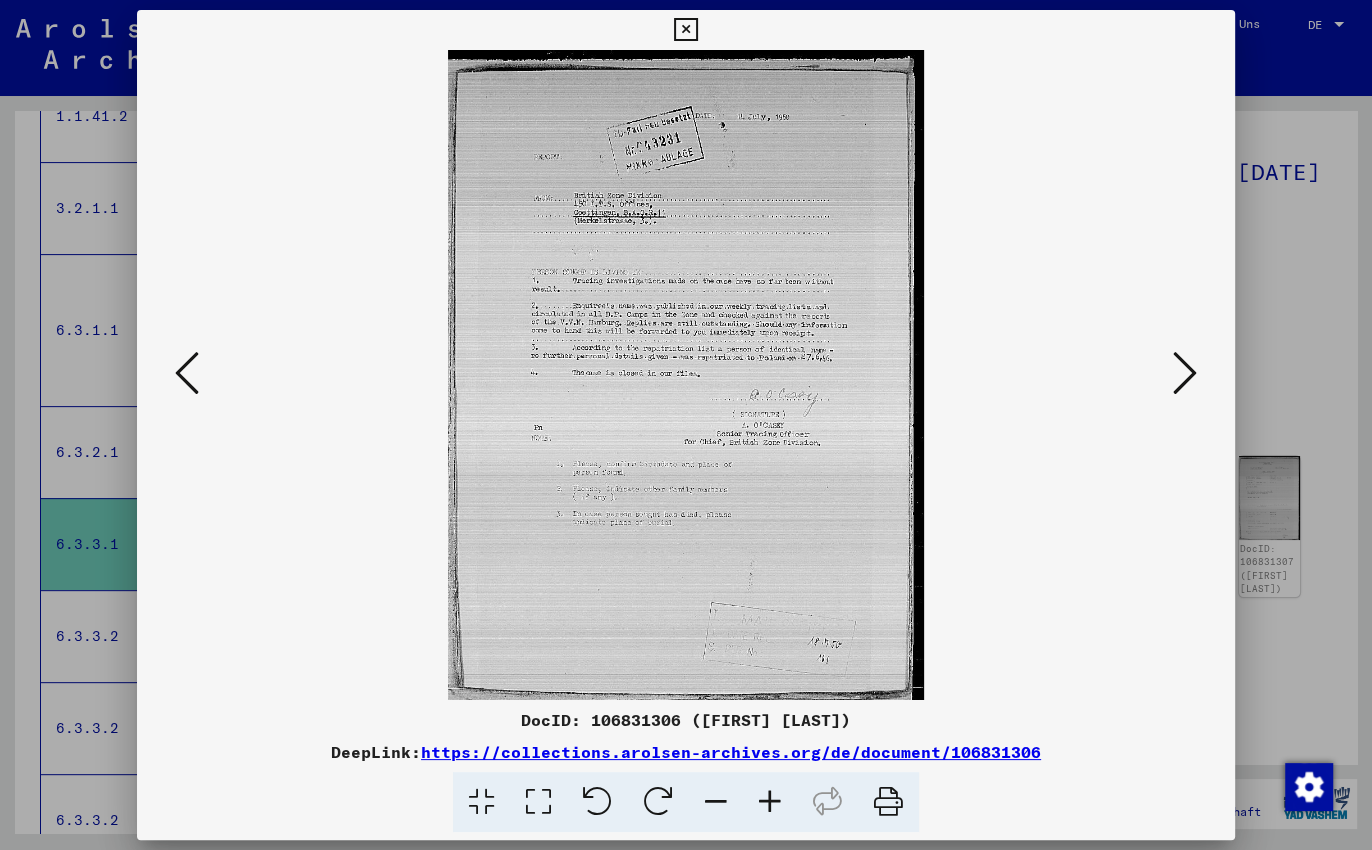 click at bounding box center [1185, 373] 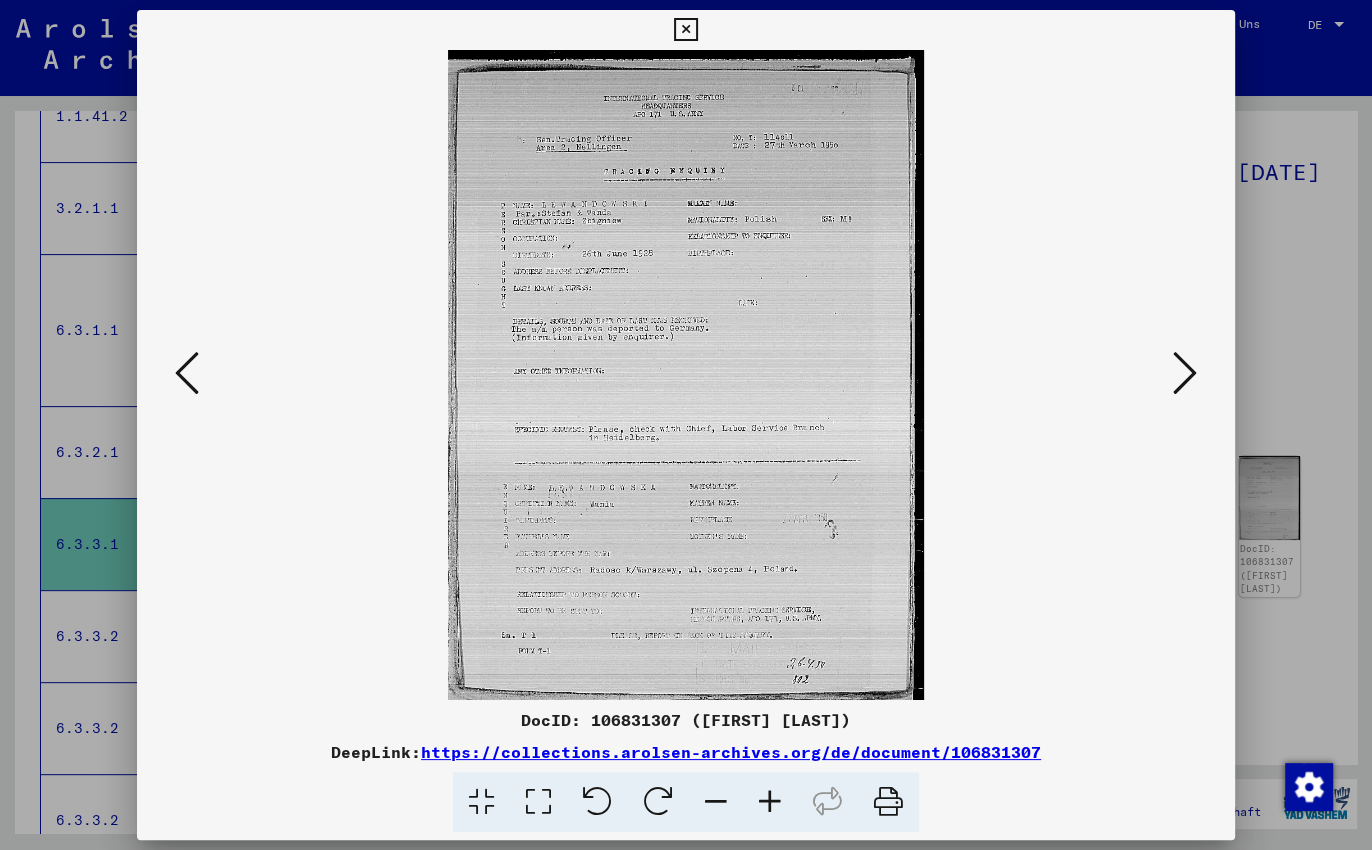 click at bounding box center (1185, 373) 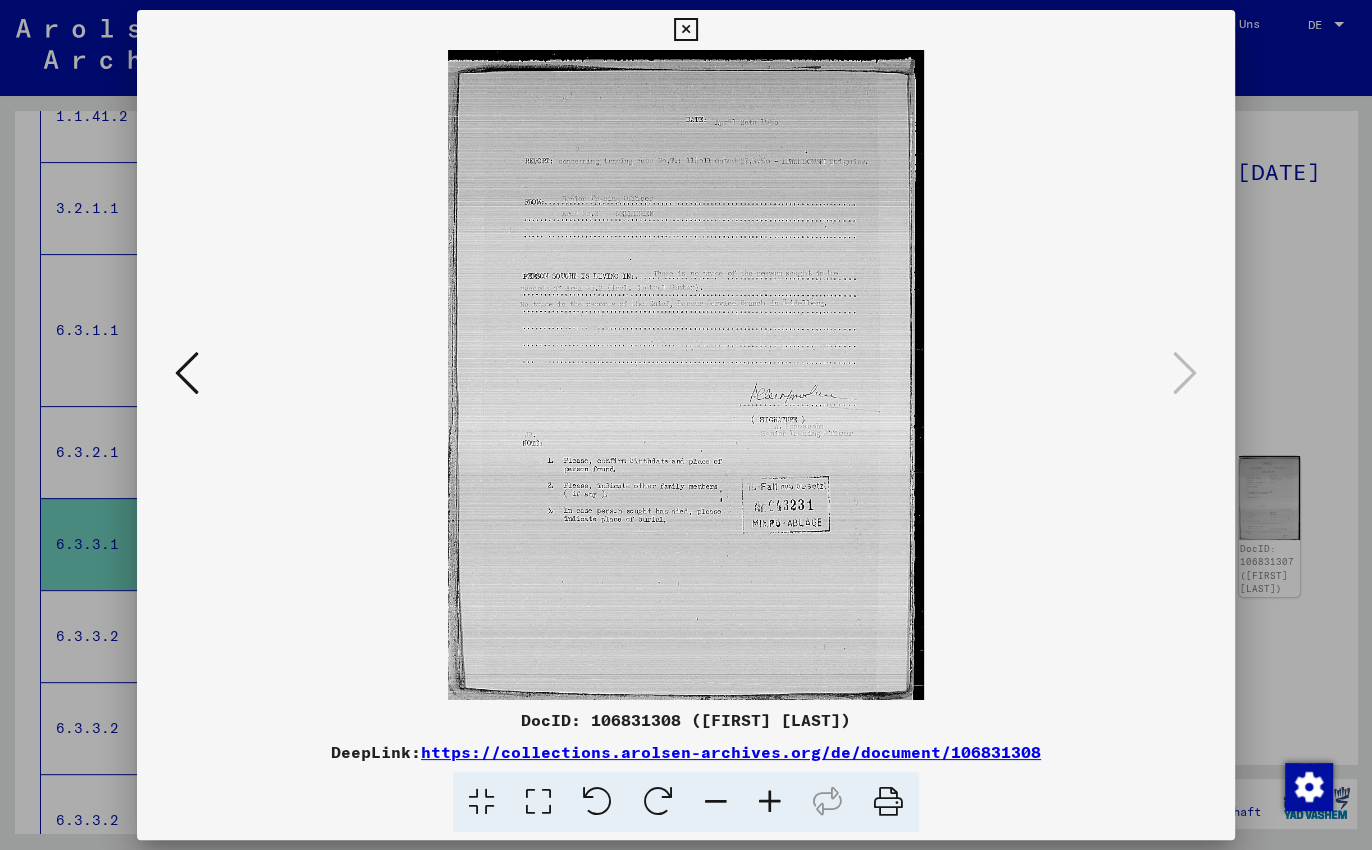 click at bounding box center (685, 30) 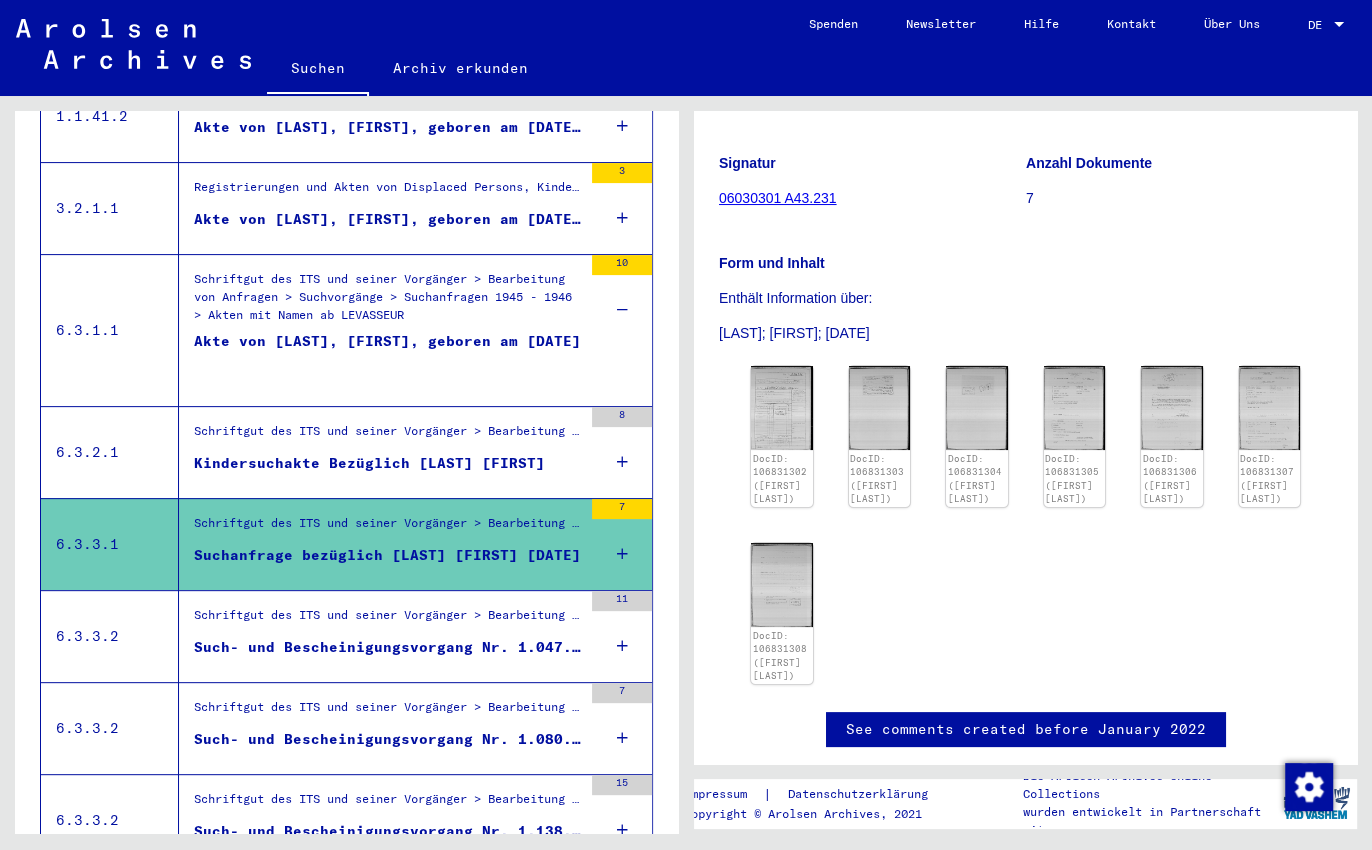 scroll, scrollTop: 300, scrollLeft: 0, axis: vertical 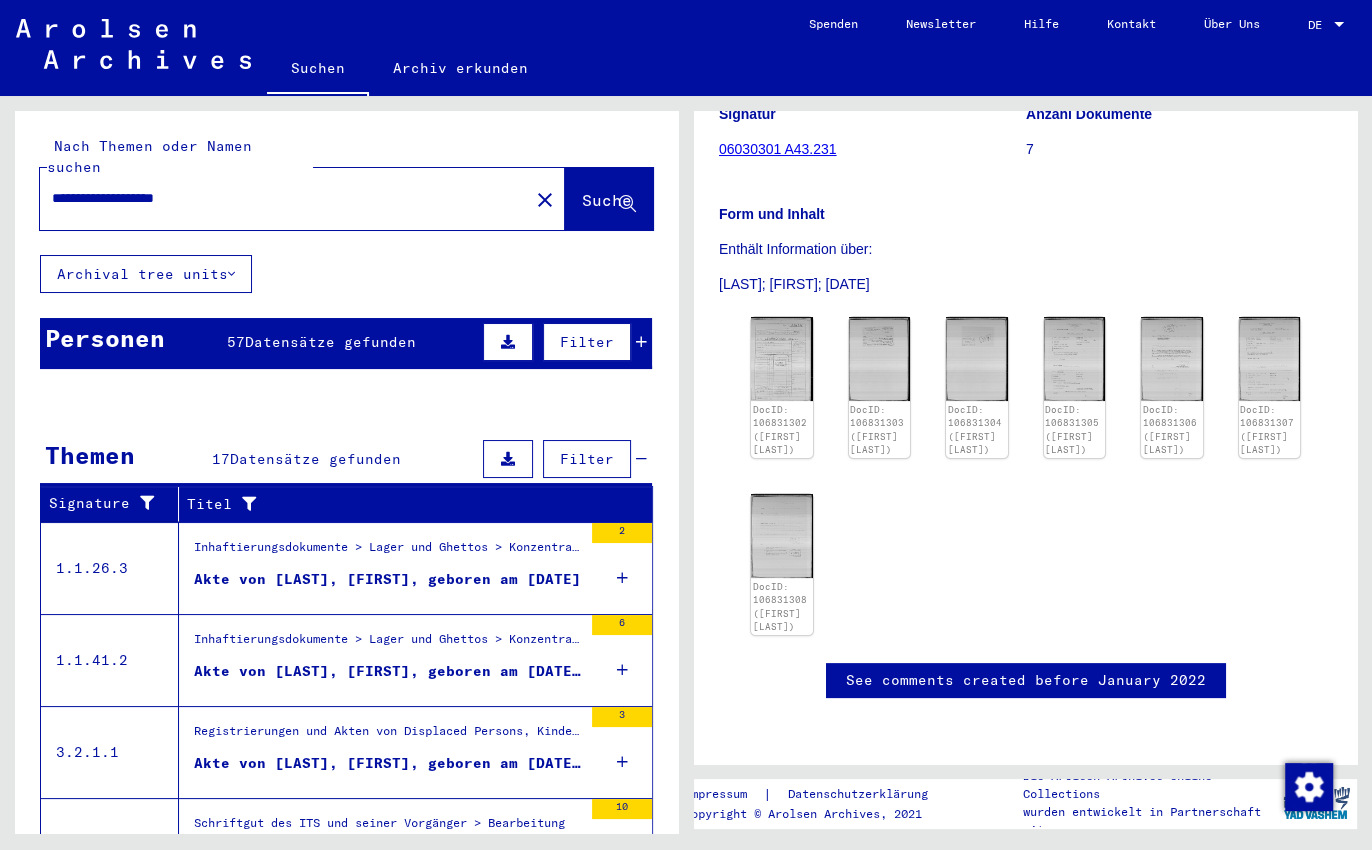drag, startPoint x: 62, startPoint y: 176, endPoint x: 117, endPoint y: 176, distance: 55 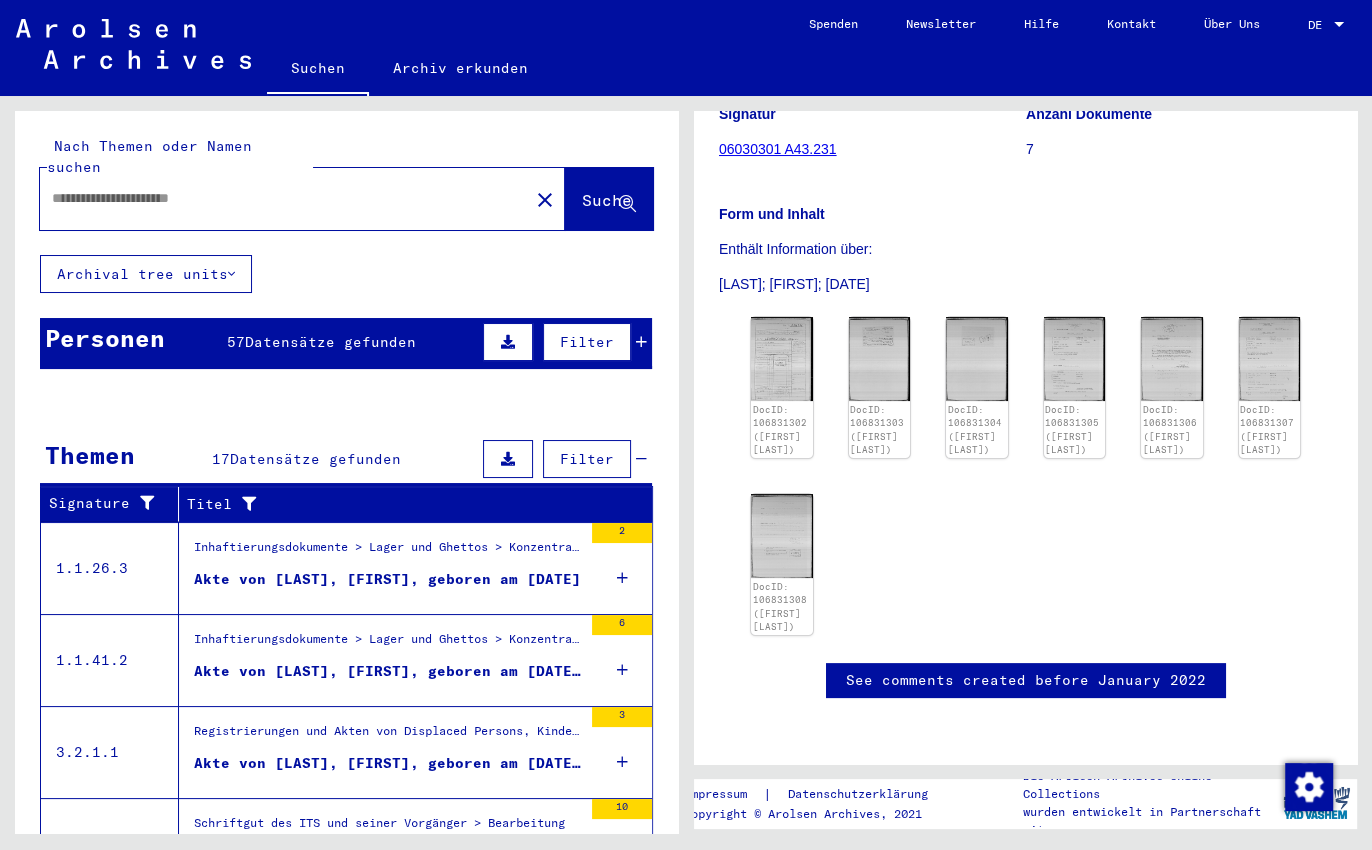 scroll, scrollTop: 0, scrollLeft: 0, axis: both 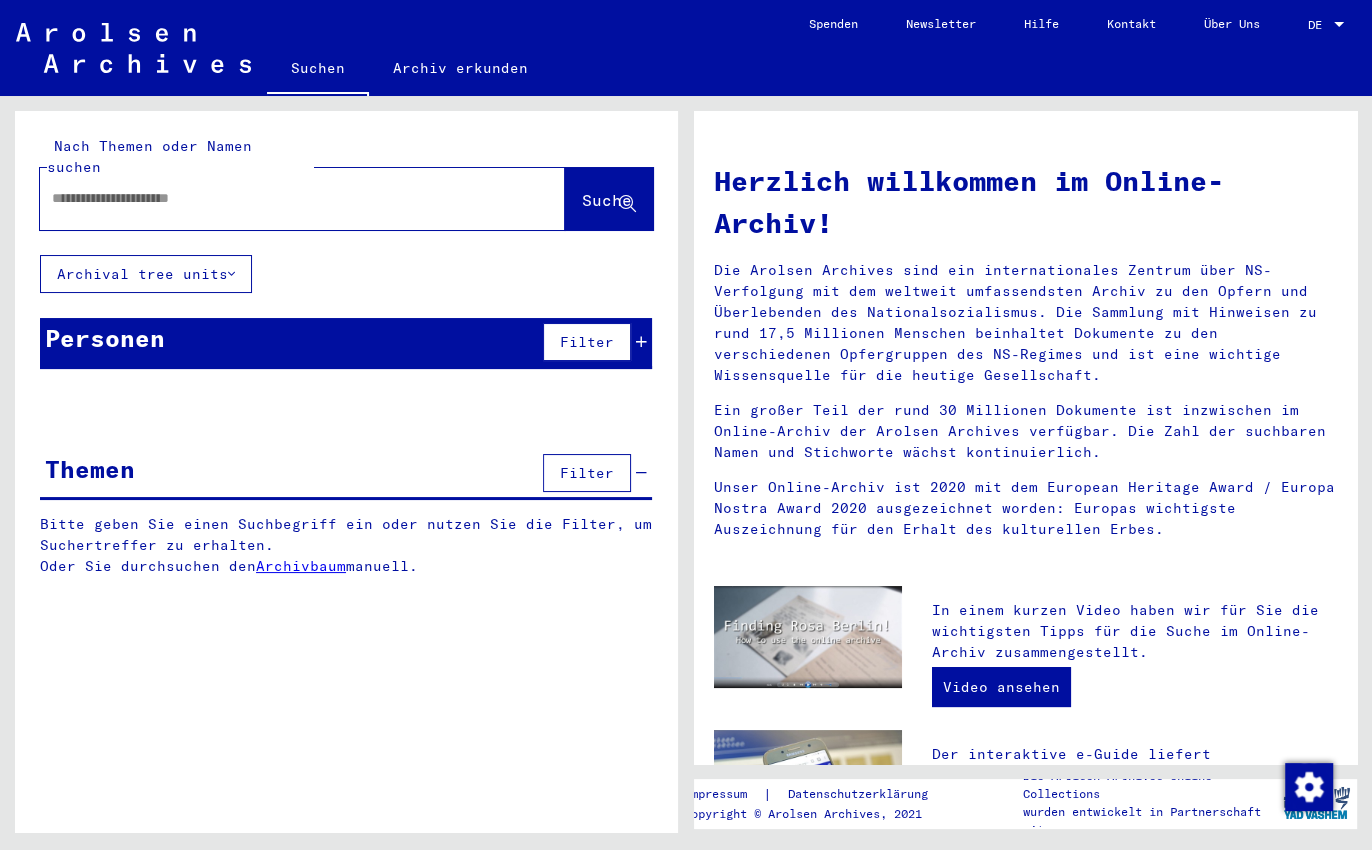 click at bounding box center [278, 198] 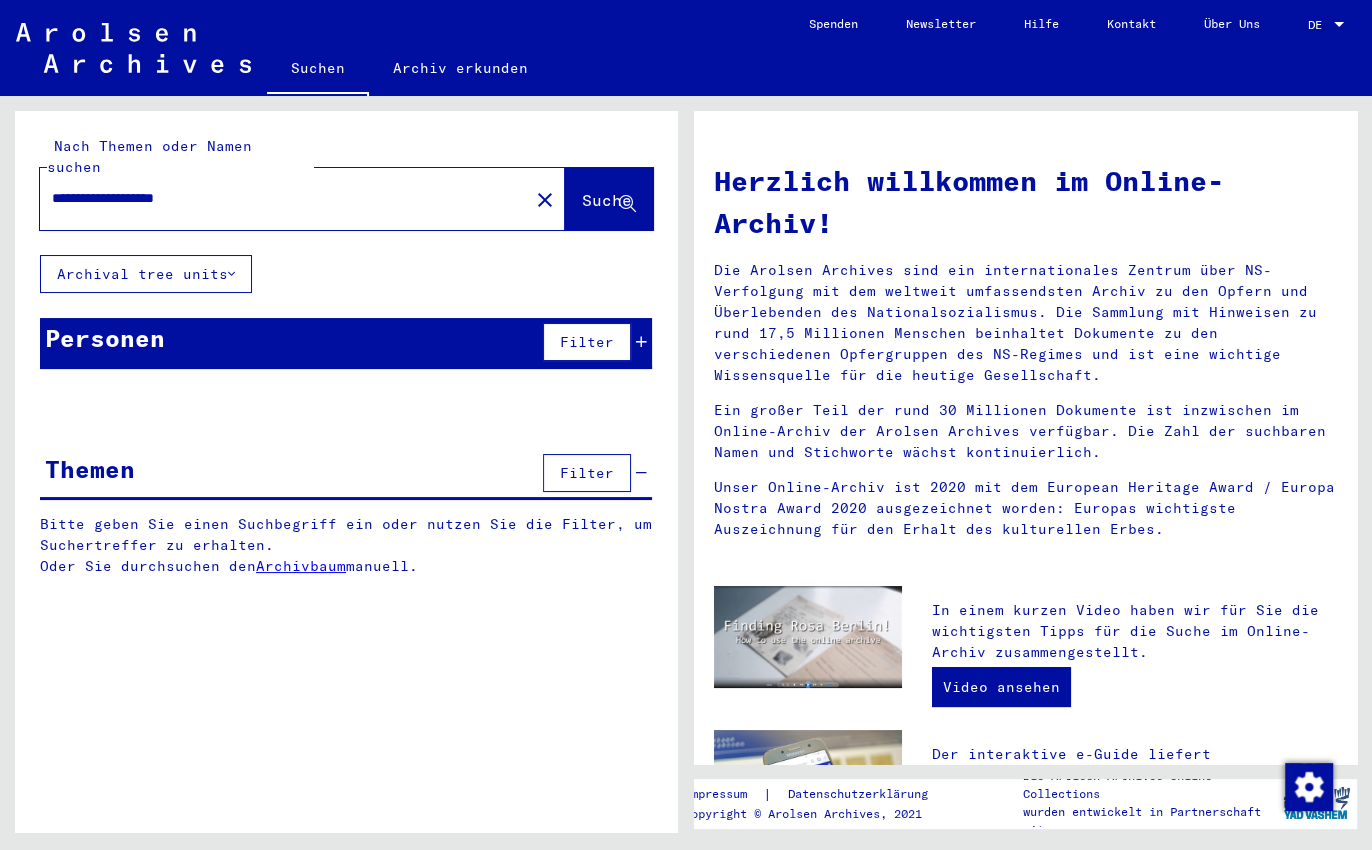 type on "**********" 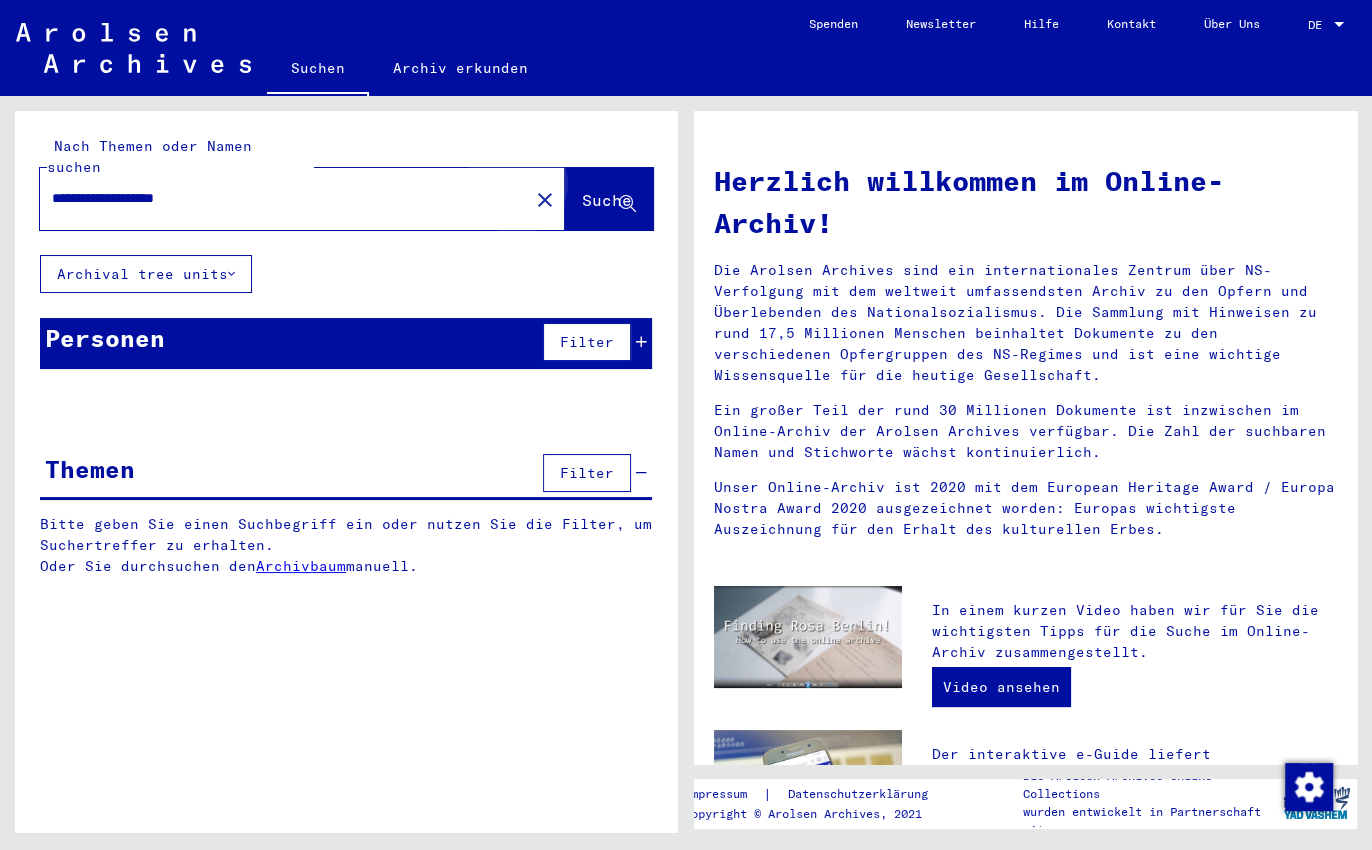 click on "Suche" 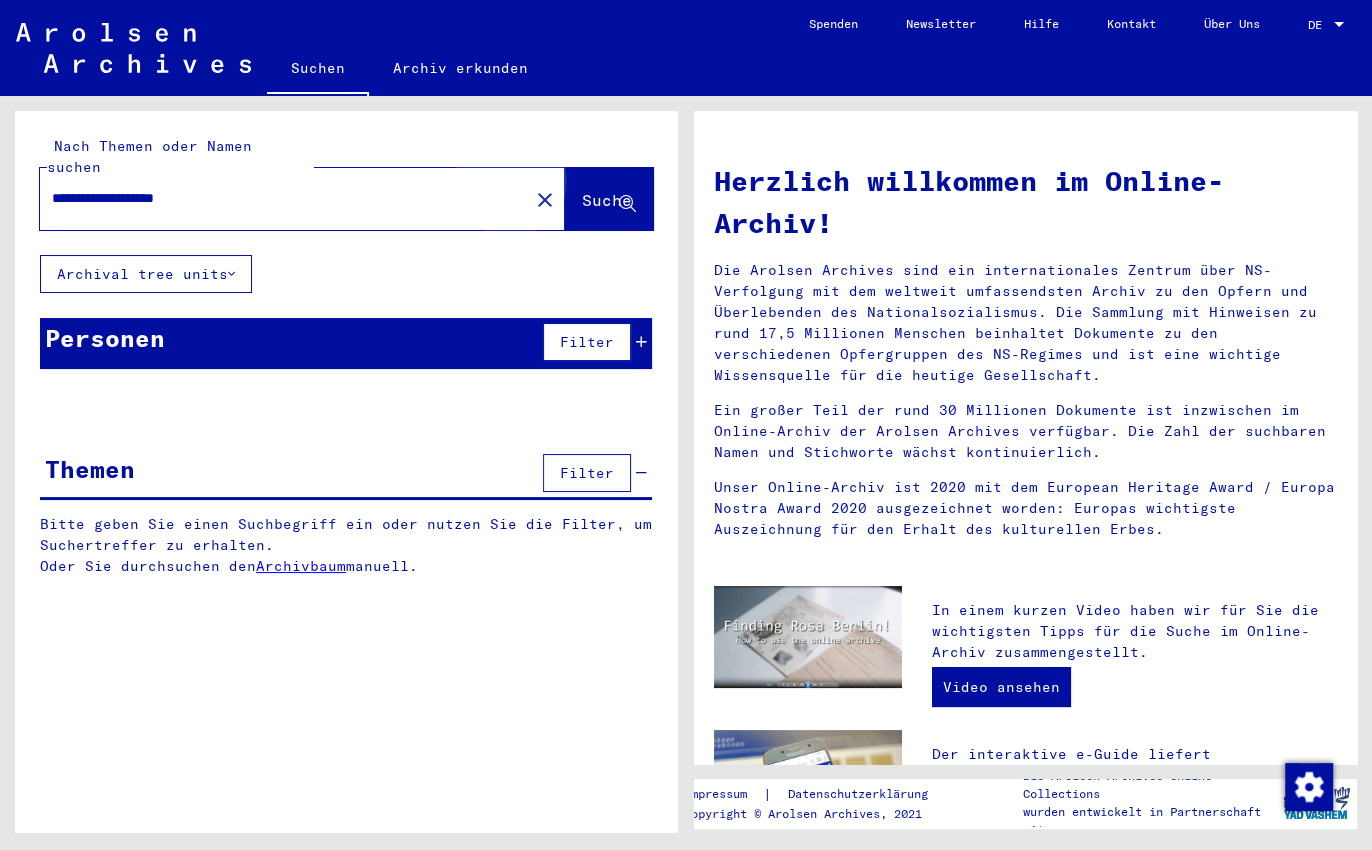 click on "Suche" 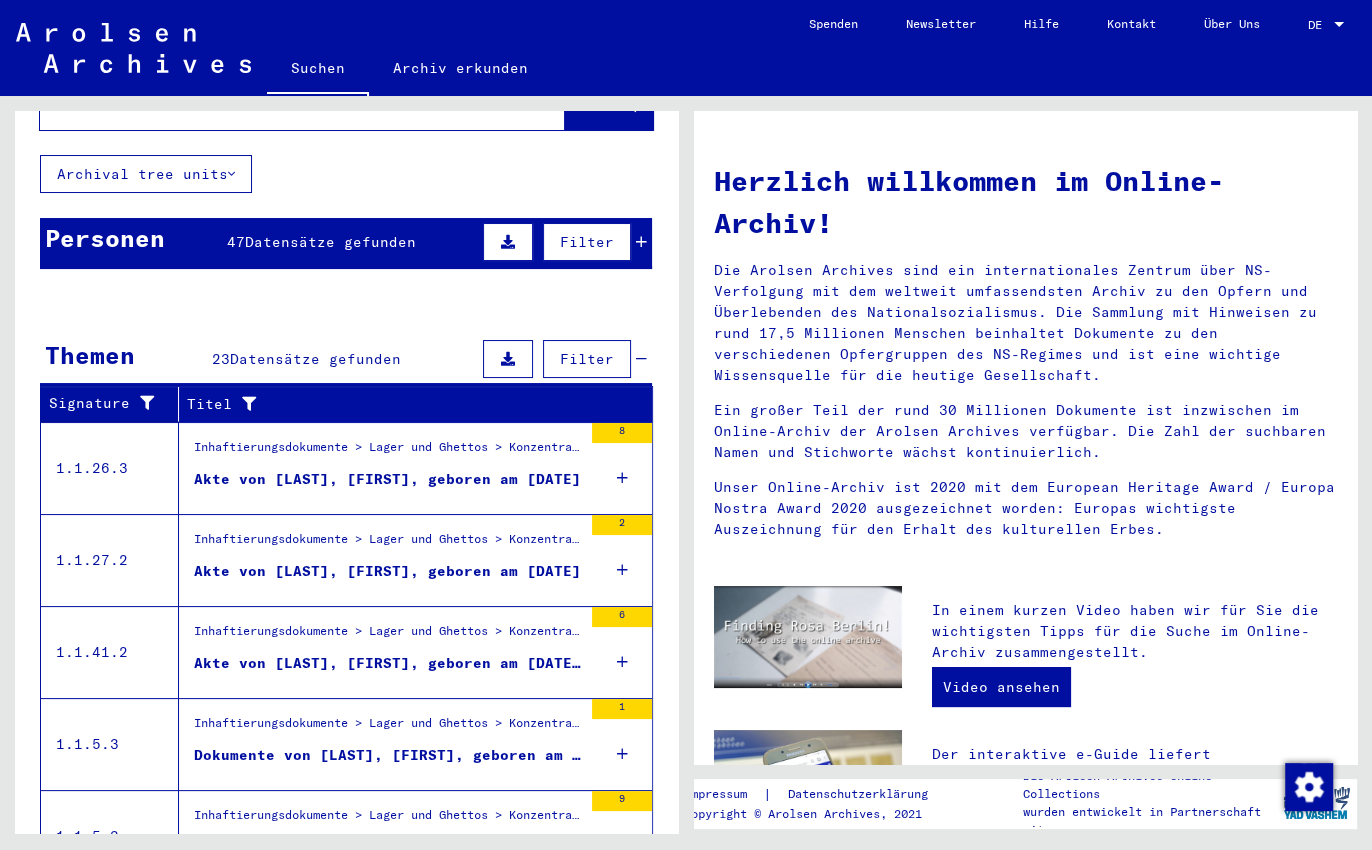 scroll, scrollTop: 184, scrollLeft: 0, axis: vertical 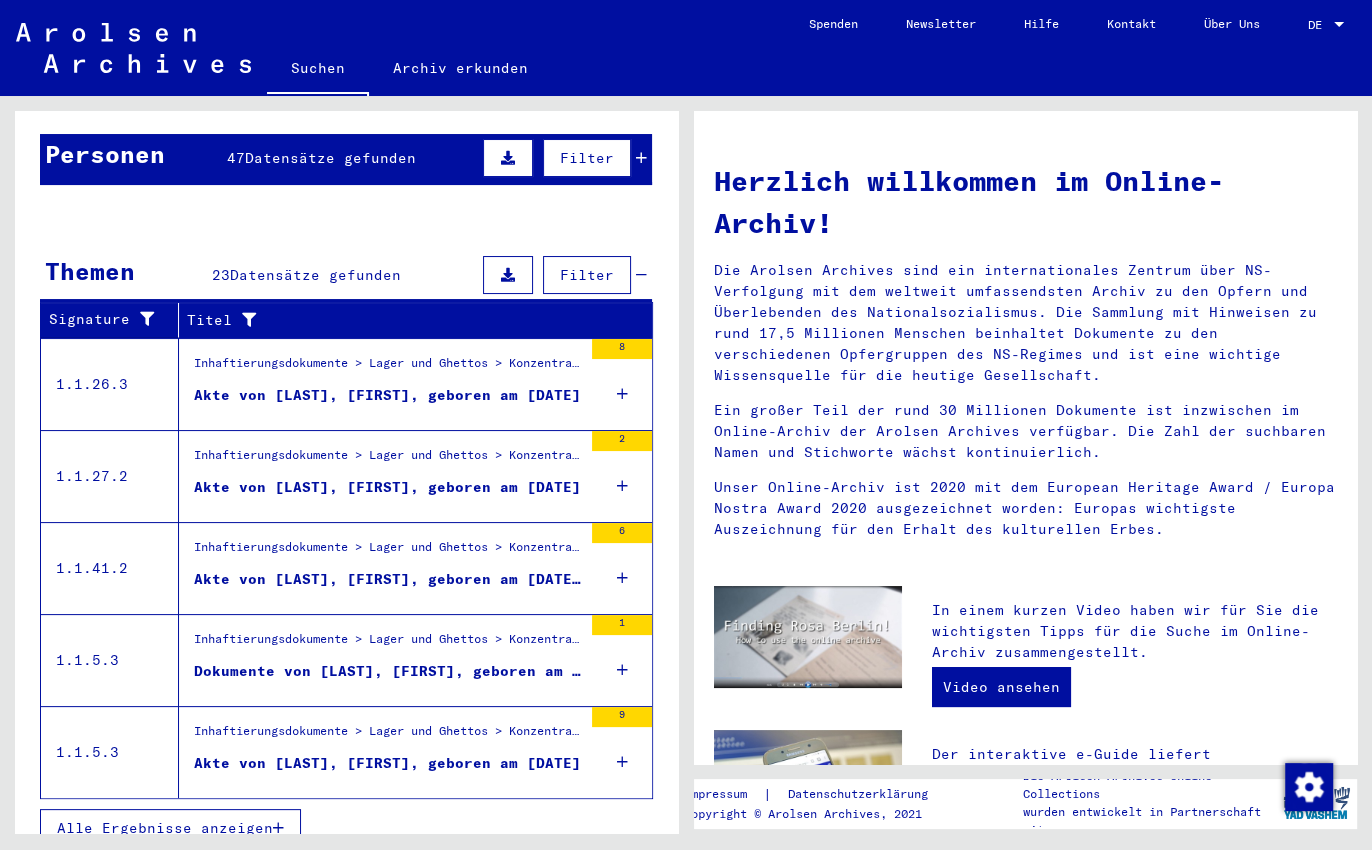 click on "79493" at bounding box center (590, 413) 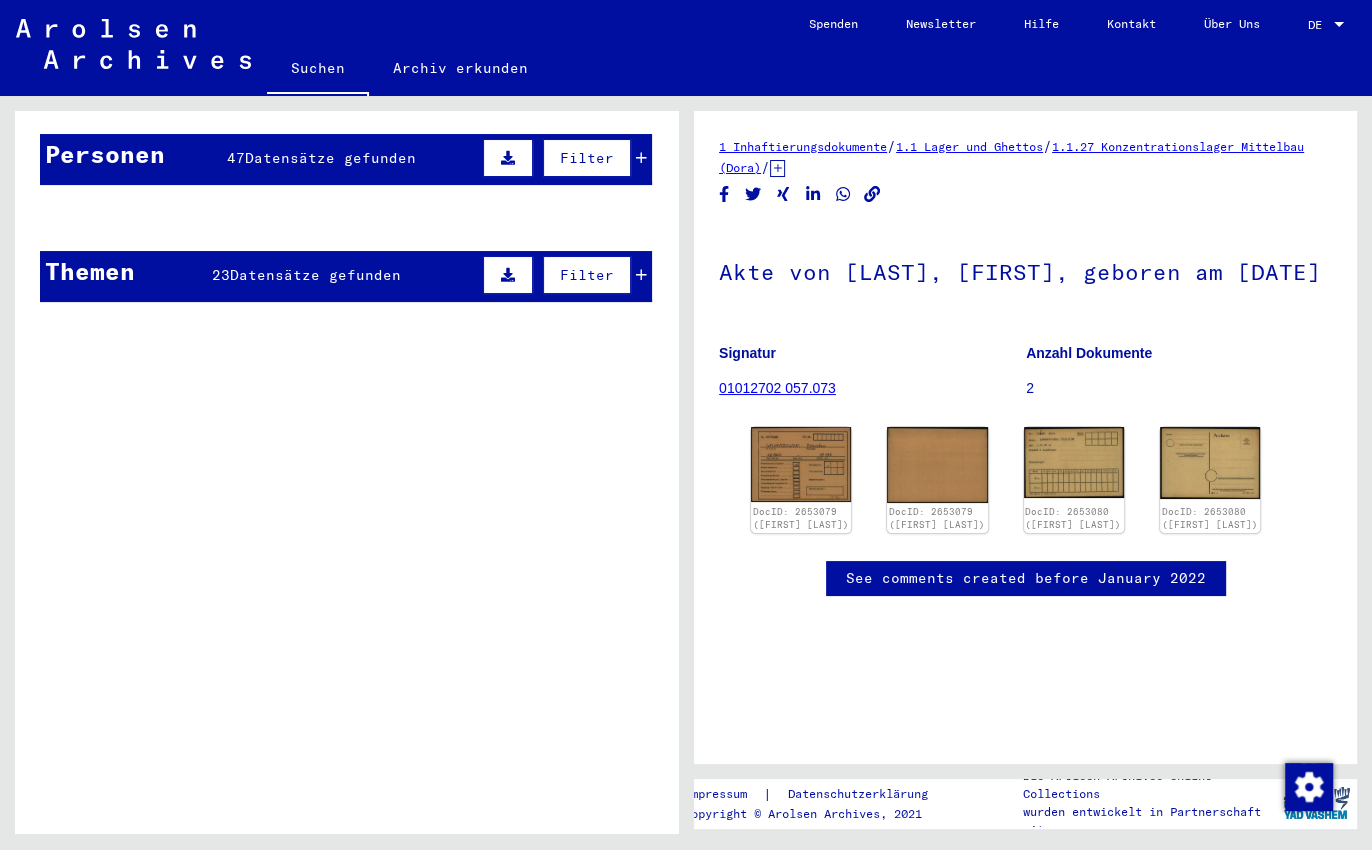 scroll, scrollTop: 0, scrollLeft: 0, axis: both 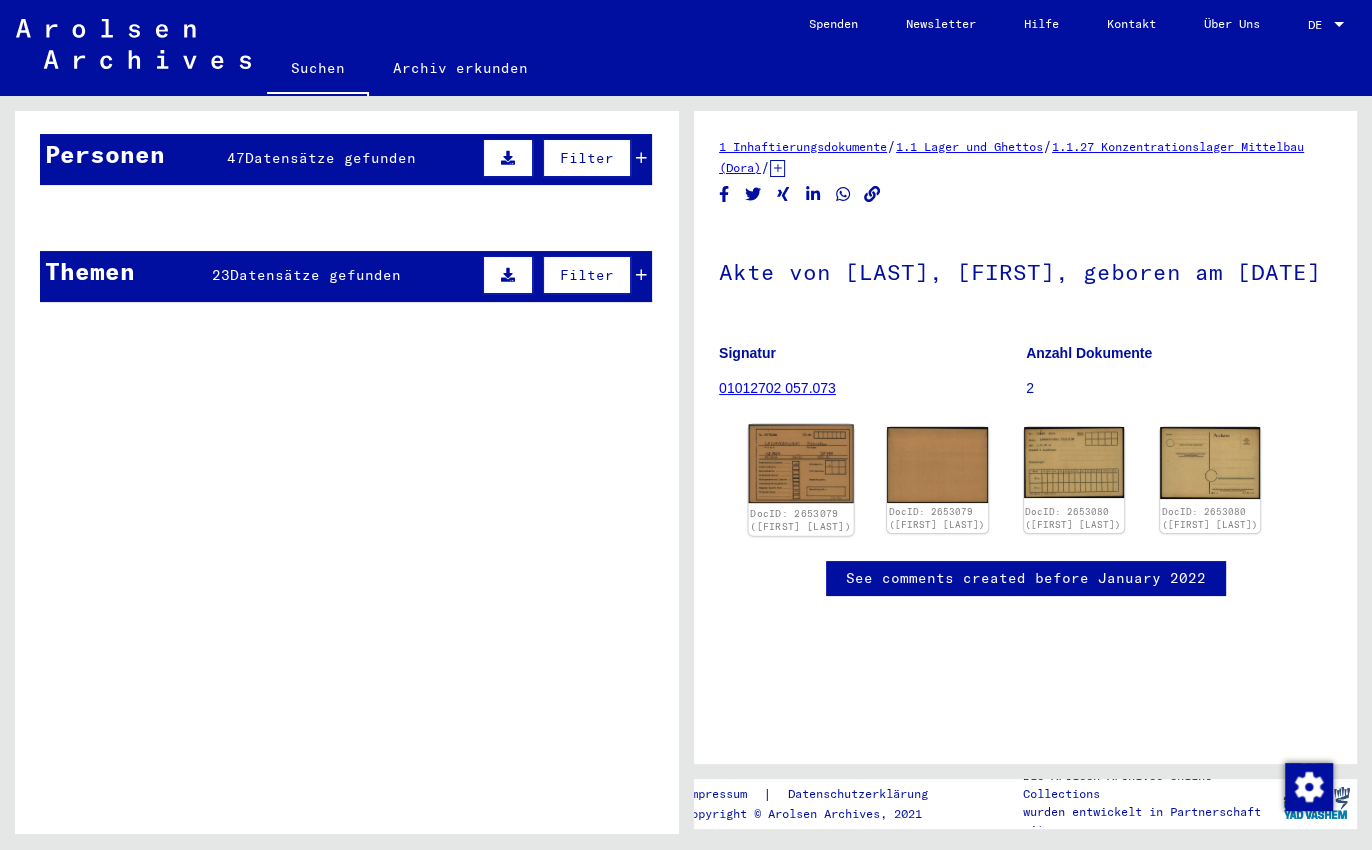 click 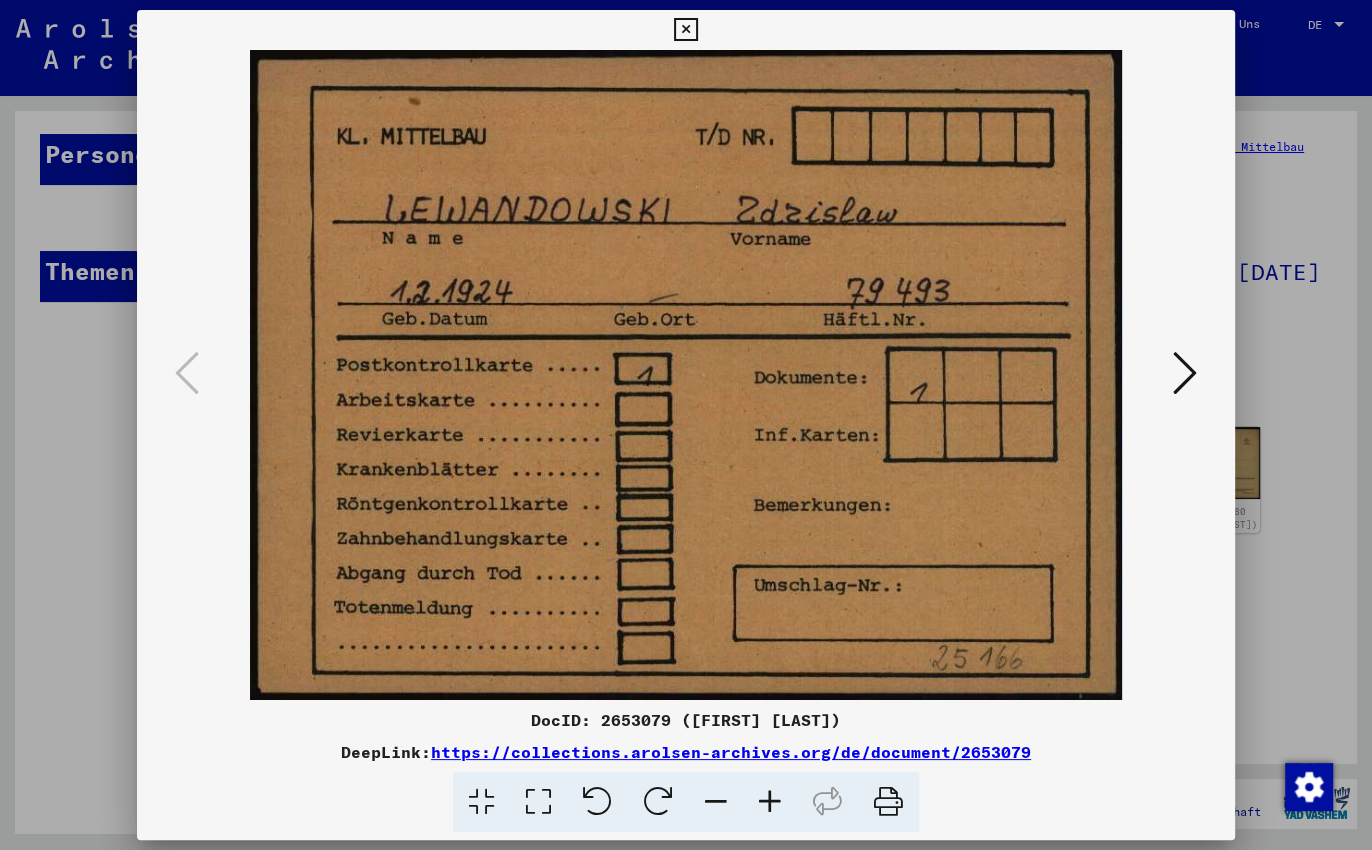 click at bounding box center (1185, 373) 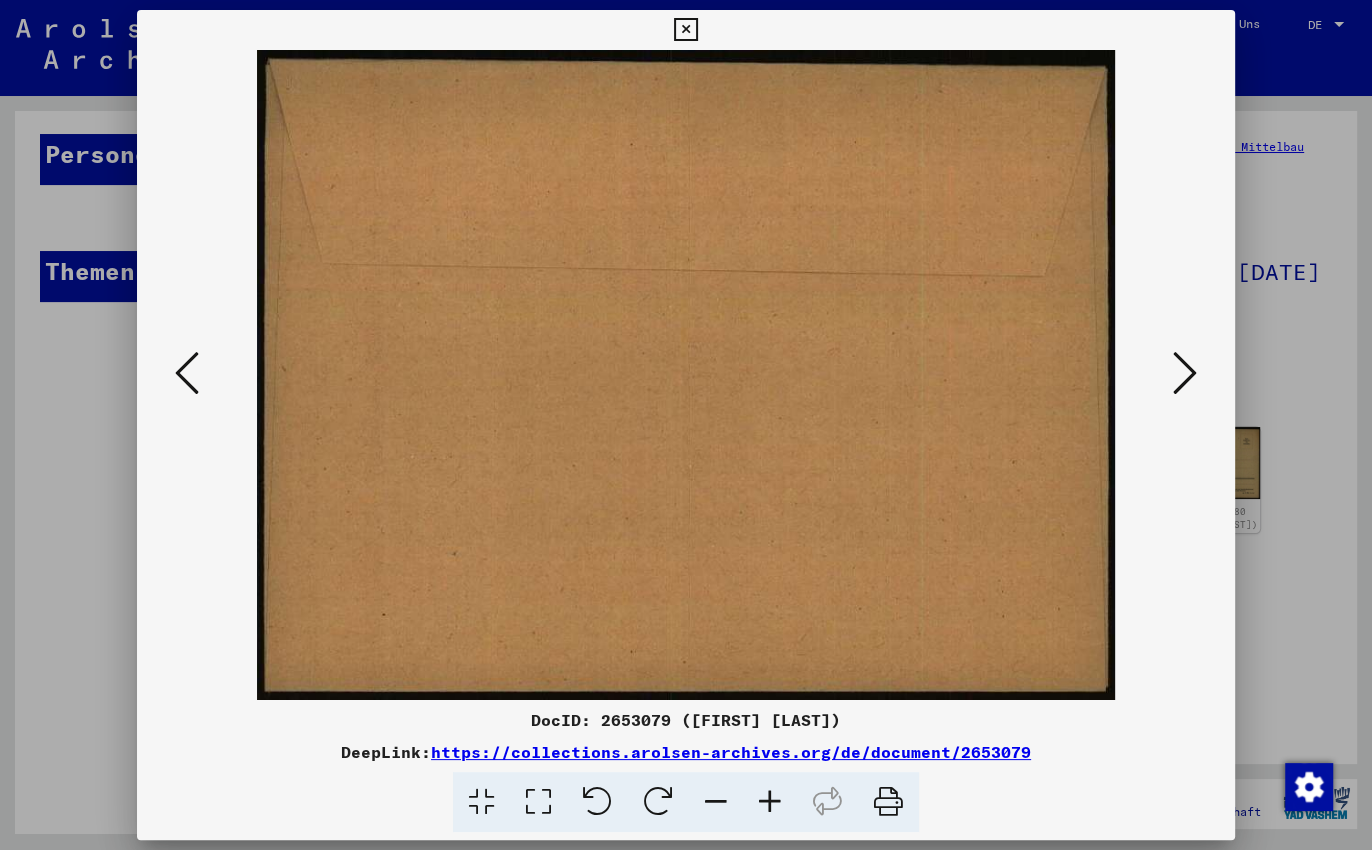 click at bounding box center [1185, 373] 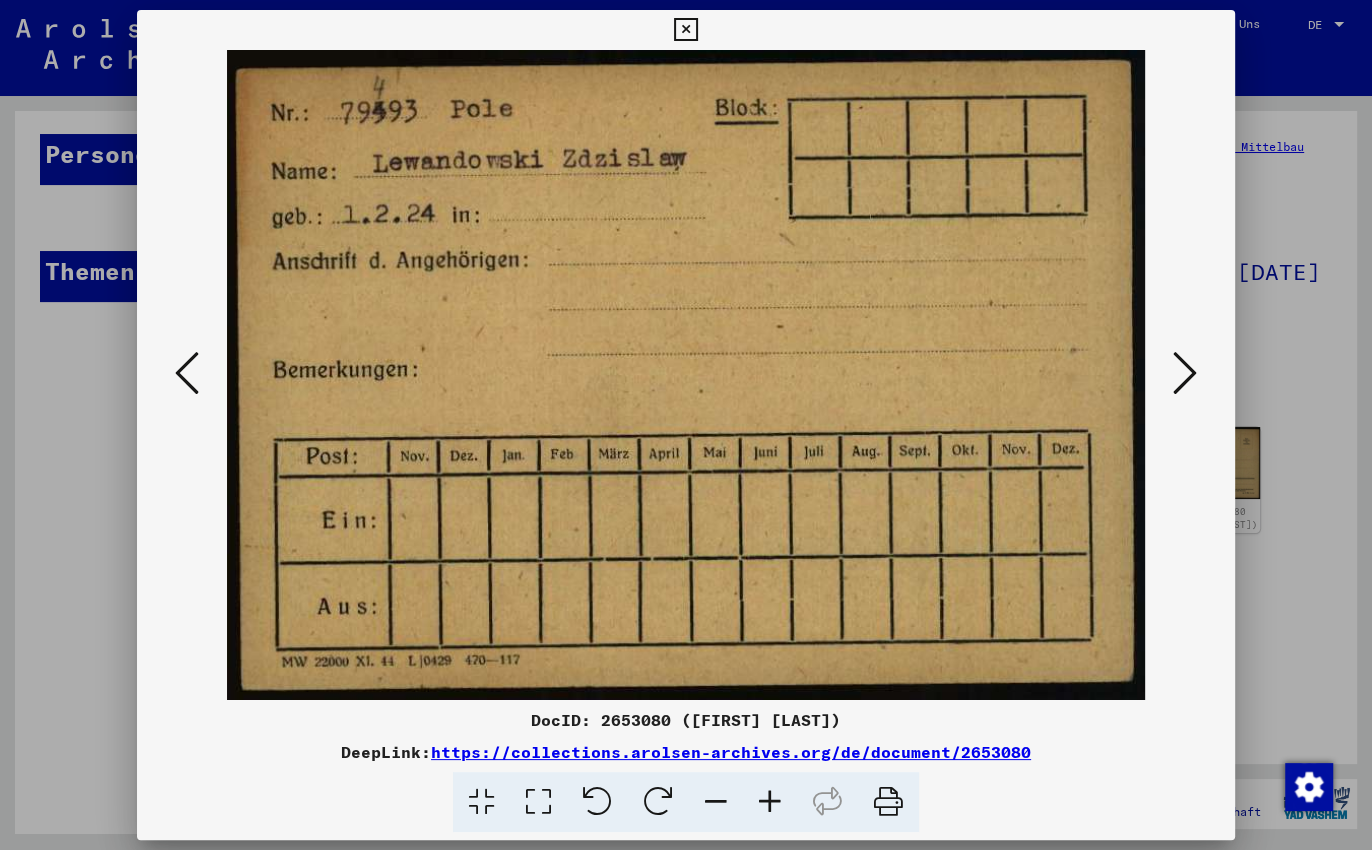 click at bounding box center (1185, 373) 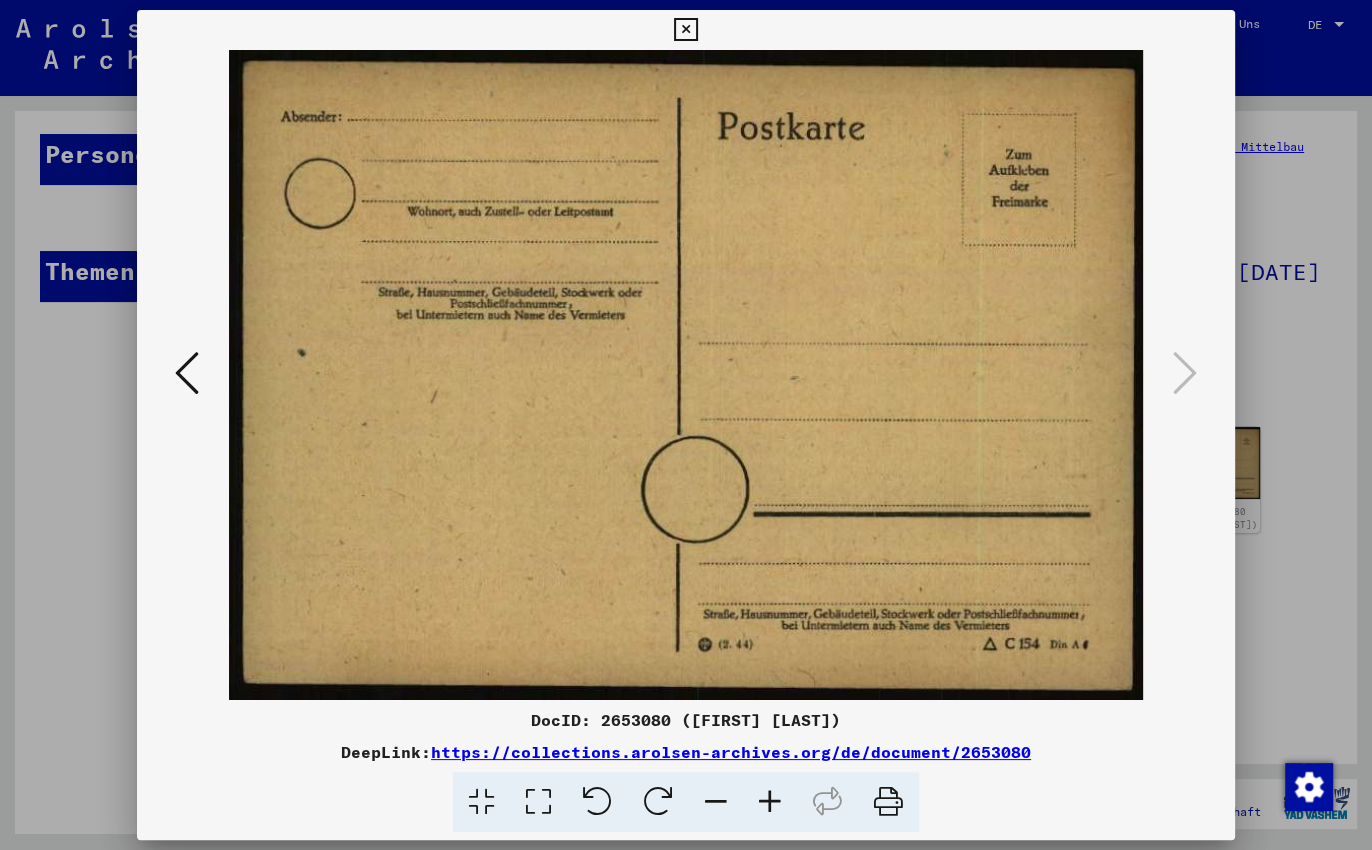 click at bounding box center (685, 30) 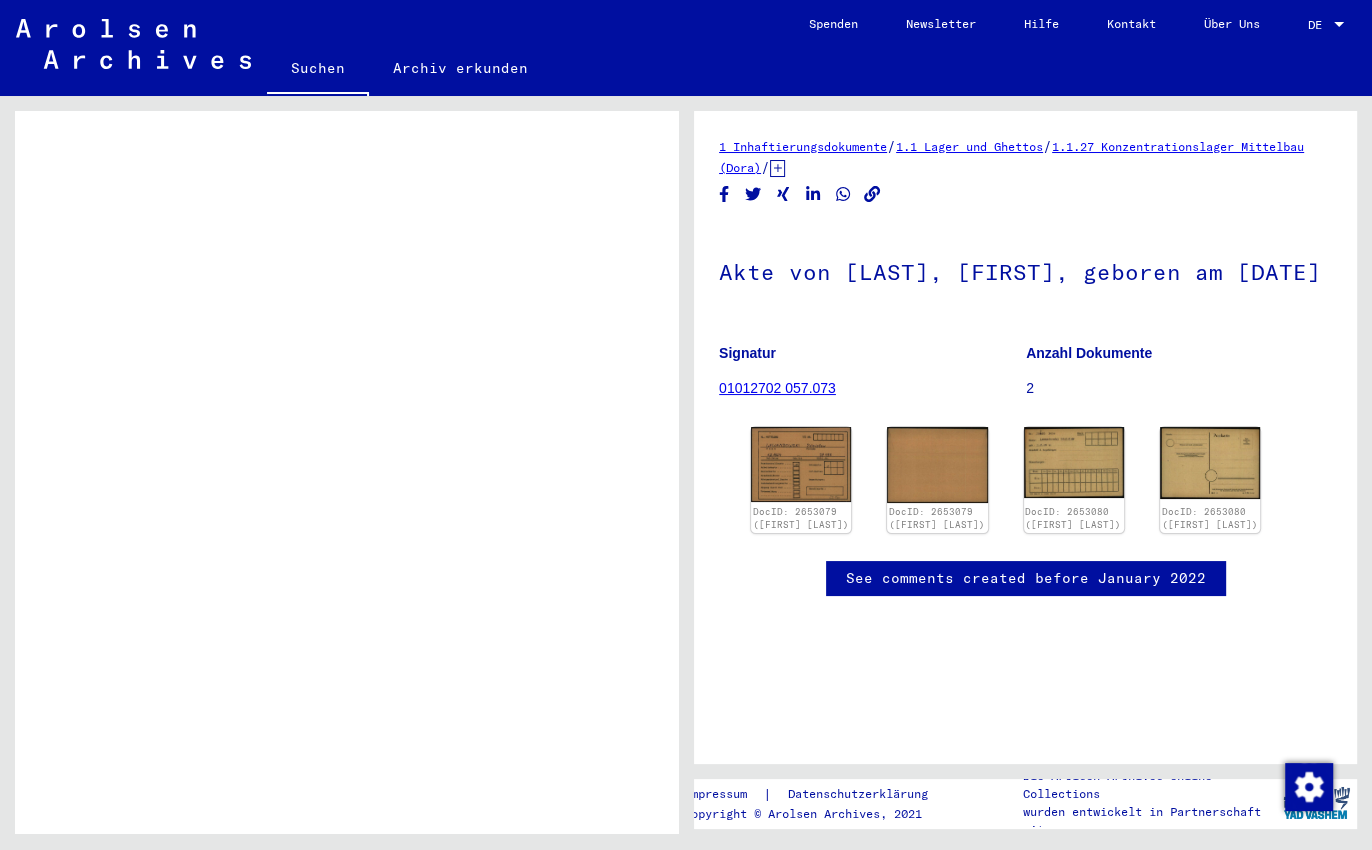 scroll, scrollTop: 912, scrollLeft: 0, axis: vertical 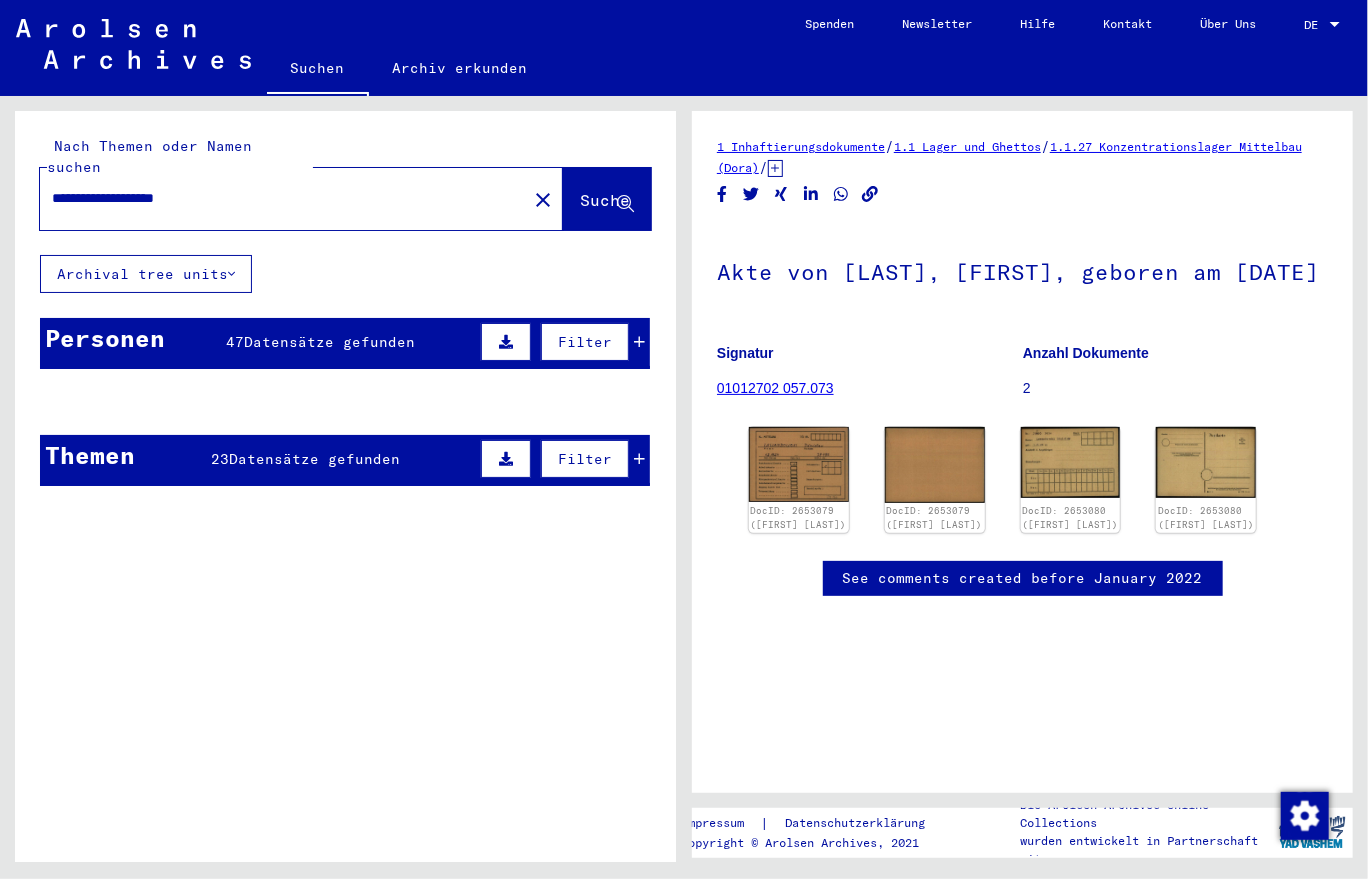 click on "Datensätze gefunden" at bounding box center (329, 342) 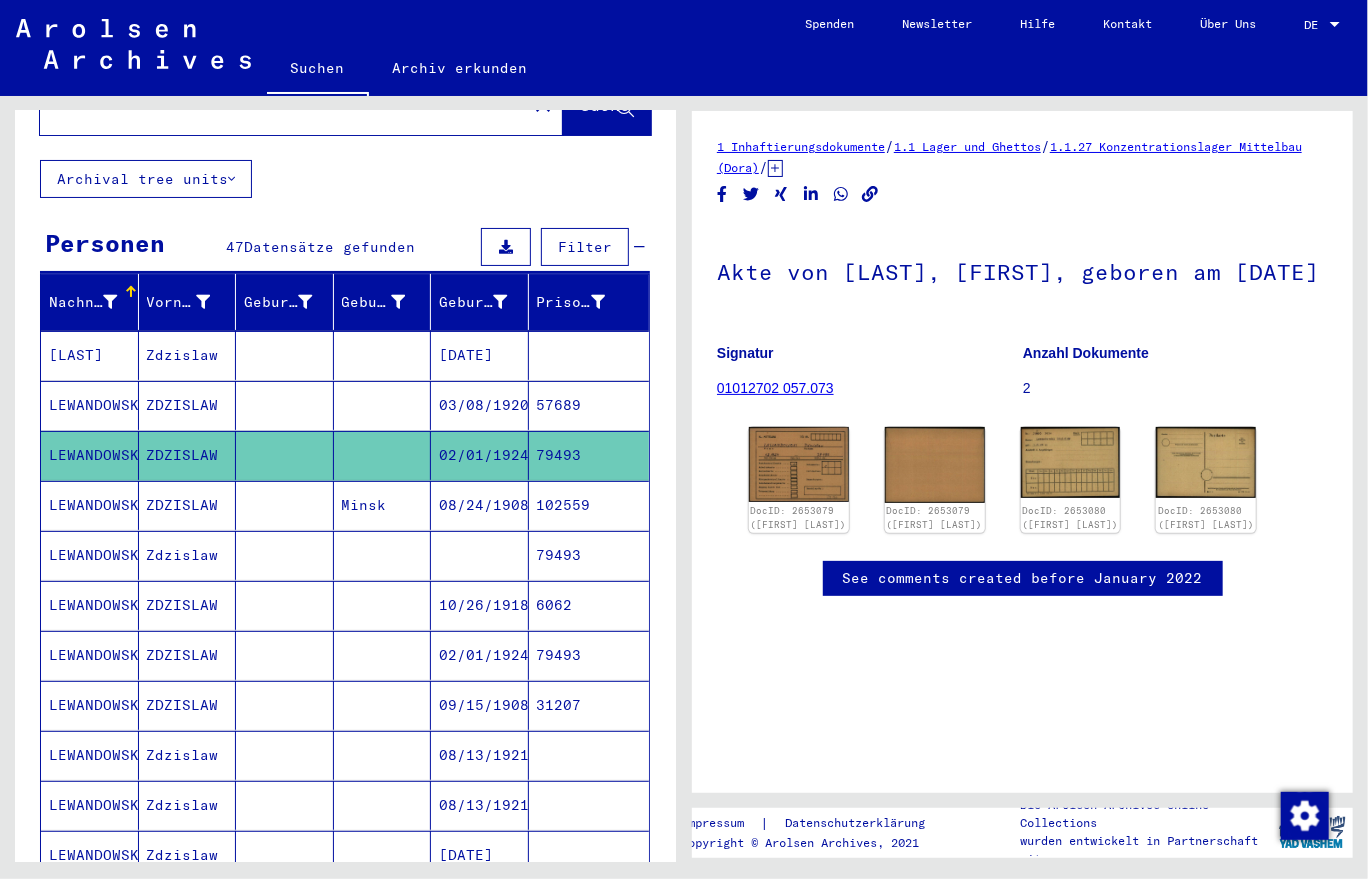 scroll, scrollTop: 0, scrollLeft: 0, axis: both 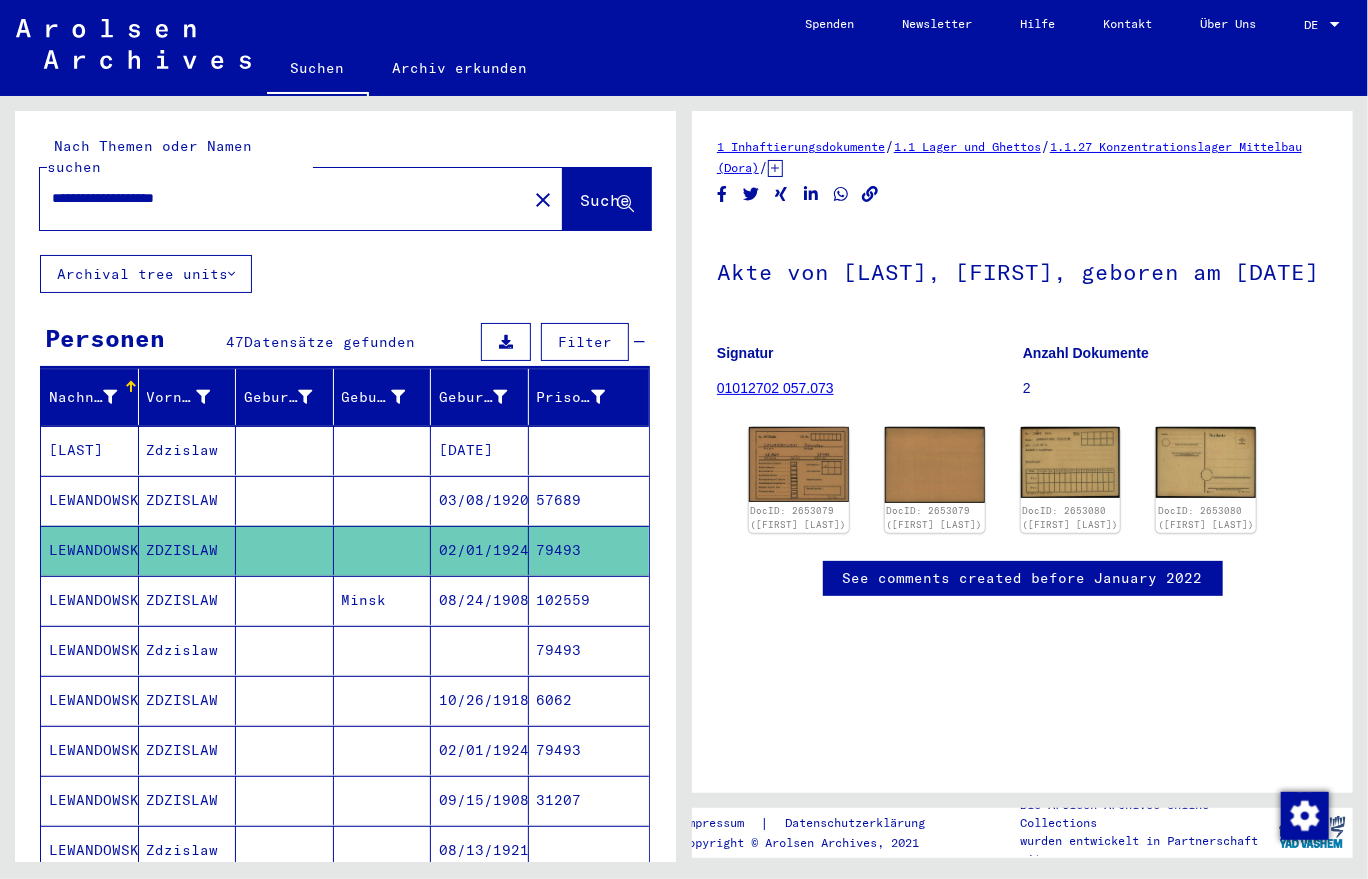 click on "Suche" 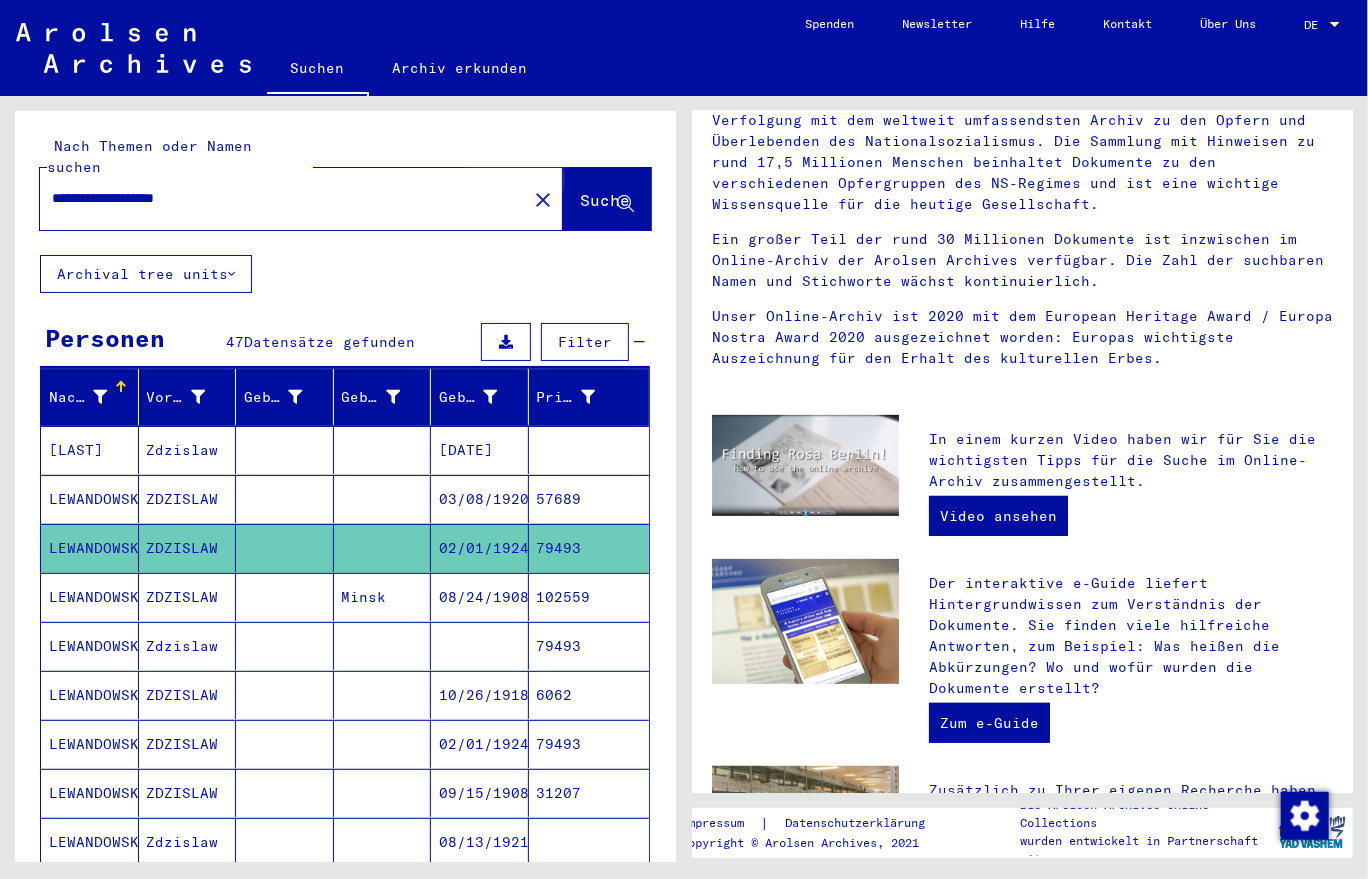 scroll, scrollTop: 0, scrollLeft: 0, axis: both 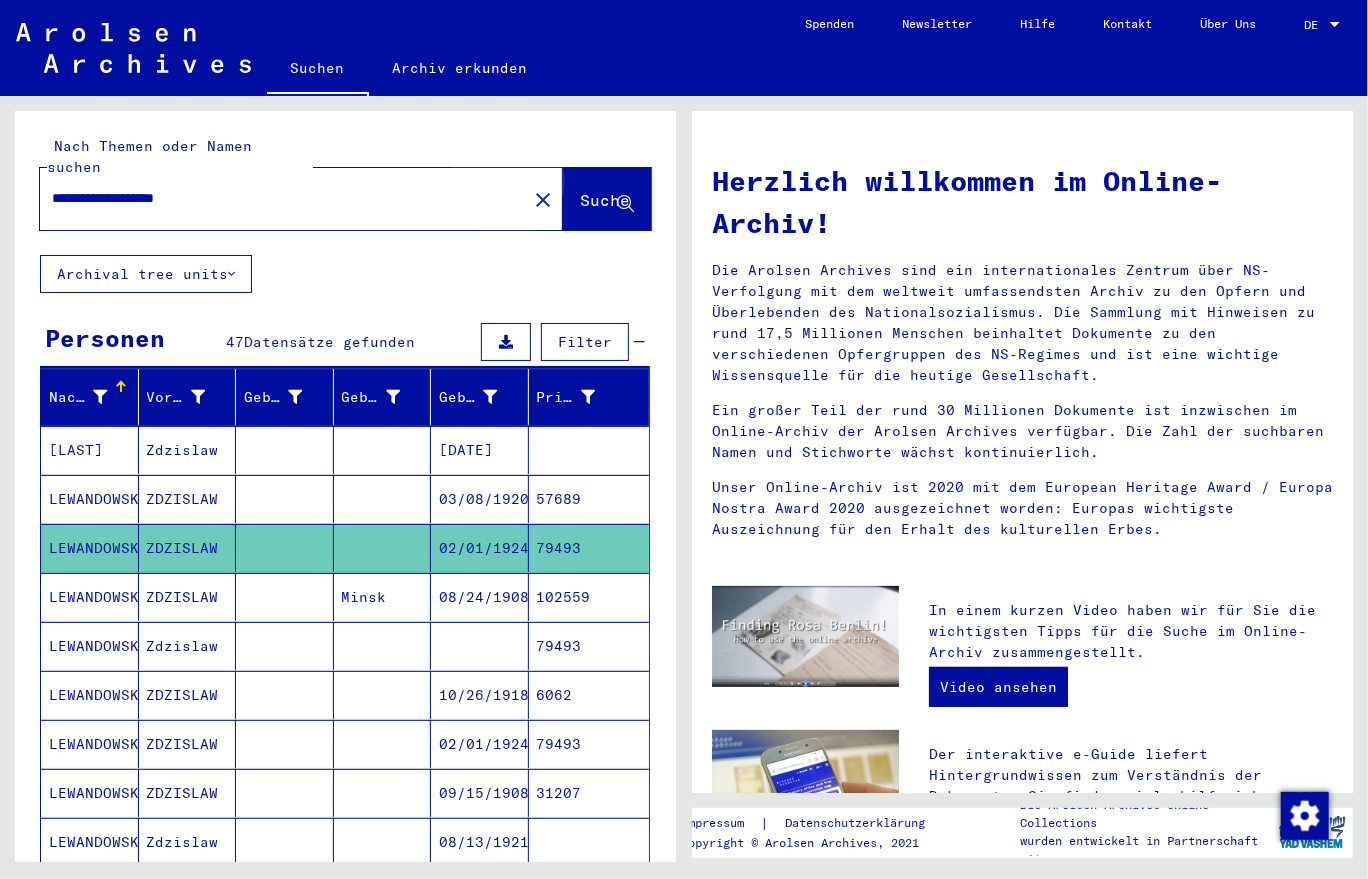 click on "Suche" 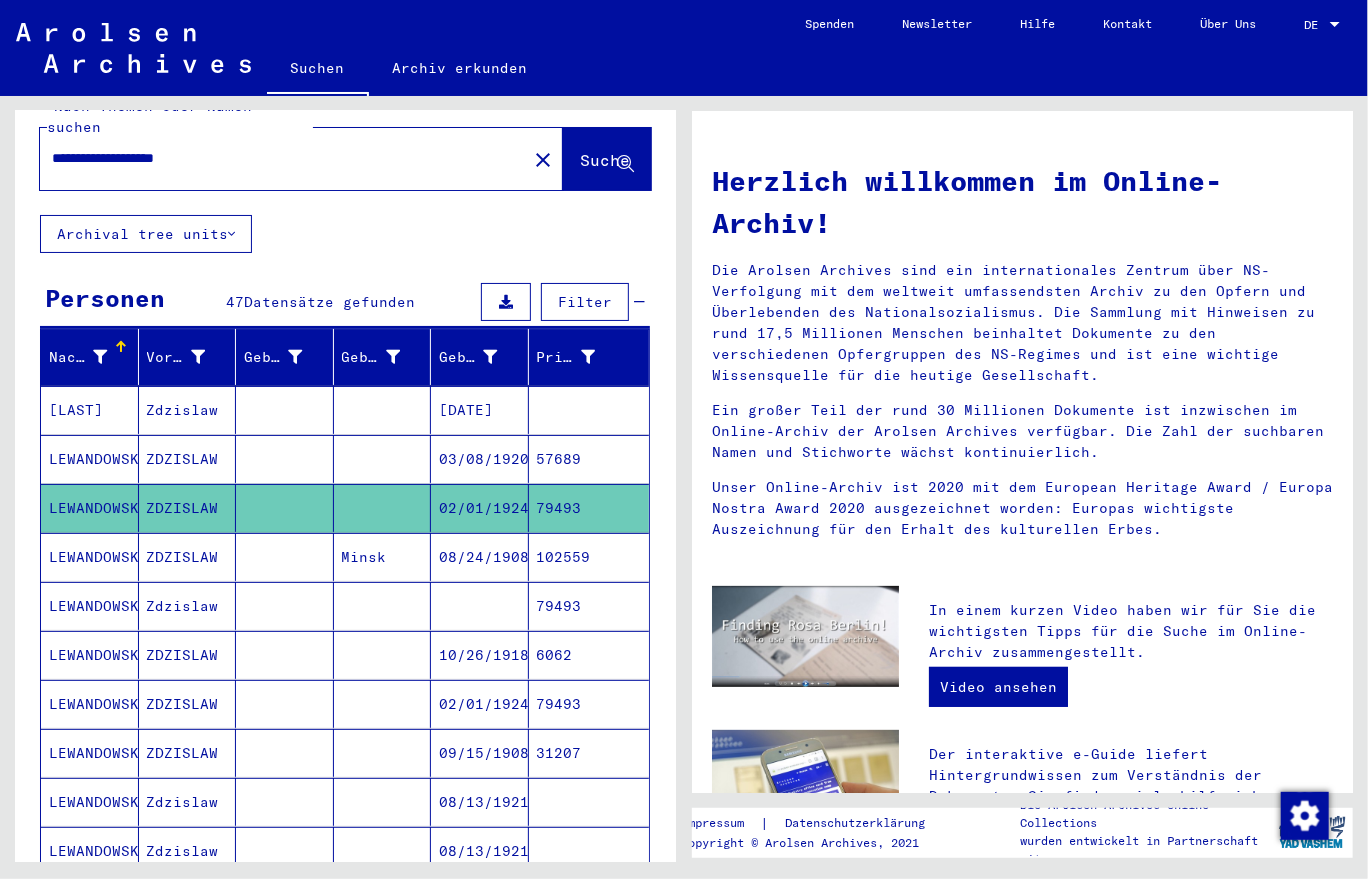 scroll, scrollTop: 0, scrollLeft: 0, axis: both 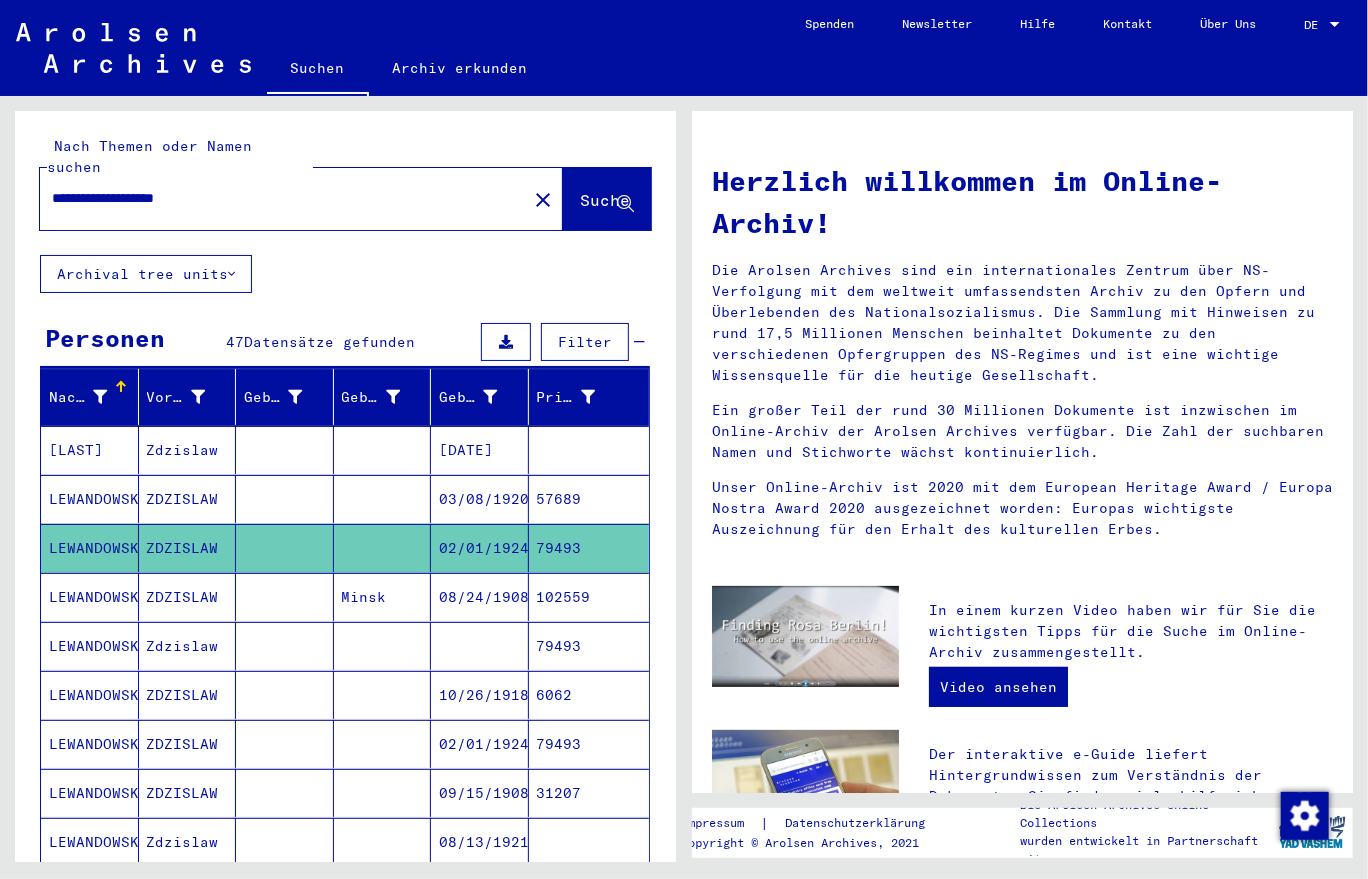 click on "[DATE]" at bounding box center [480, 499] 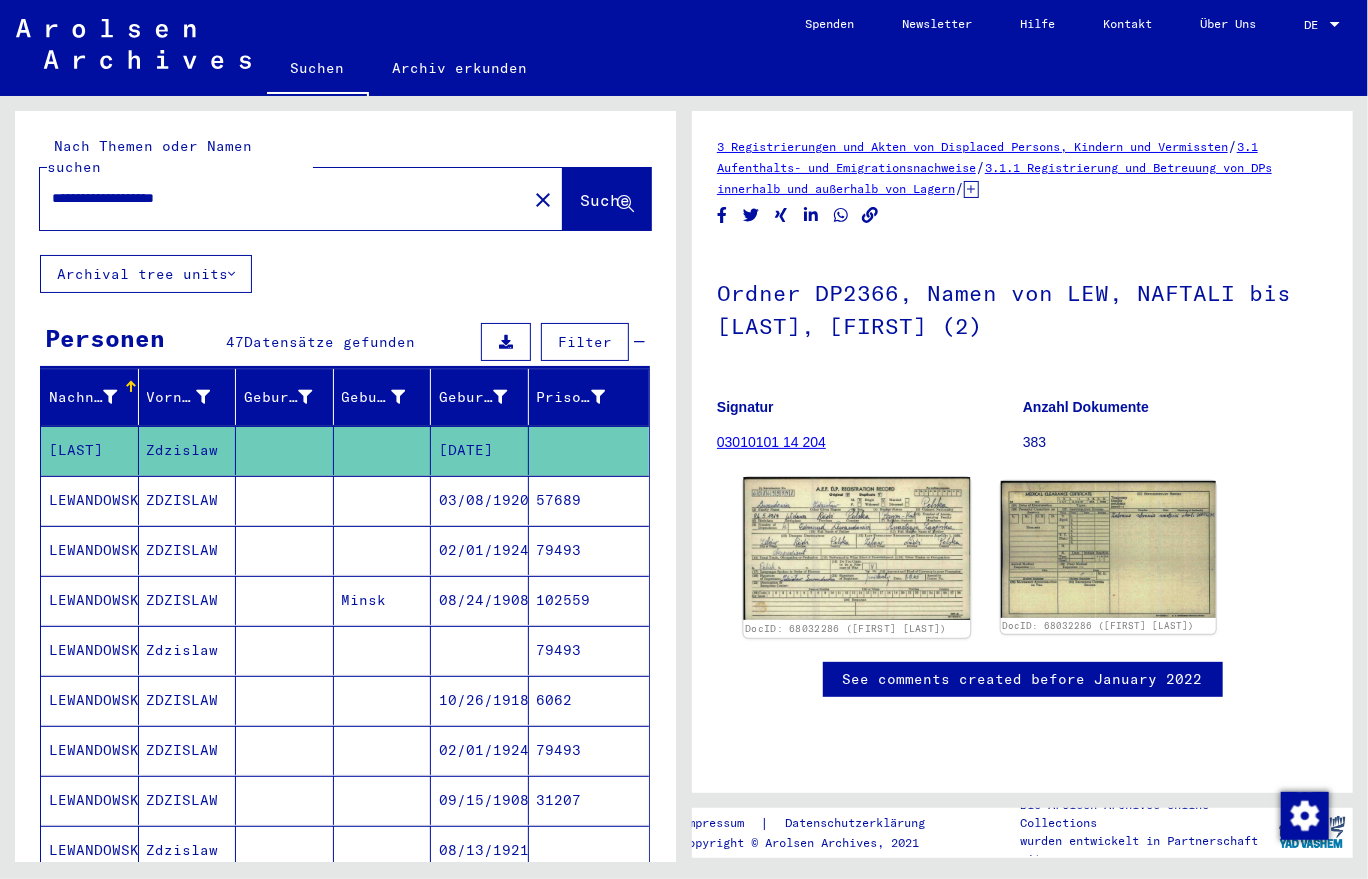 scroll, scrollTop: 0, scrollLeft: 0, axis: both 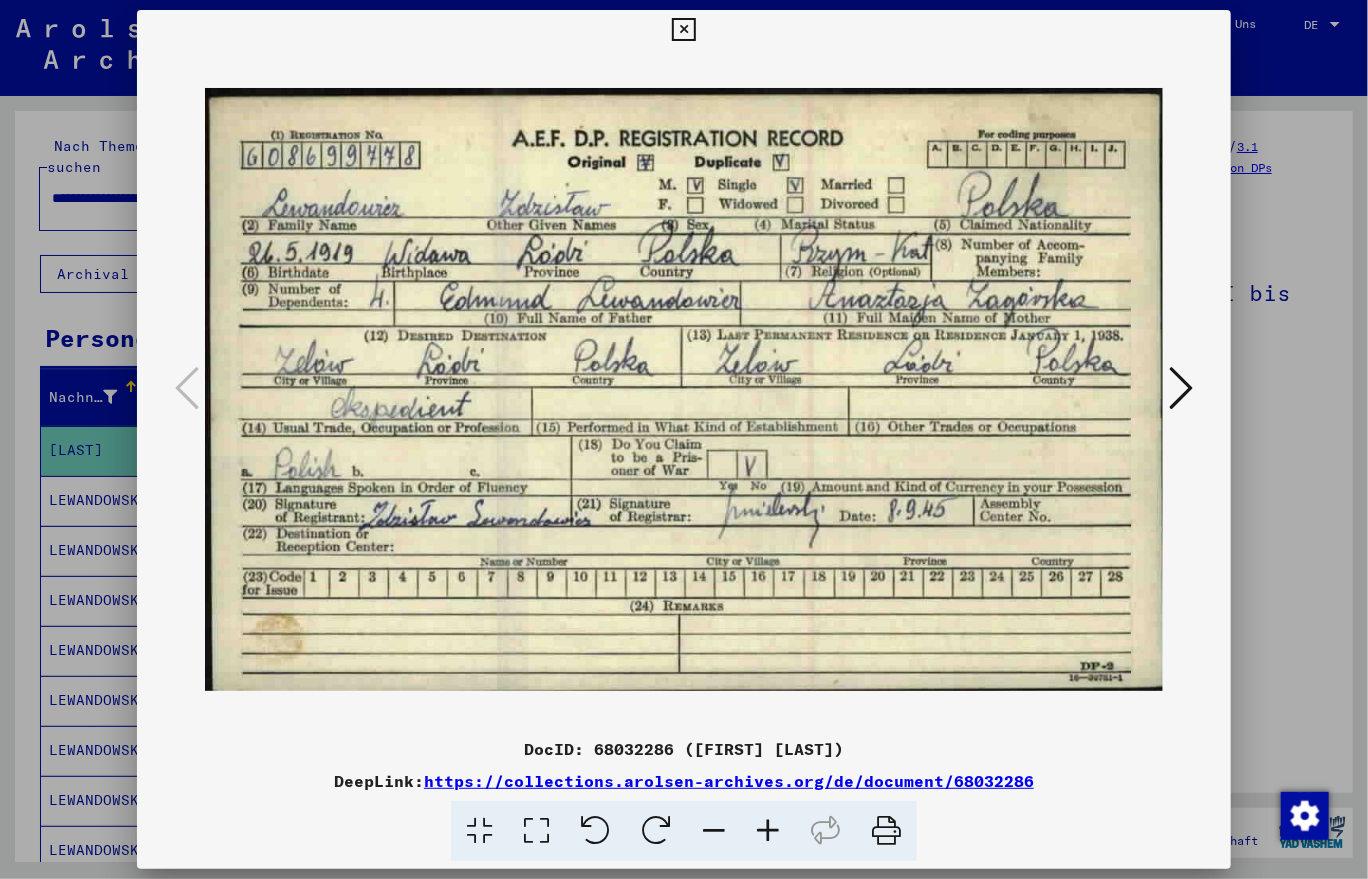 click at bounding box center [1181, 388] 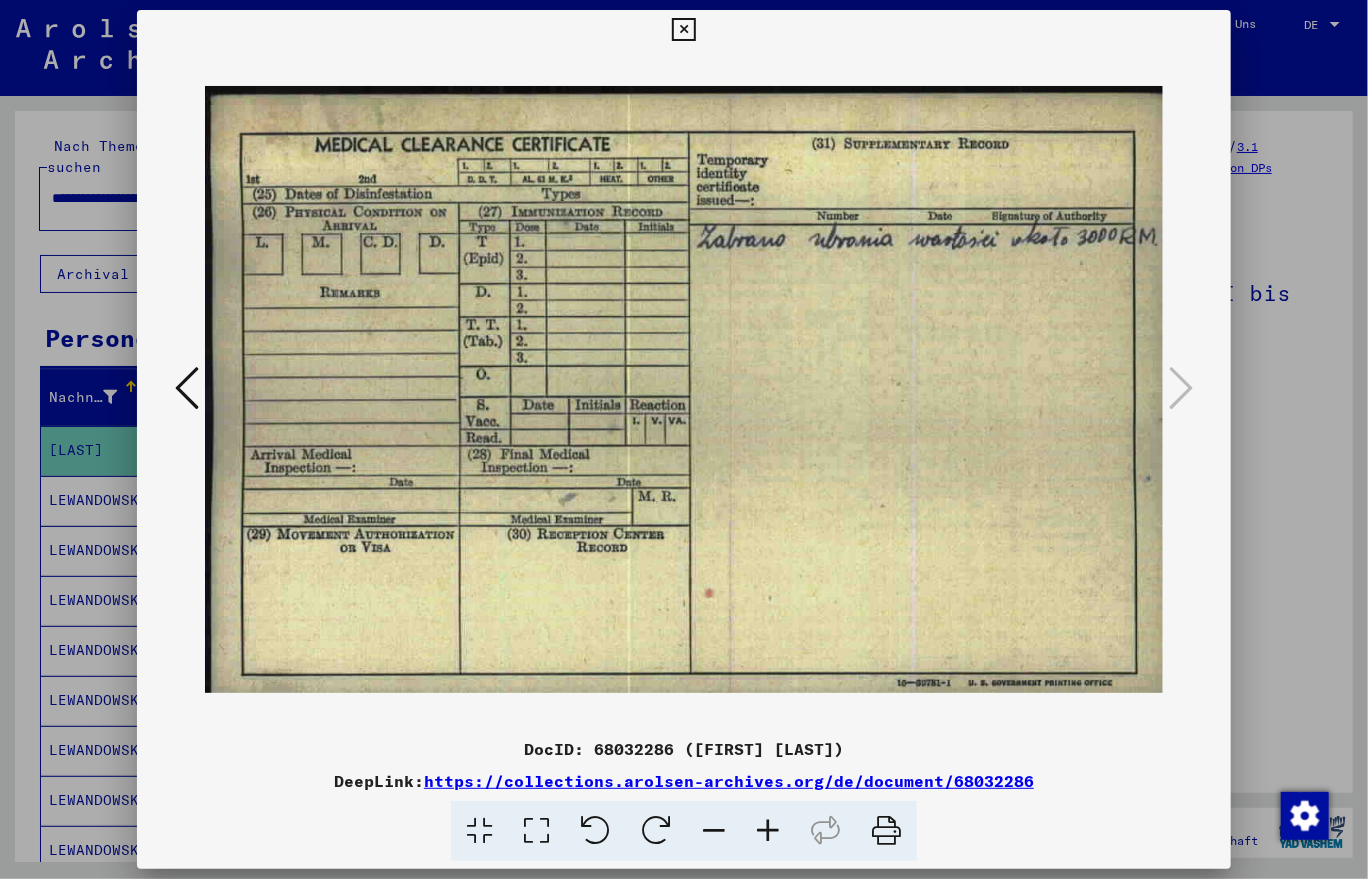 click at bounding box center [683, 30] 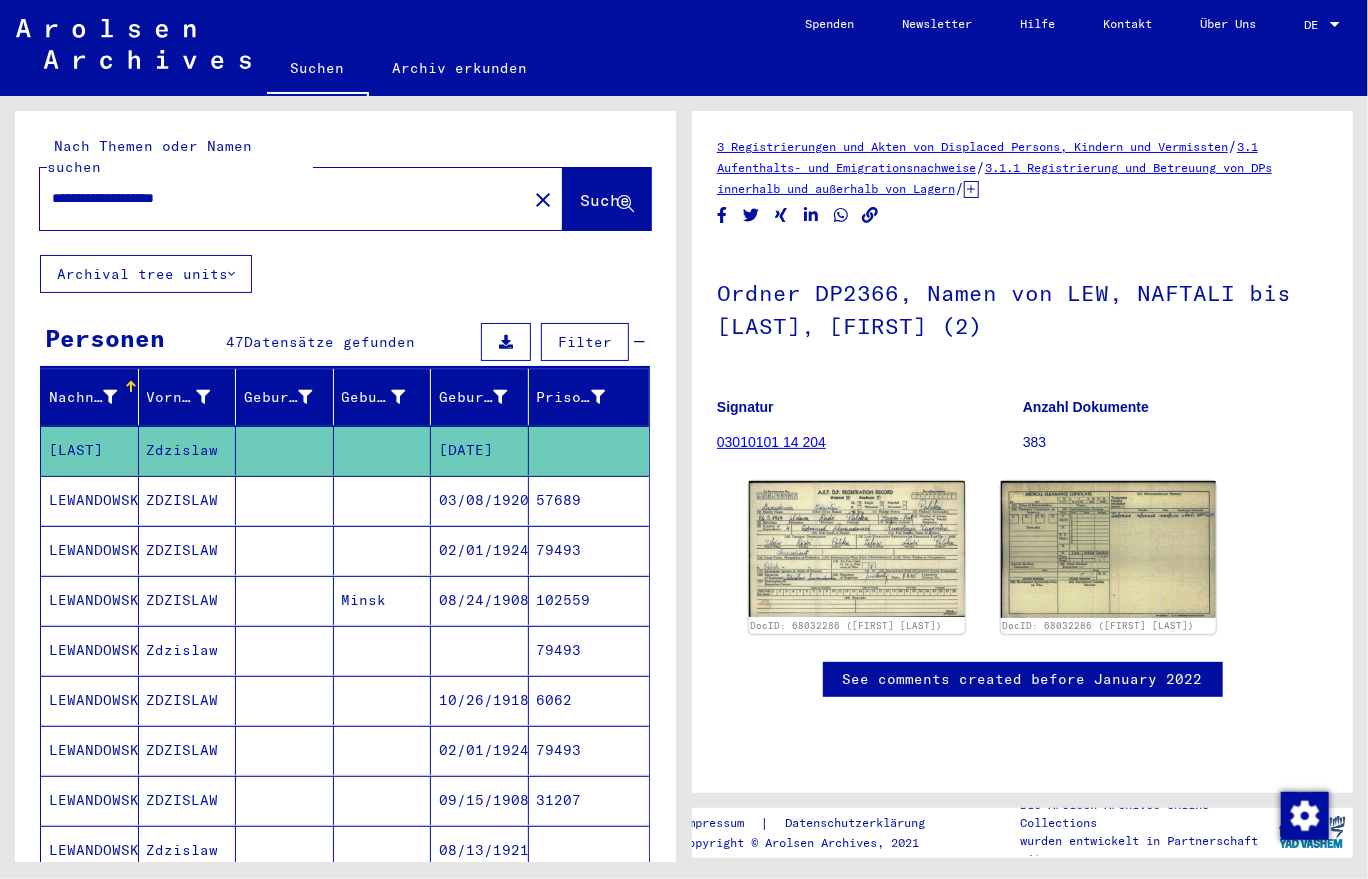 click on "03/08/1920" at bounding box center [480, 550] 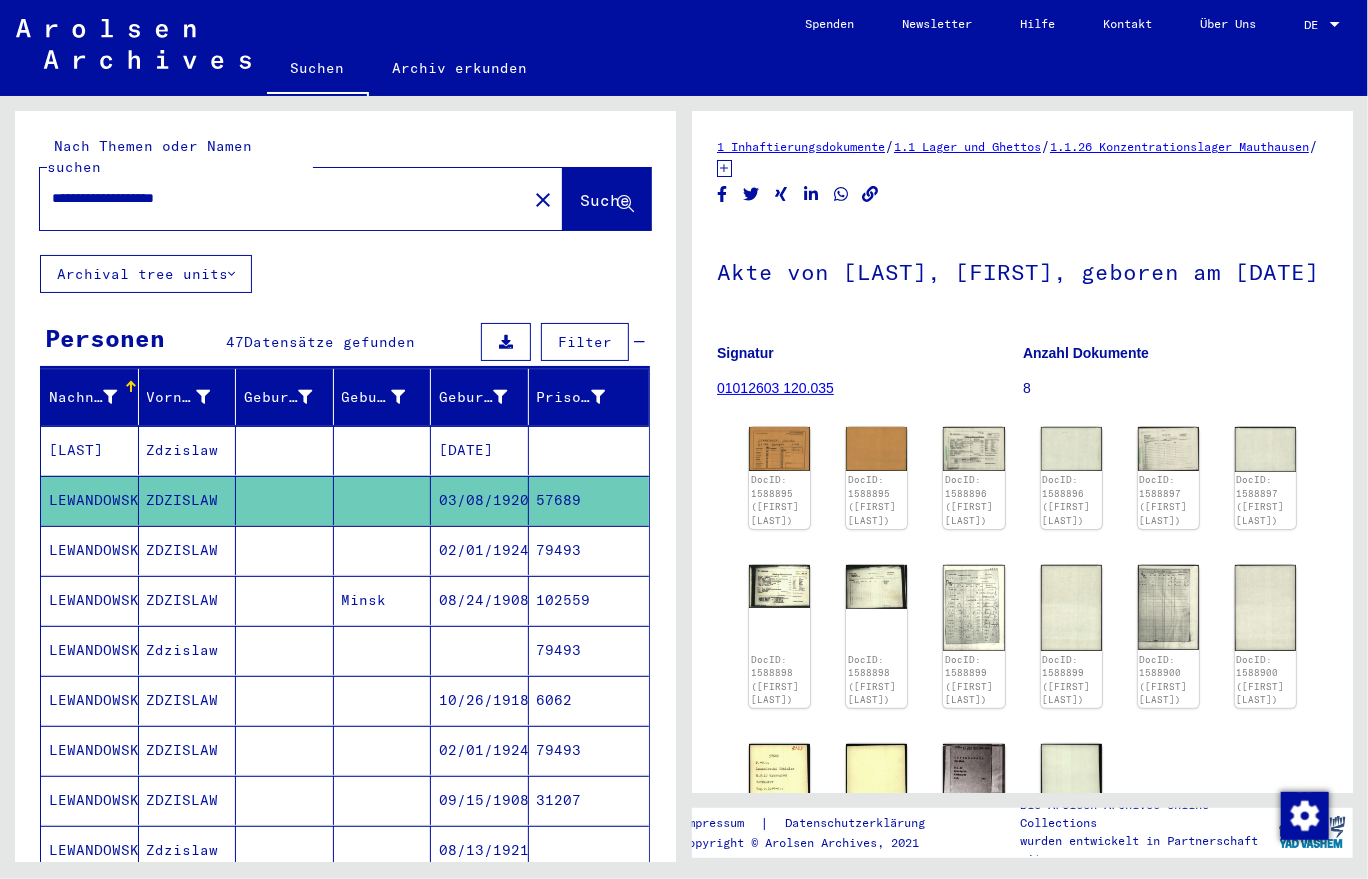scroll, scrollTop: 0, scrollLeft: 0, axis: both 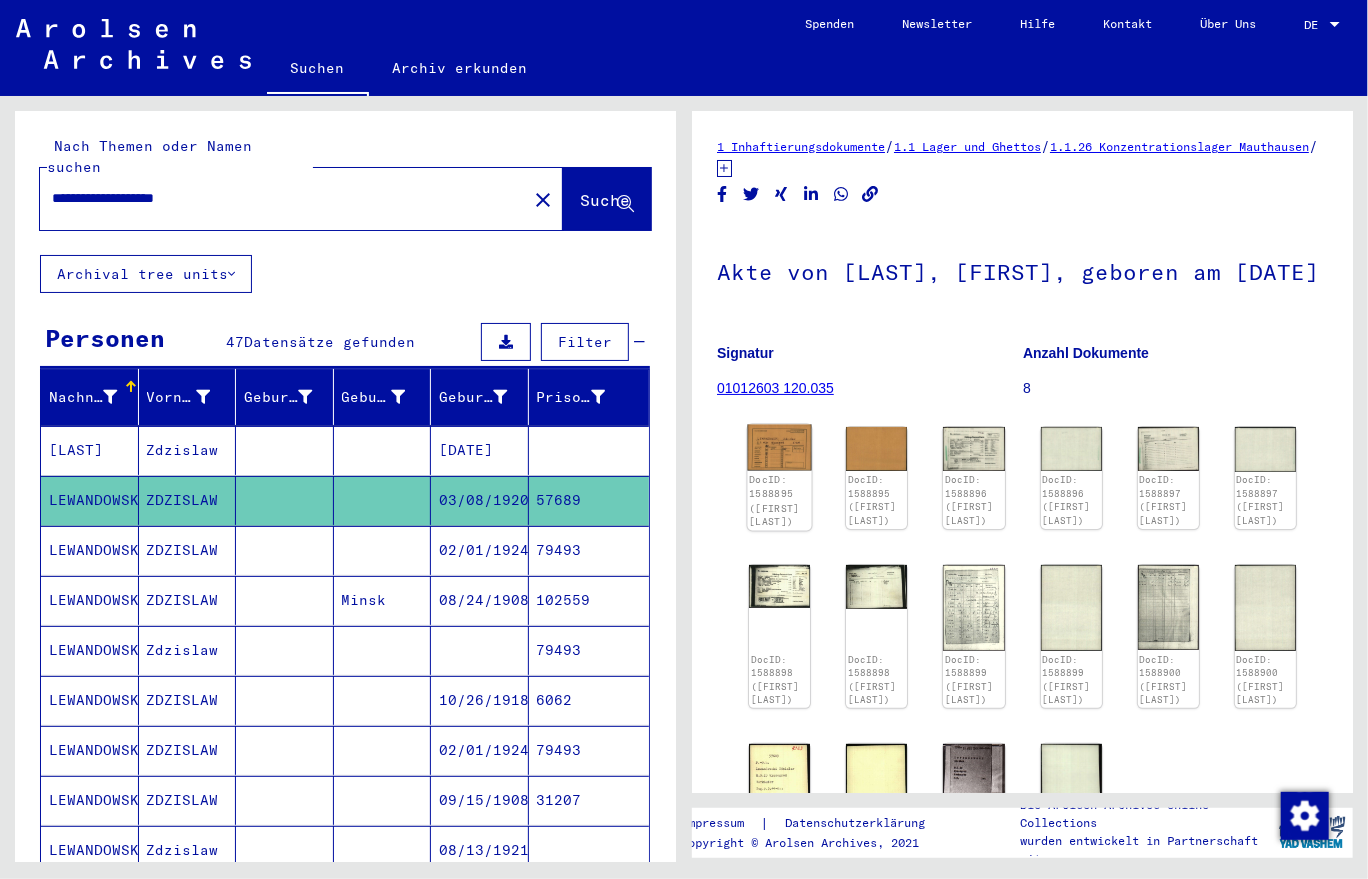 click 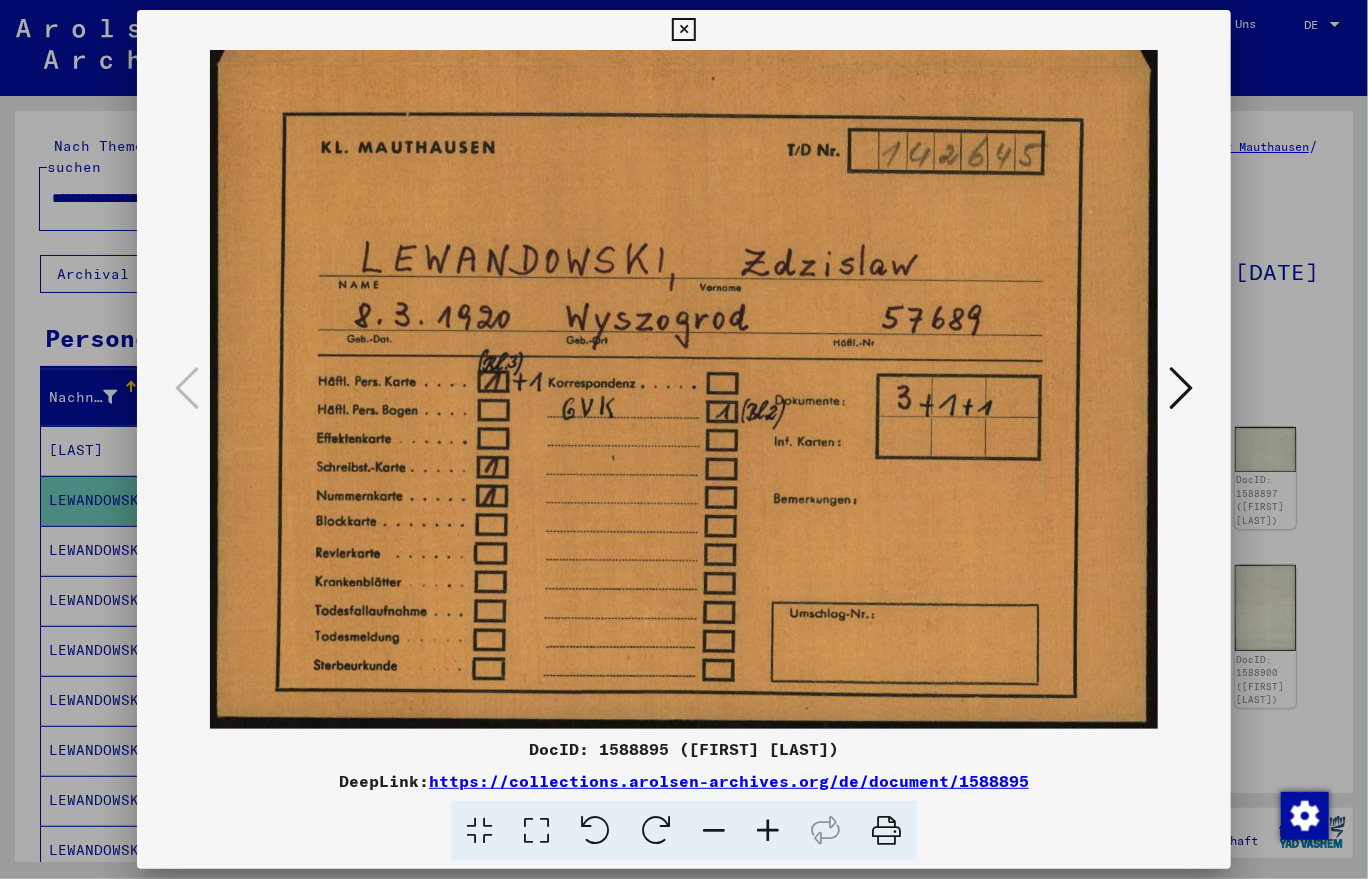 click at bounding box center [684, 389] 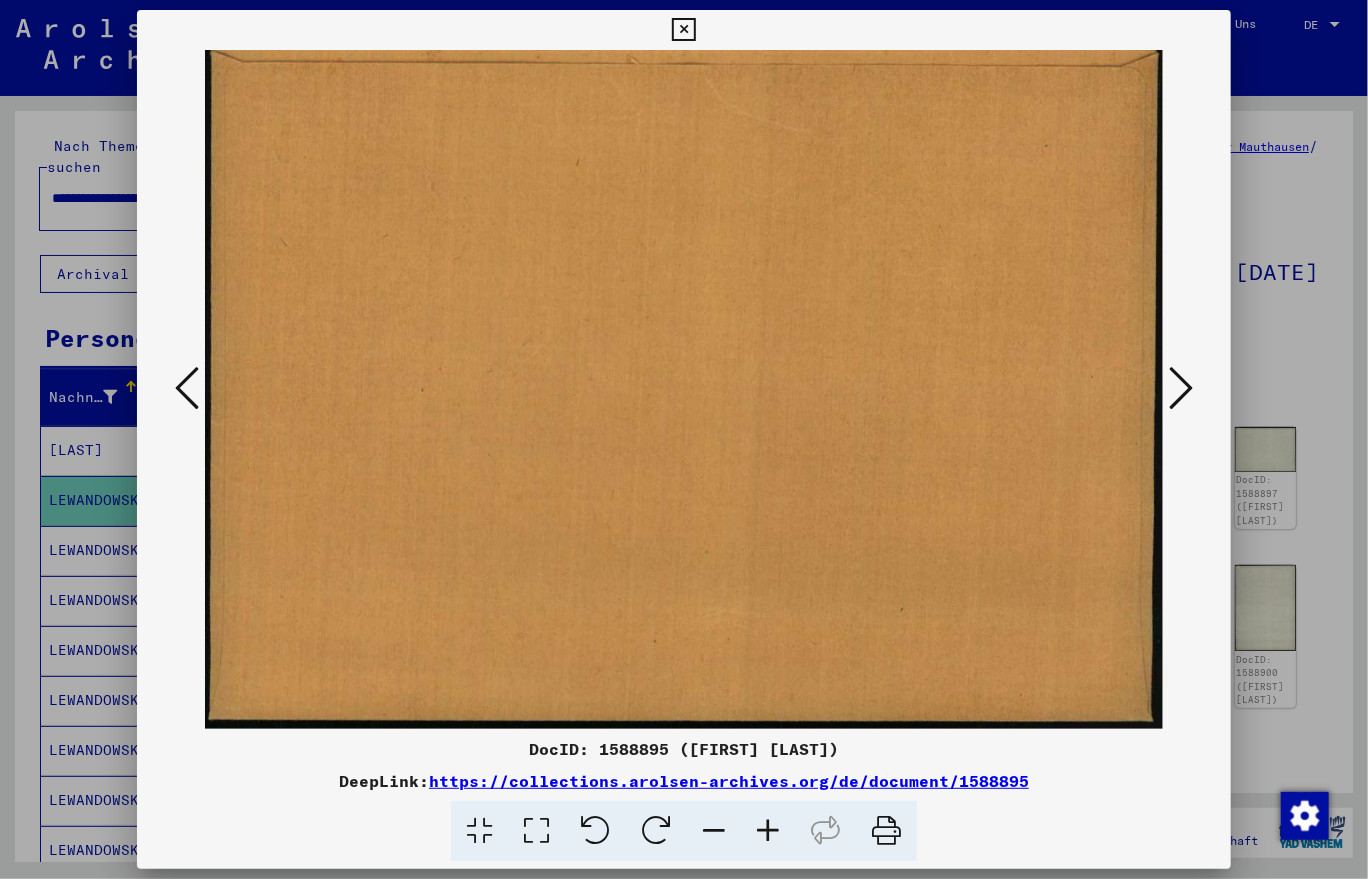 click at bounding box center (1181, 388) 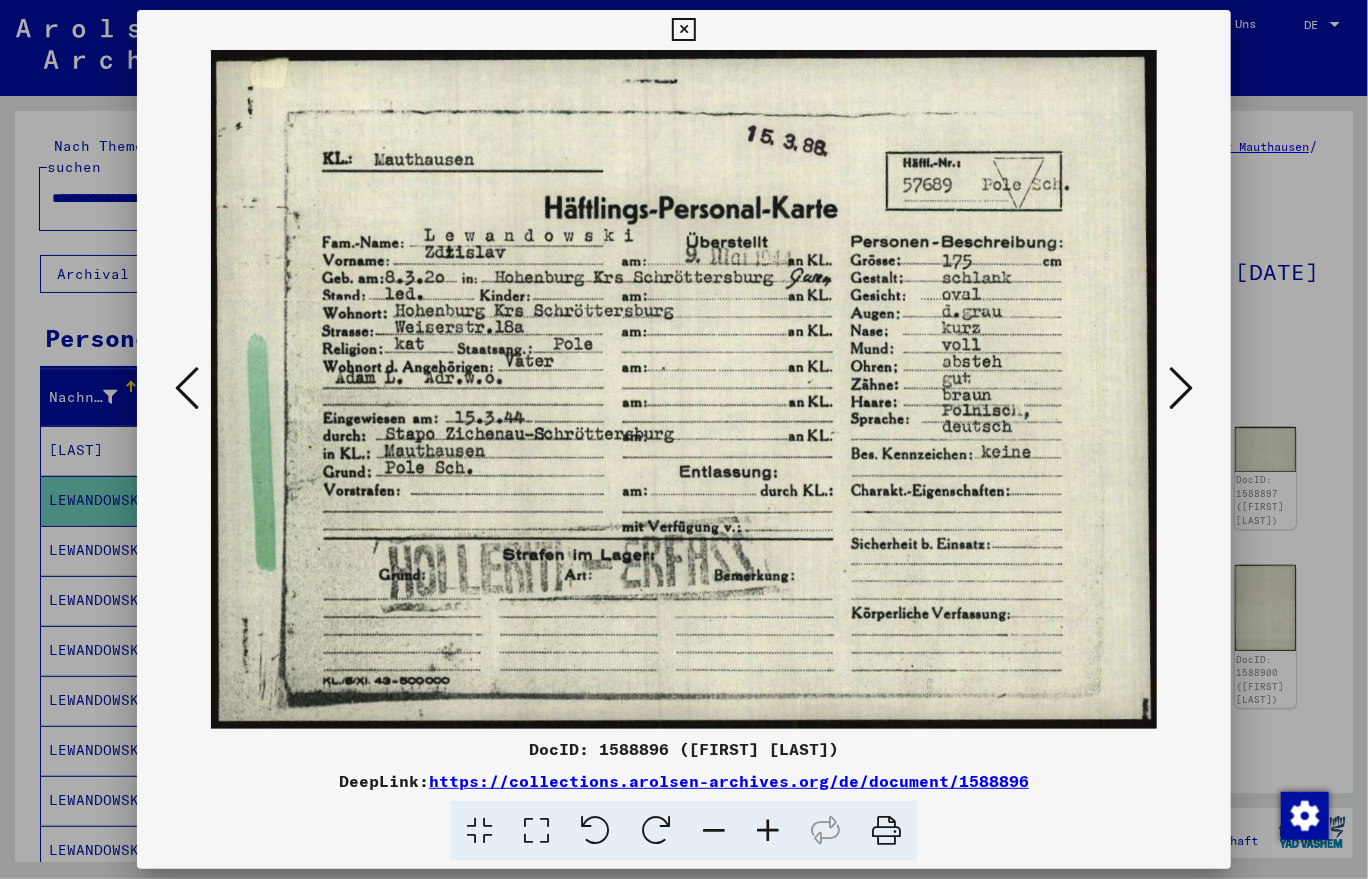 click at bounding box center [1181, 388] 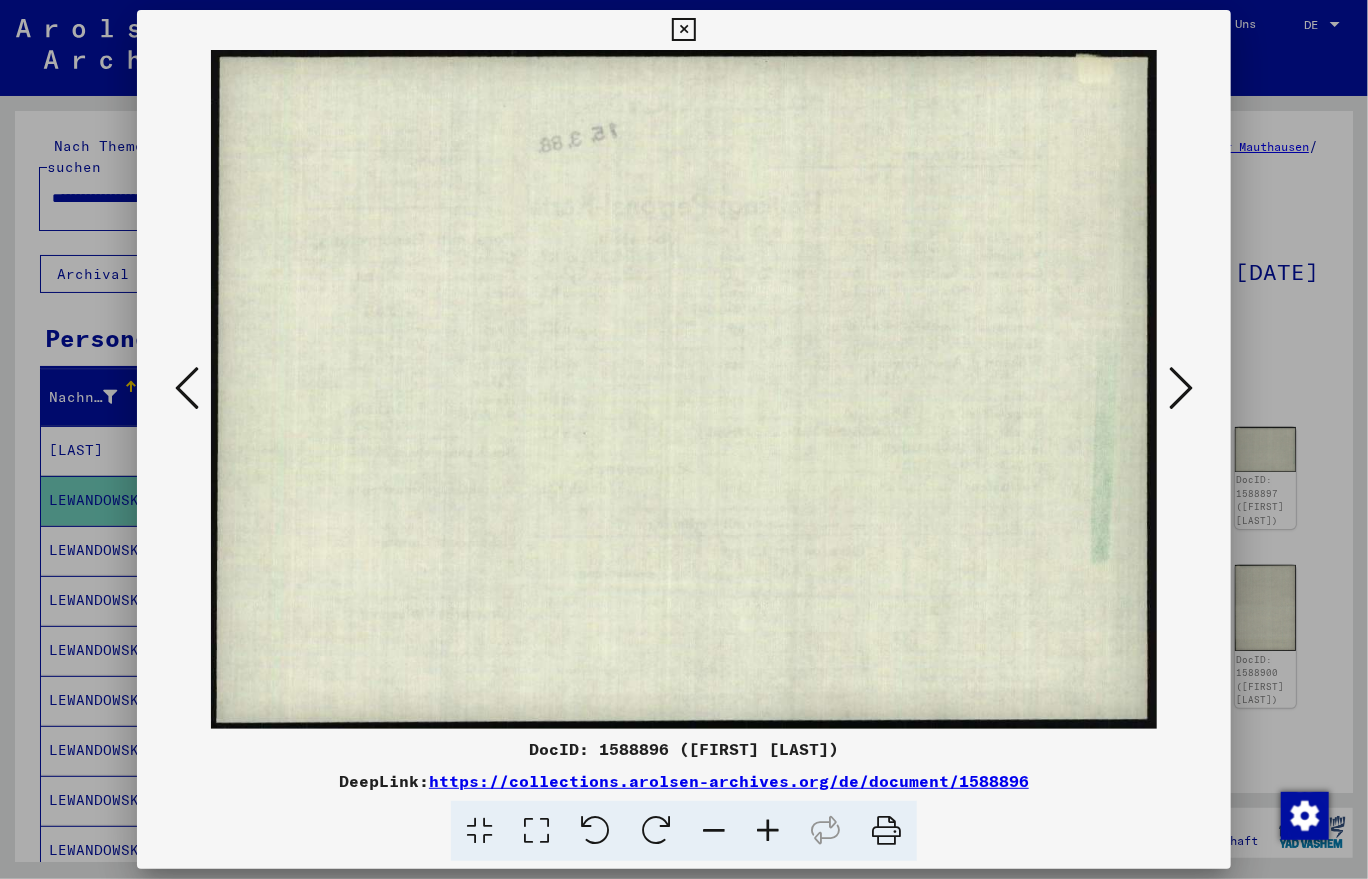 click at bounding box center (1181, 388) 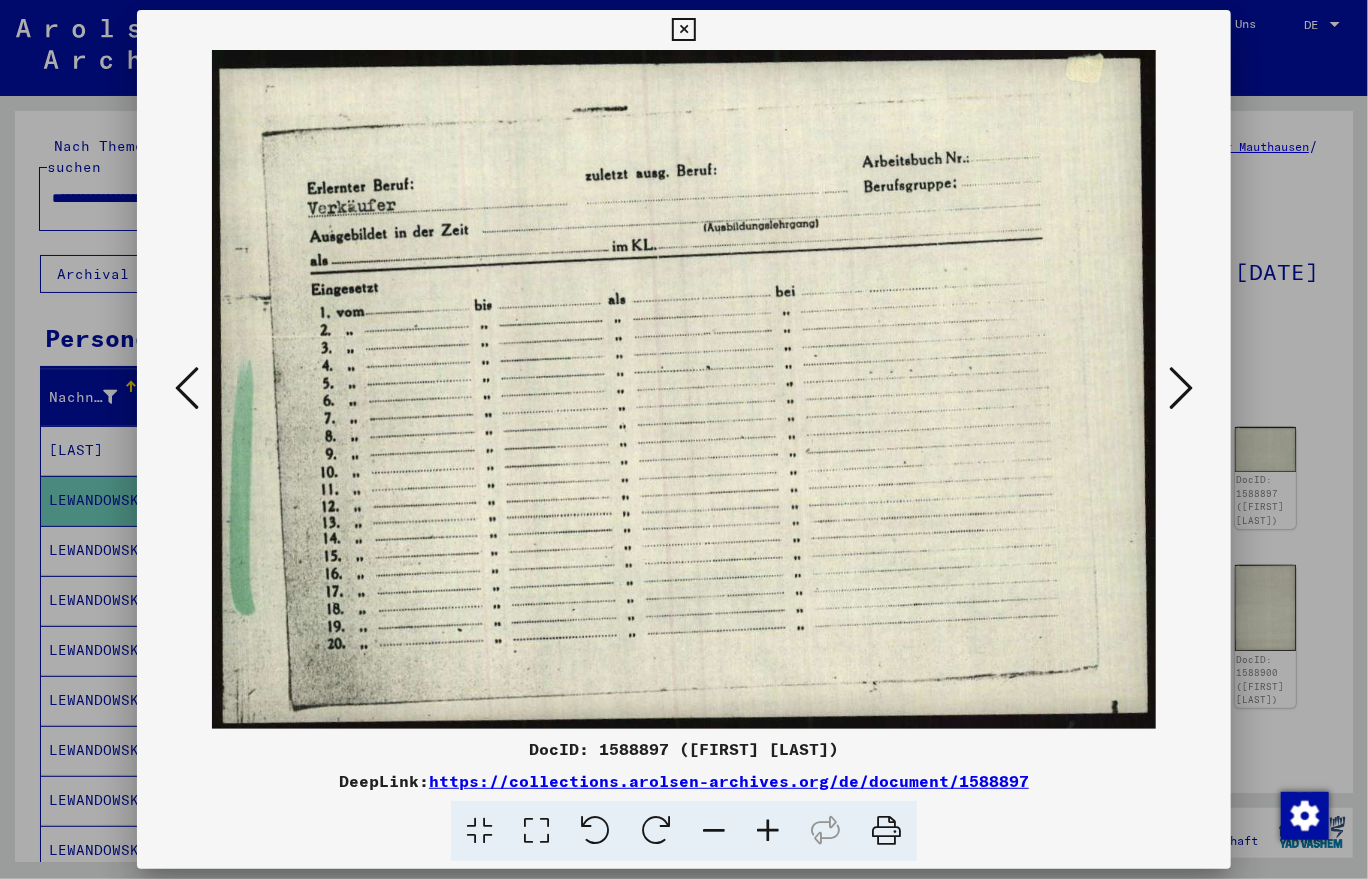 click at bounding box center (1181, 388) 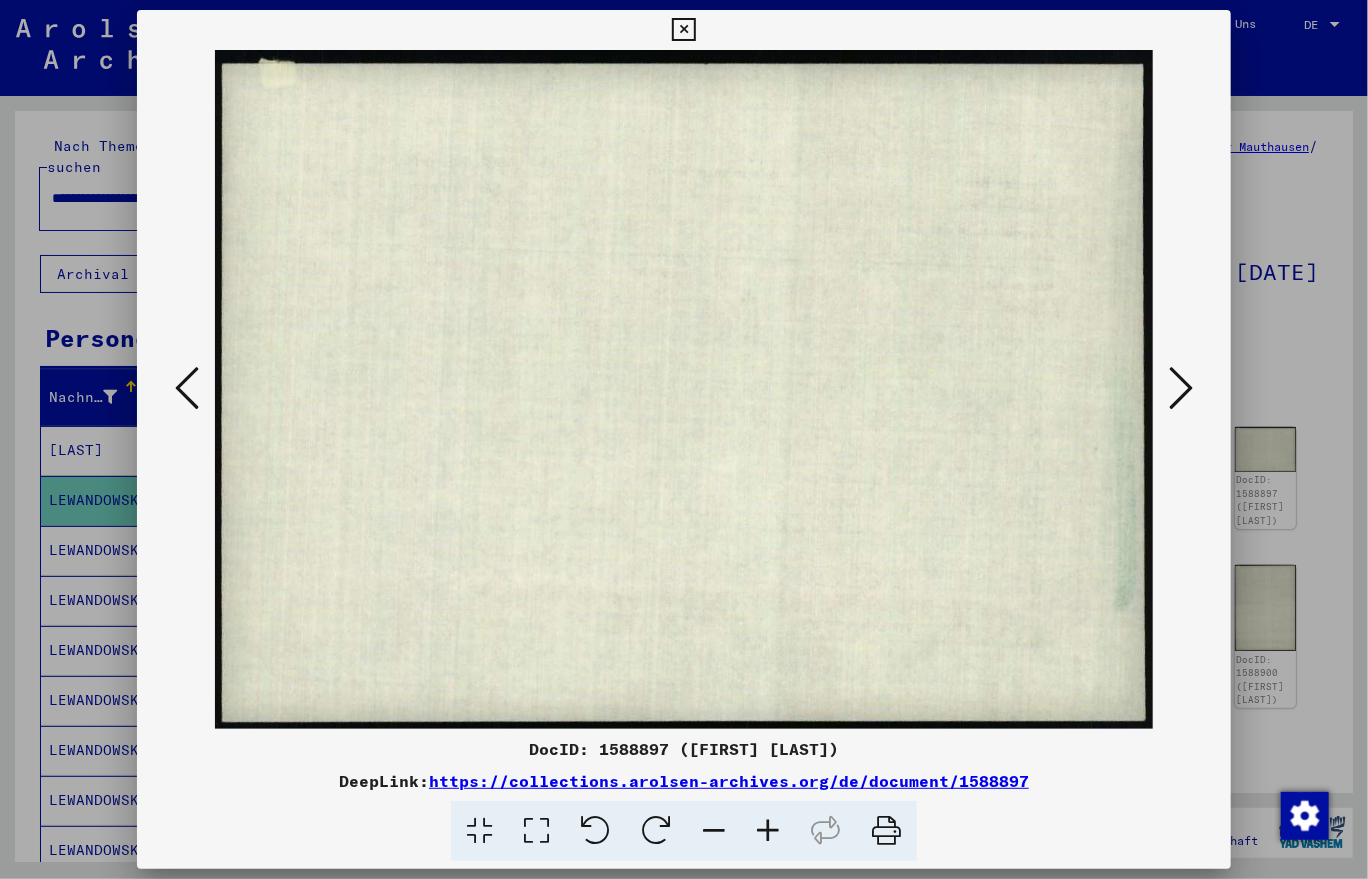click at bounding box center [1181, 388] 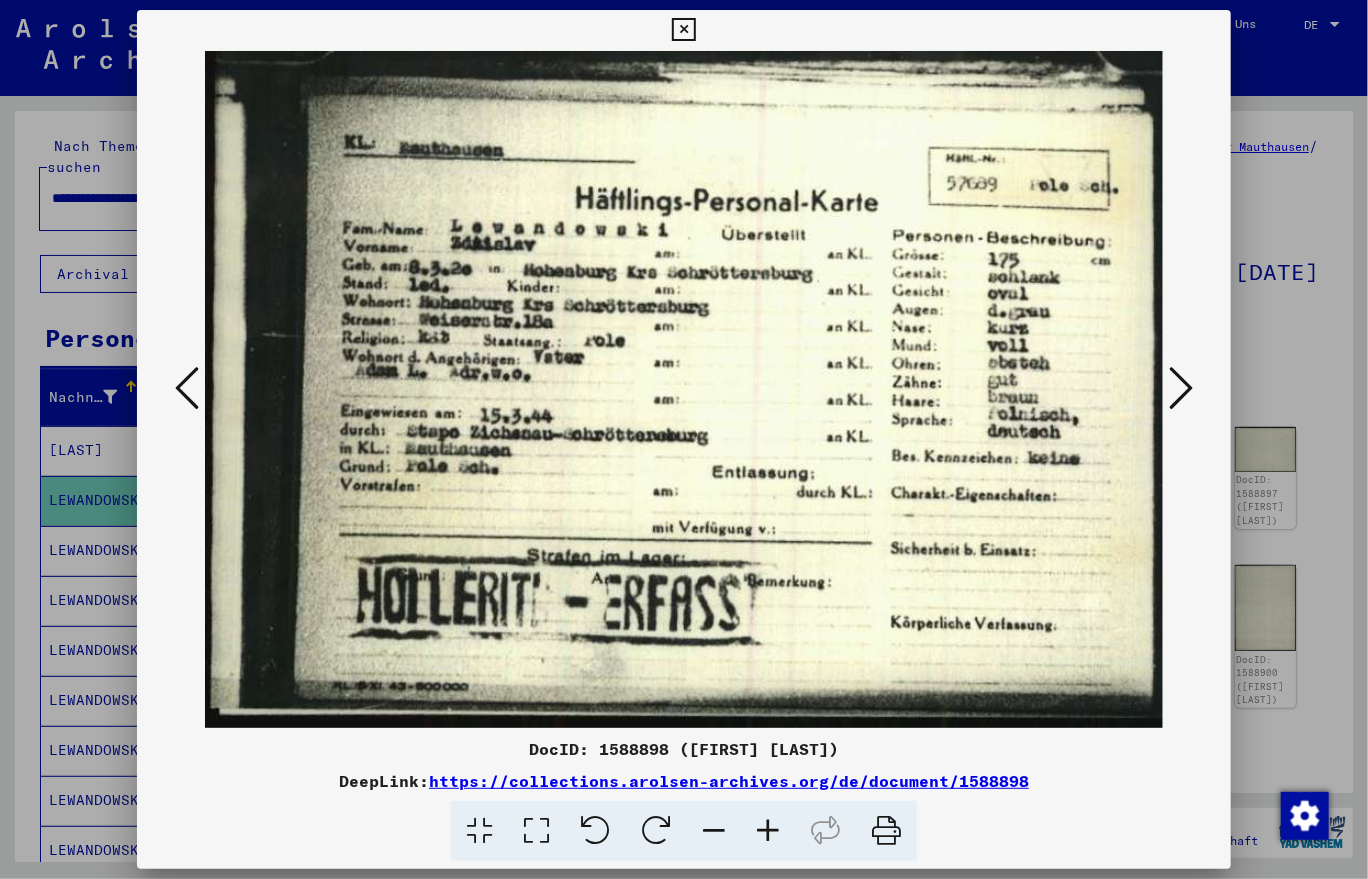 click at bounding box center [1181, 388] 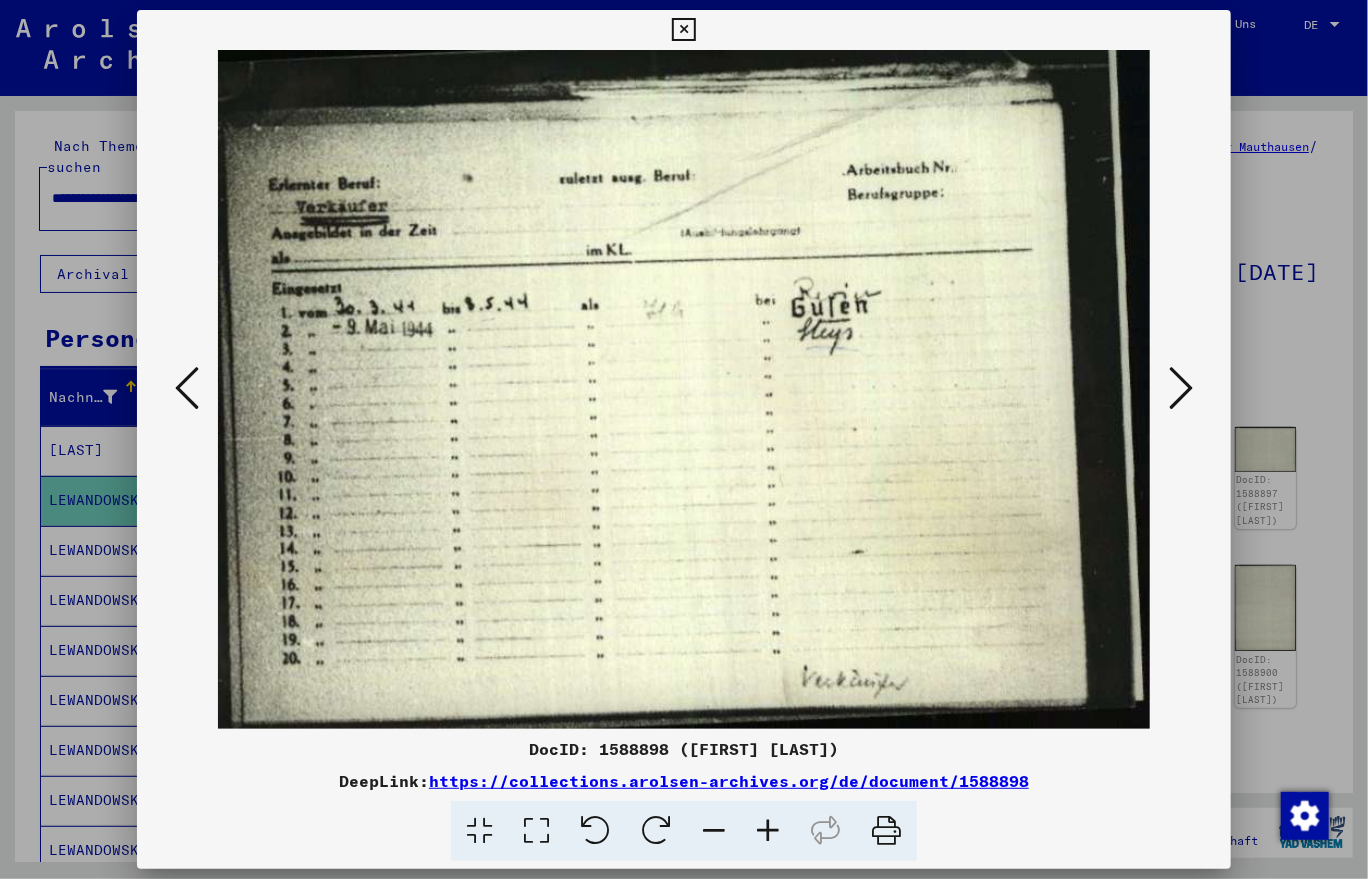 click at bounding box center [1181, 388] 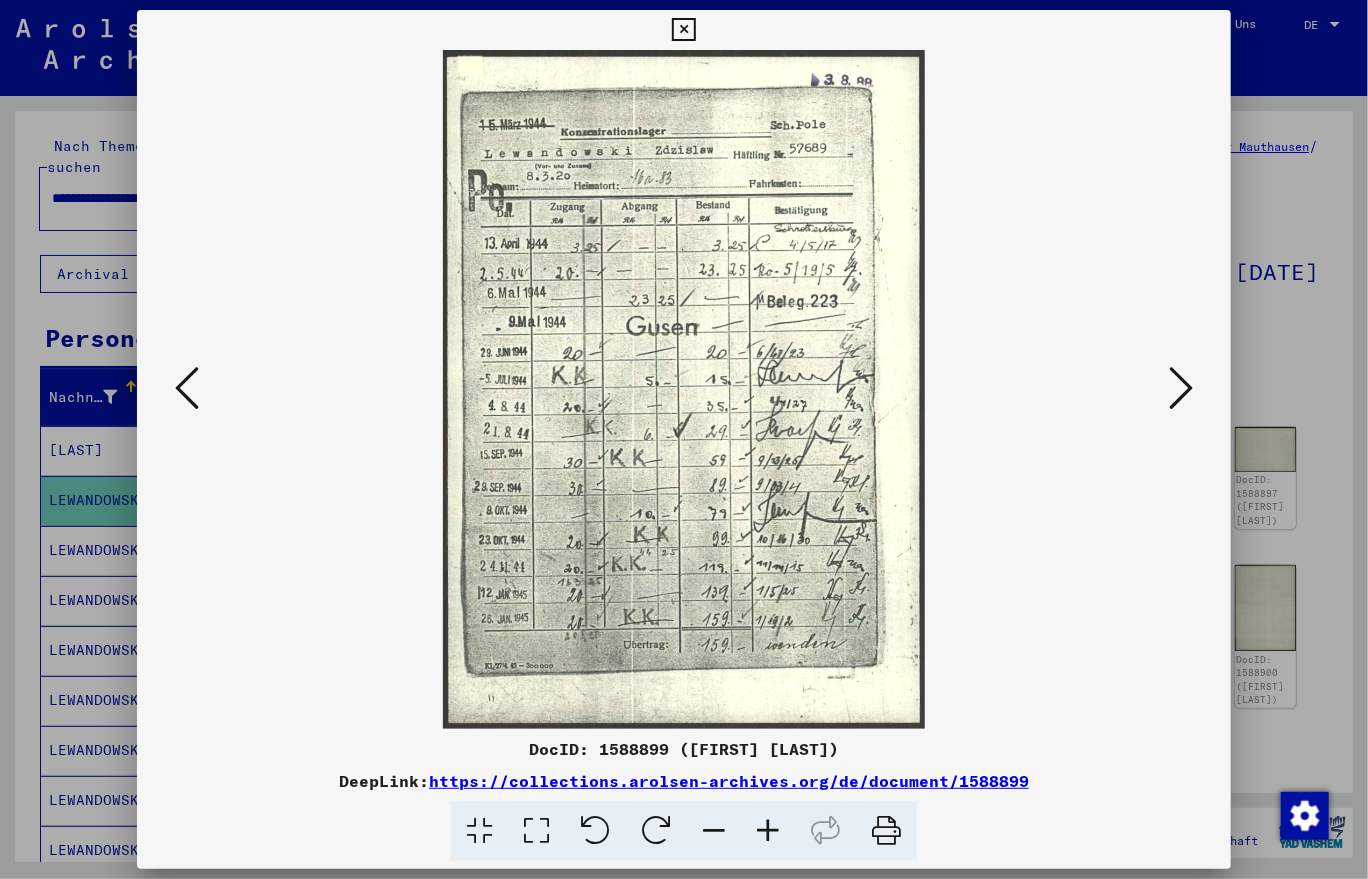 click at bounding box center (1181, 388) 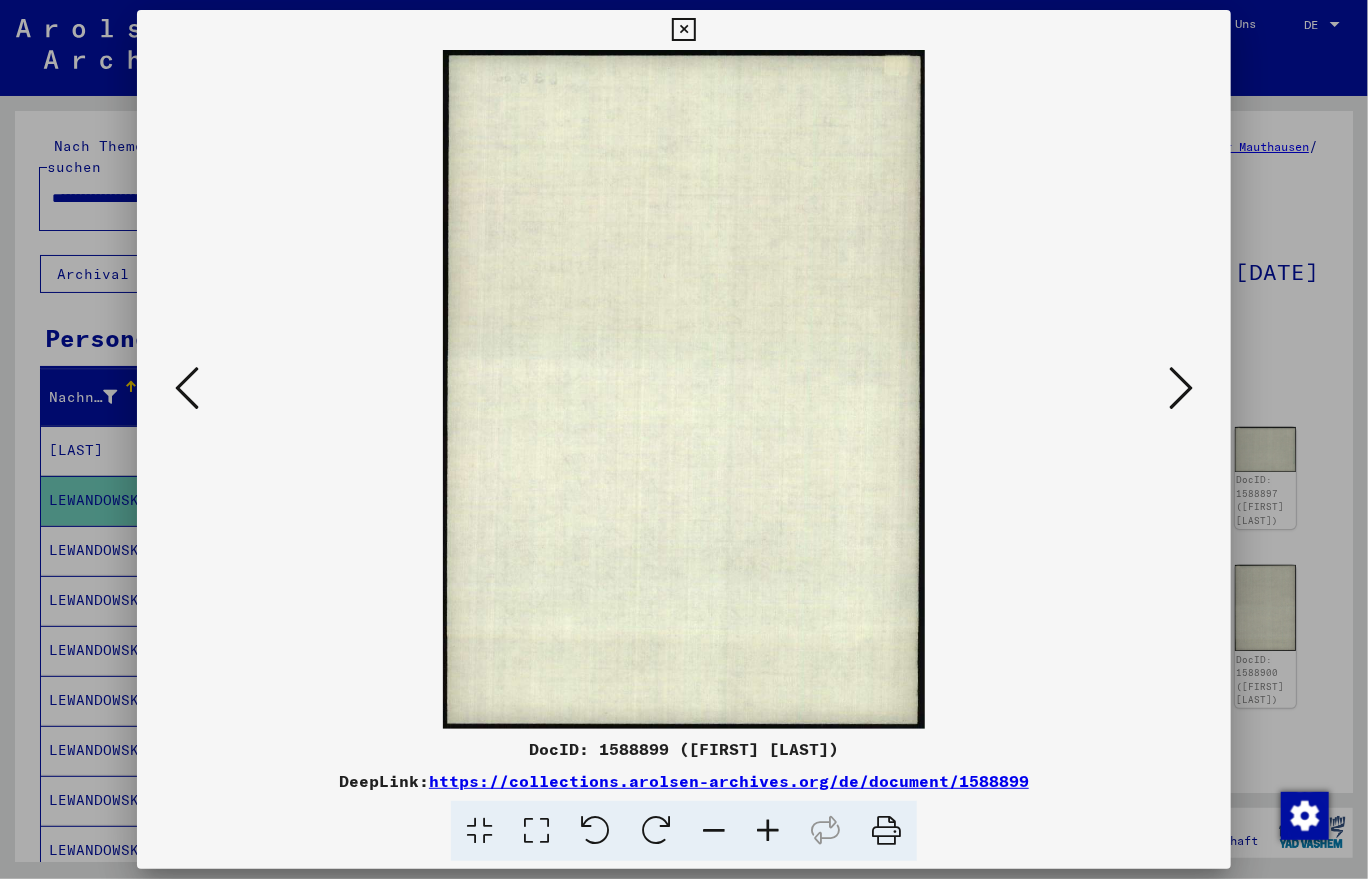 click at bounding box center [1181, 388] 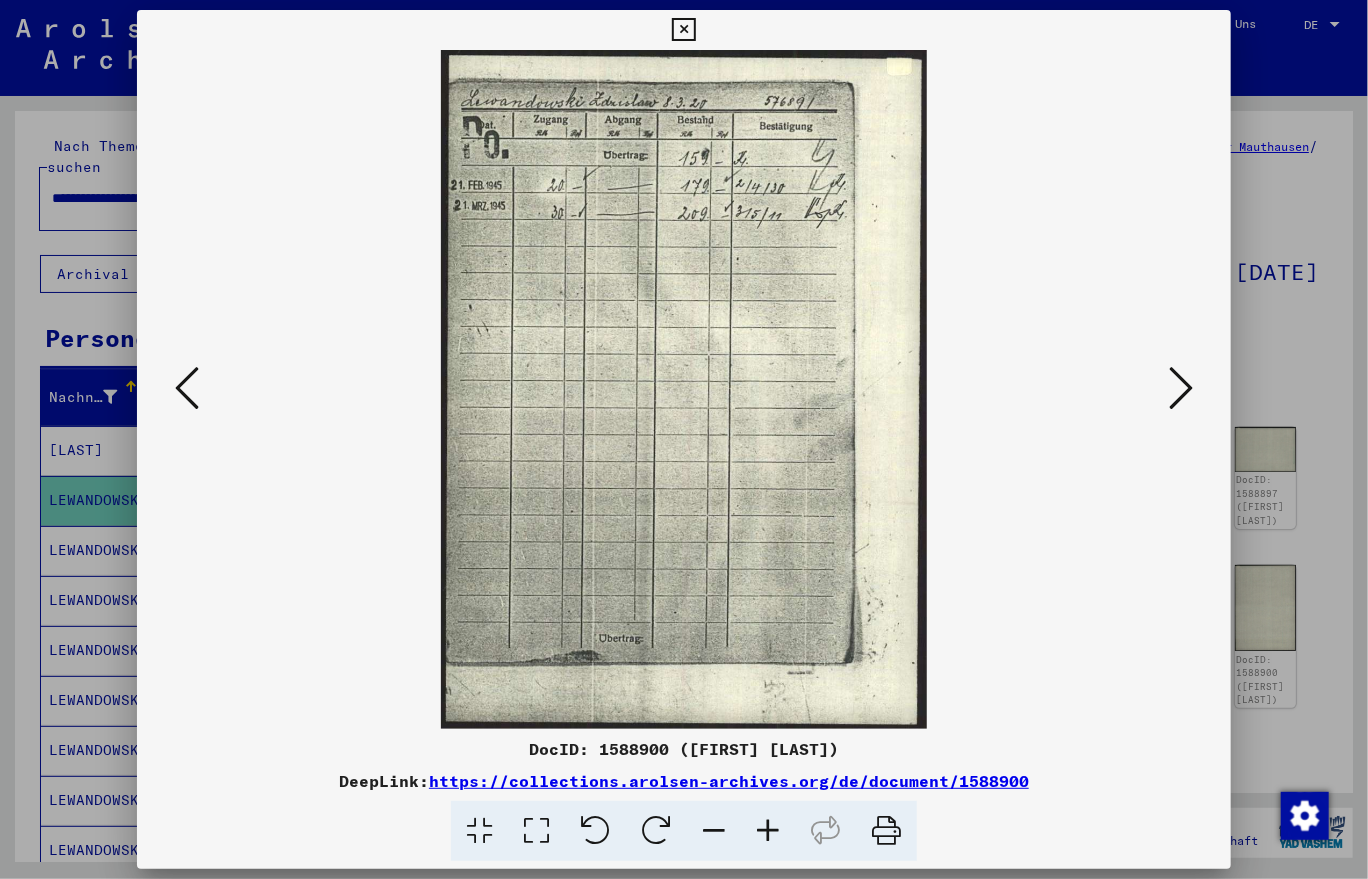 click at bounding box center [683, 30] 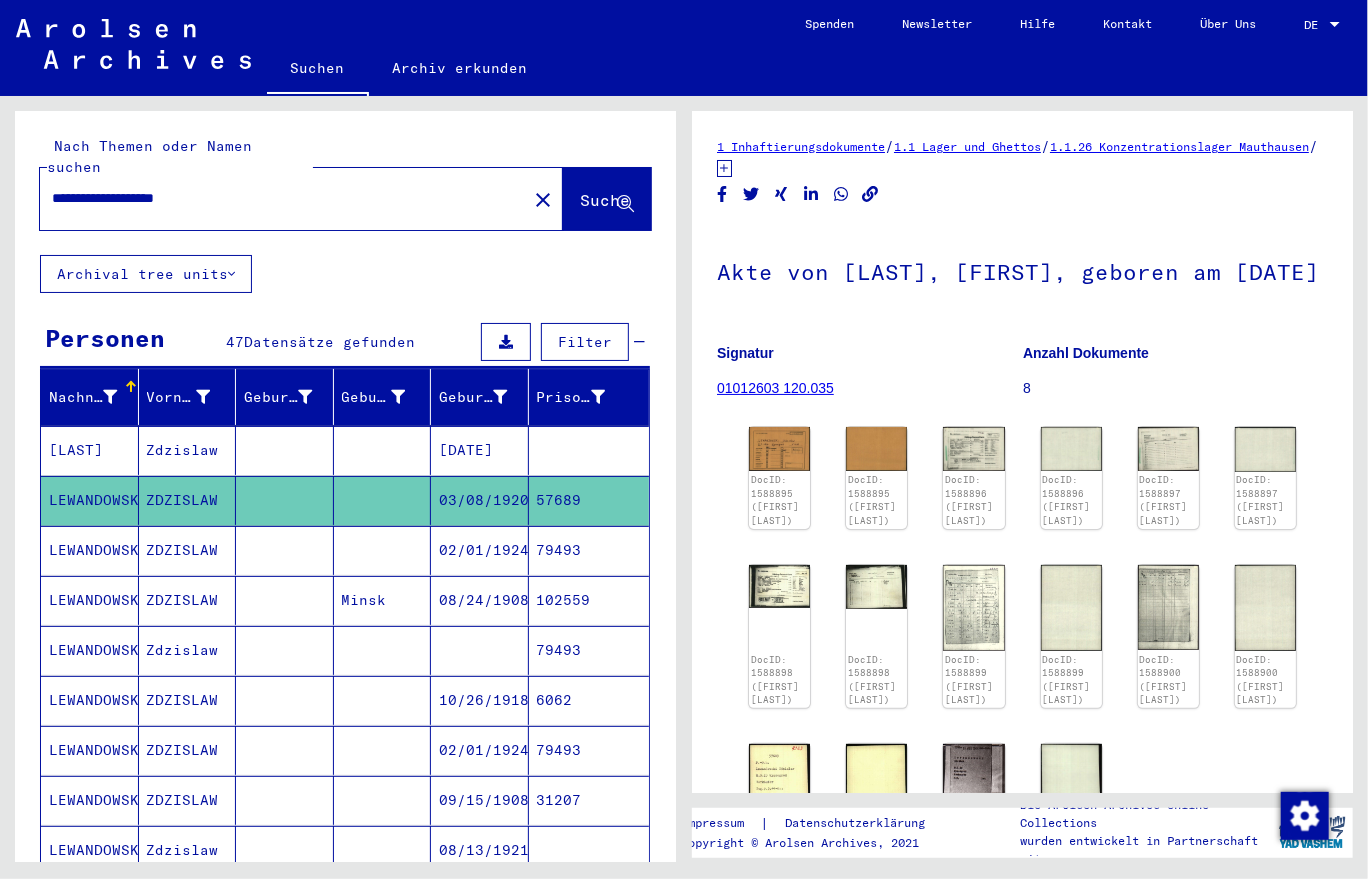 click on "02/01/1924" at bounding box center [480, 600] 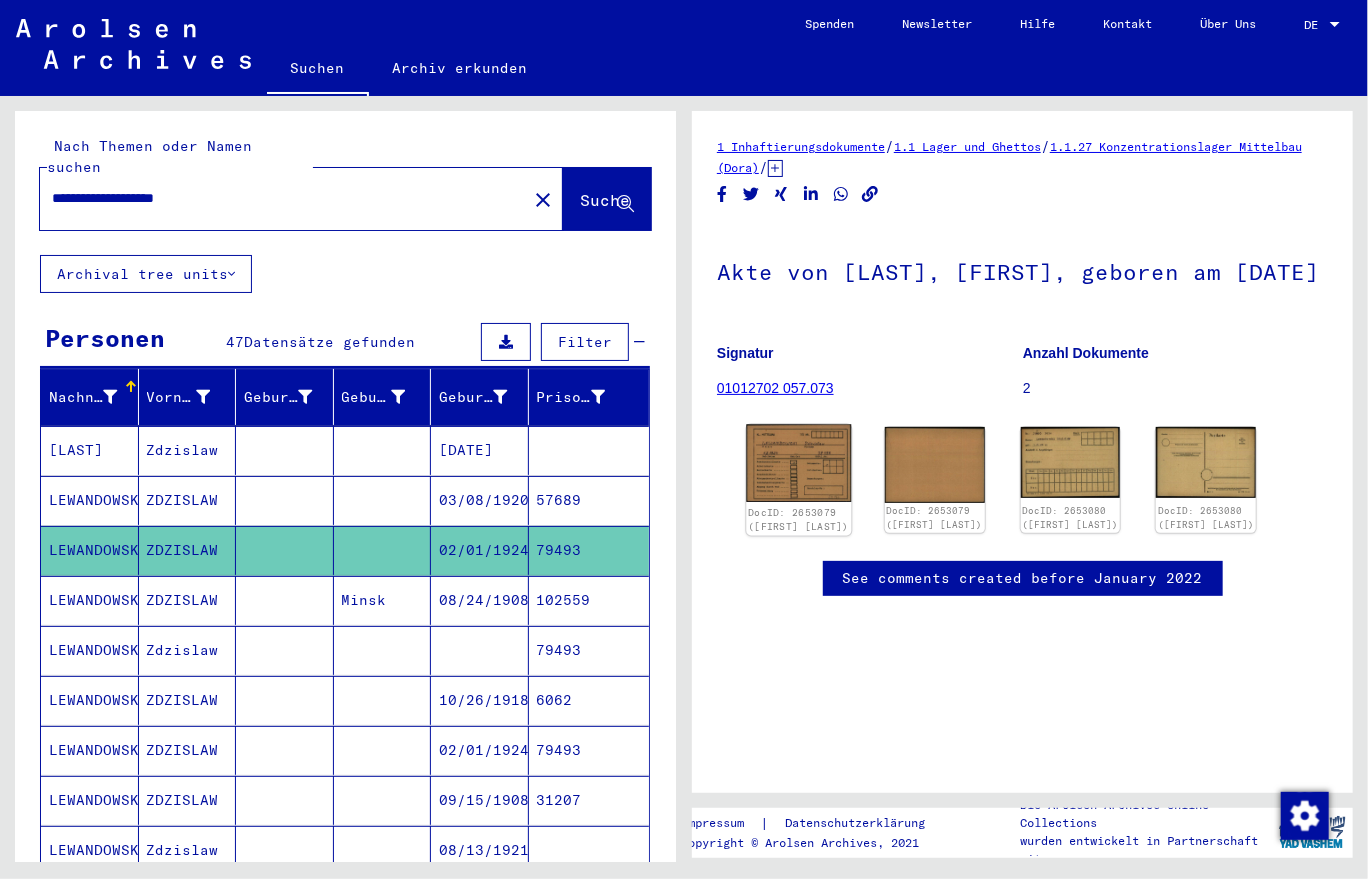 scroll, scrollTop: 0, scrollLeft: 0, axis: both 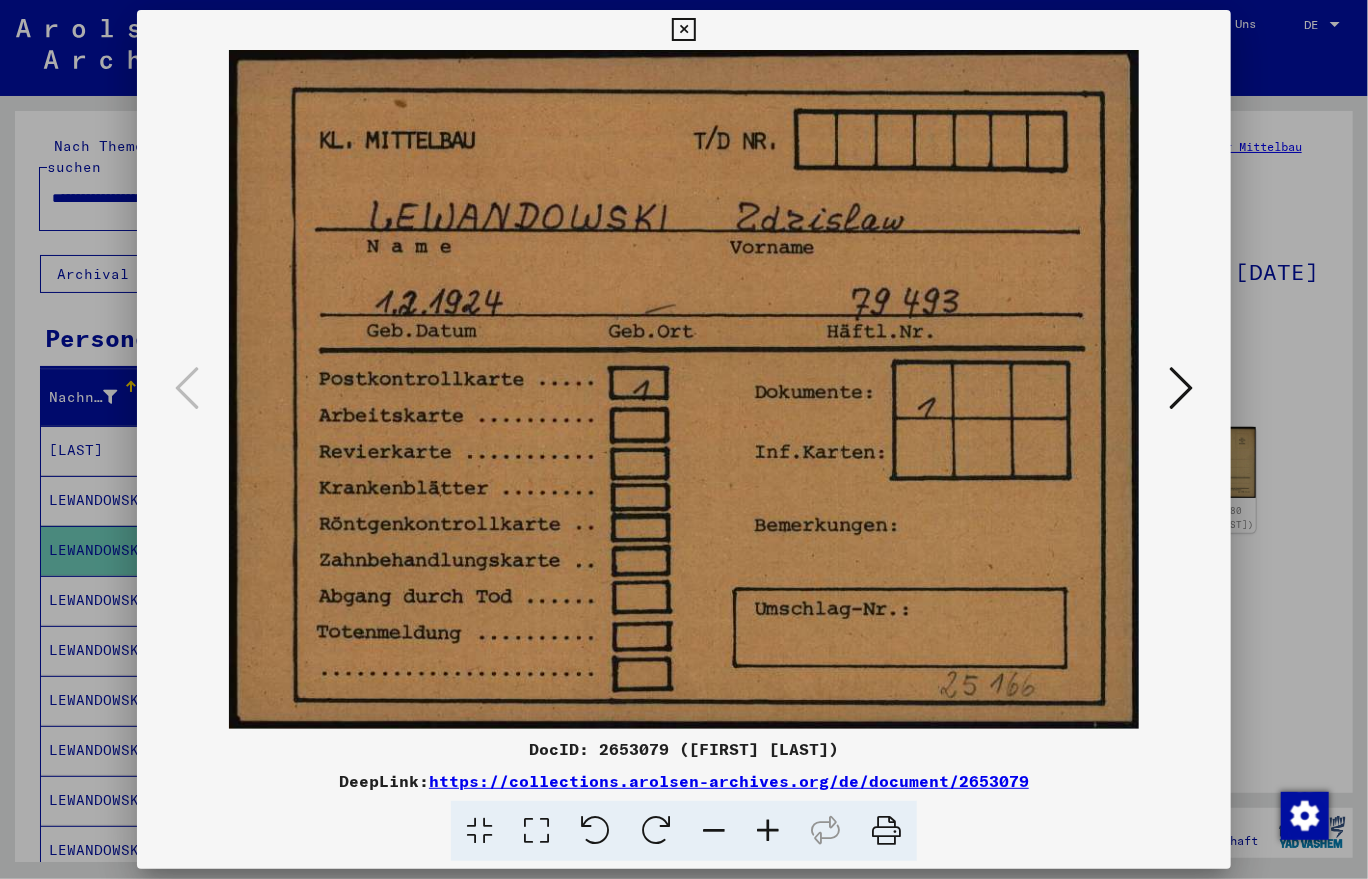 click at bounding box center (683, 30) 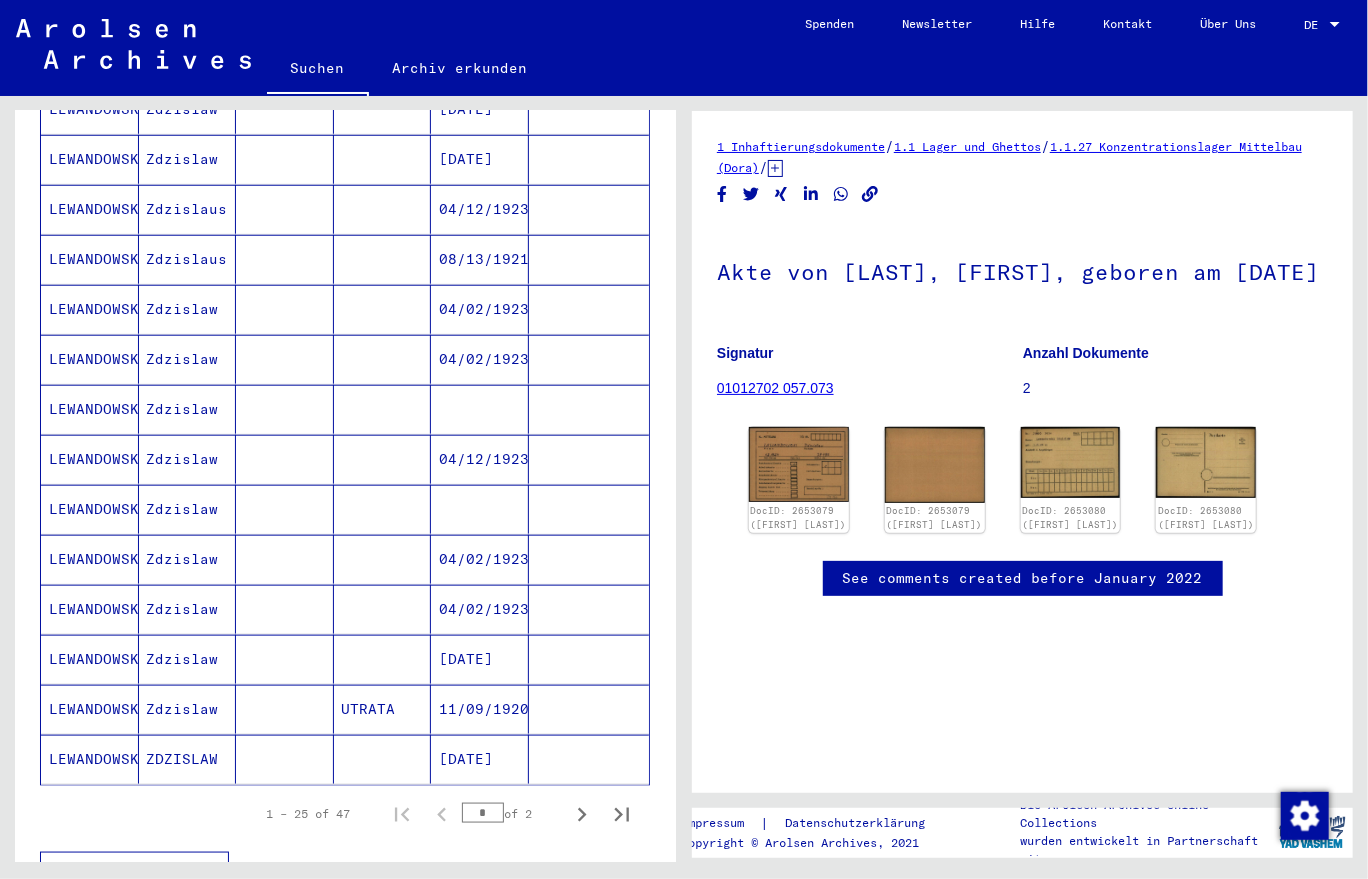 scroll, scrollTop: 900, scrollLeft: 0, axis: vertical 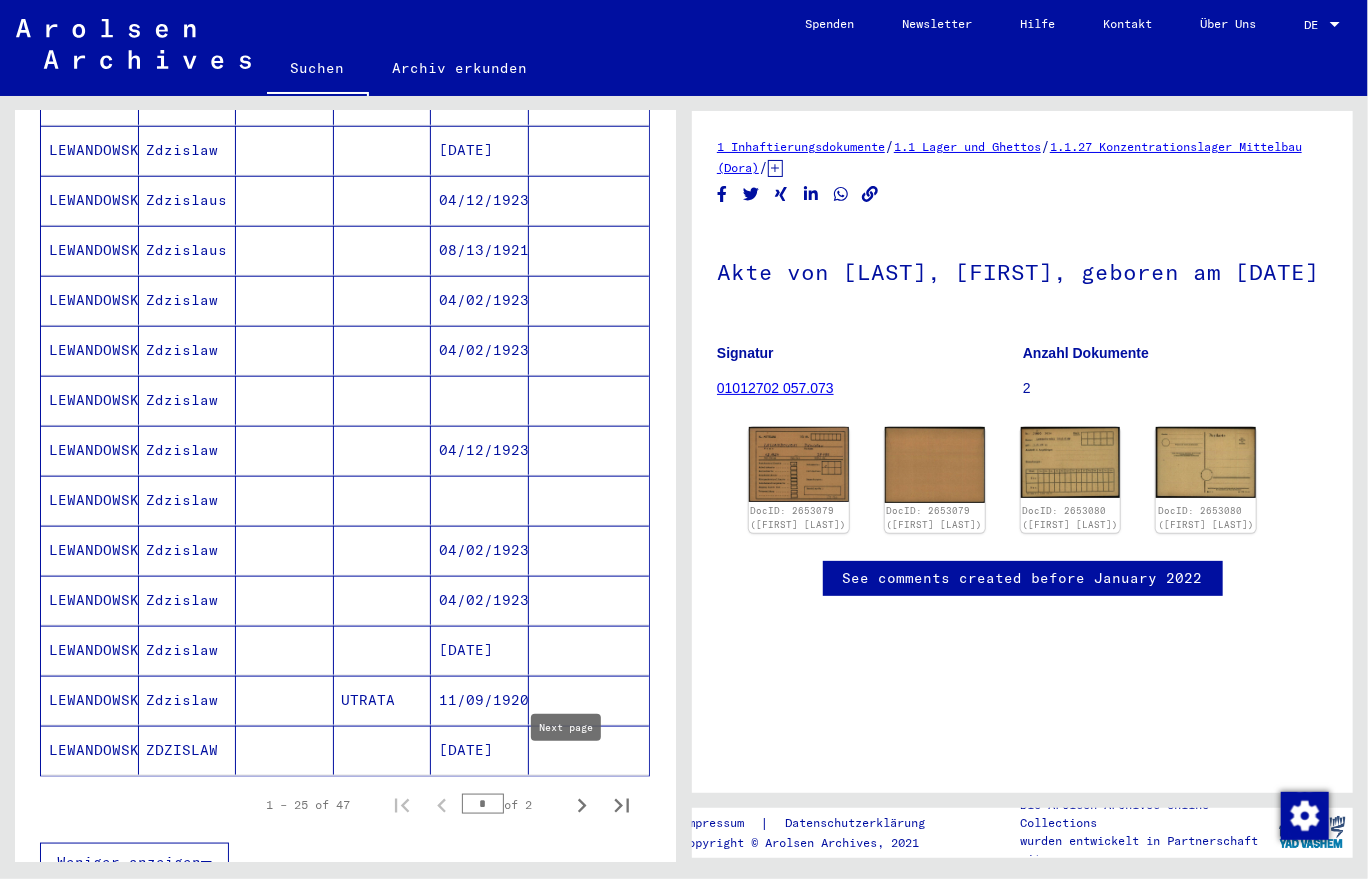 click 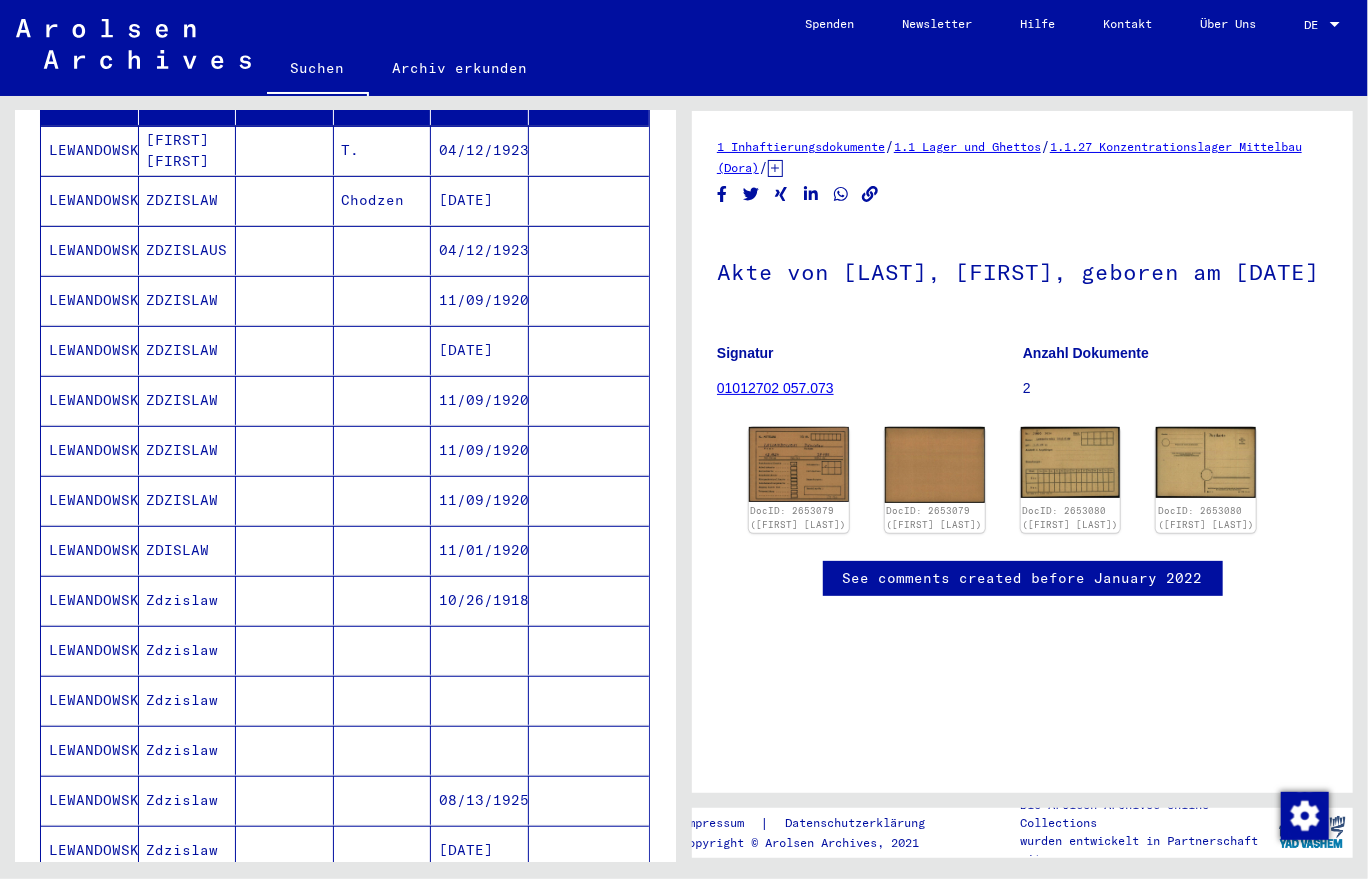 scroll, scrollTop: 0, scrollLeft: 0, axis: both 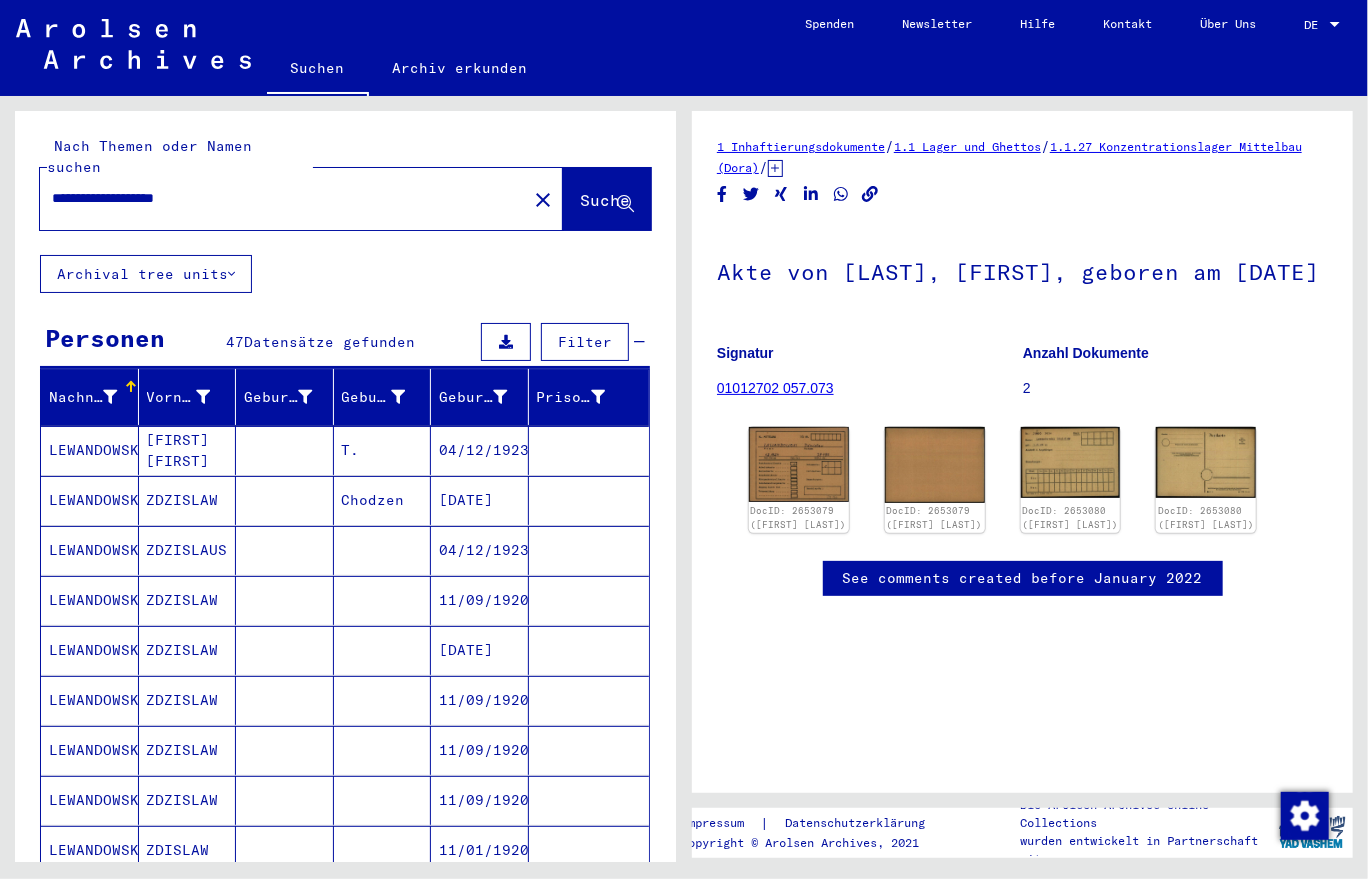 click on "04/12/1923" at bounding box center (480, 500) 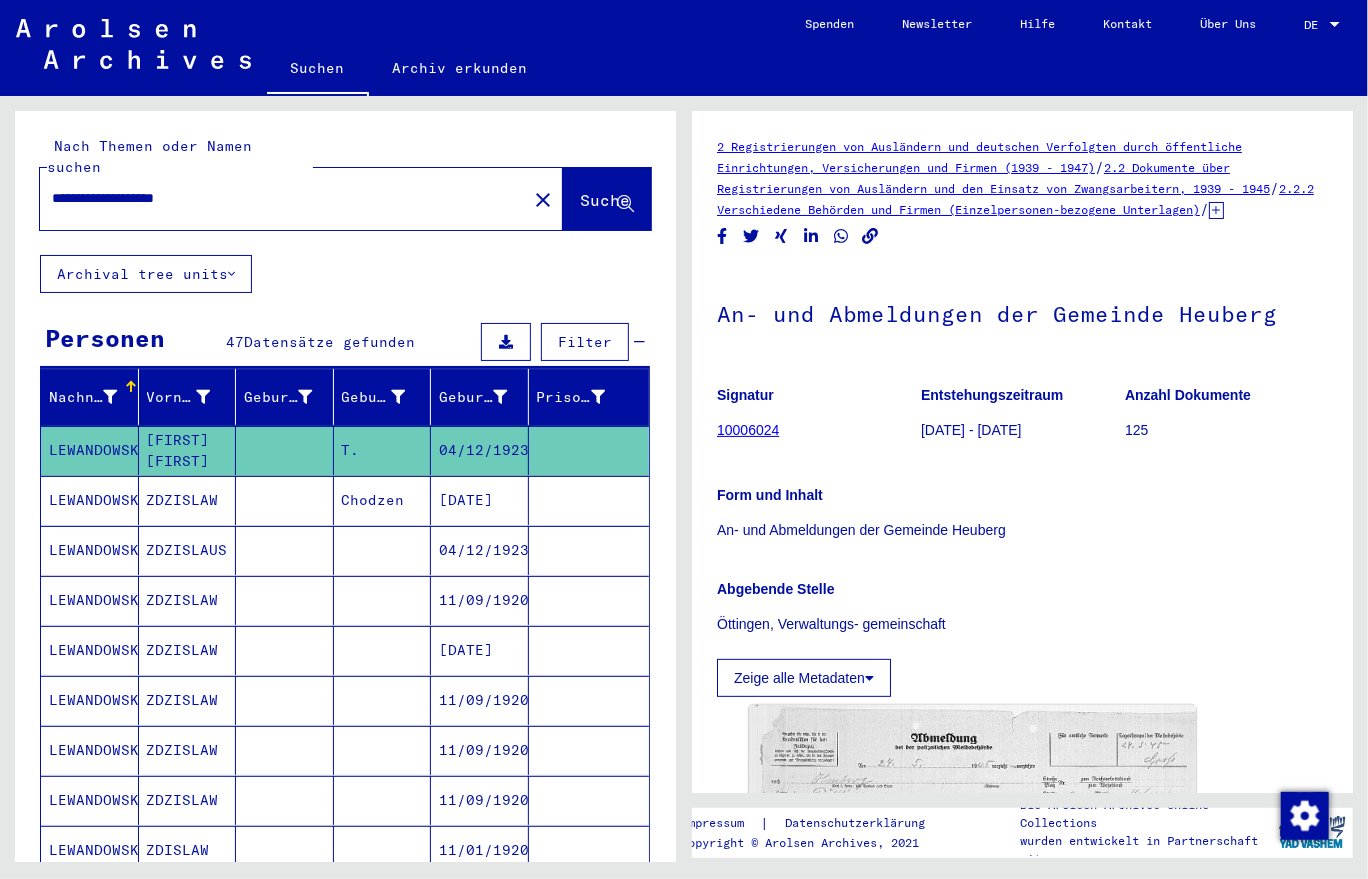 scroll, scrollTop: 0, scrollLeft: 0, axis: both 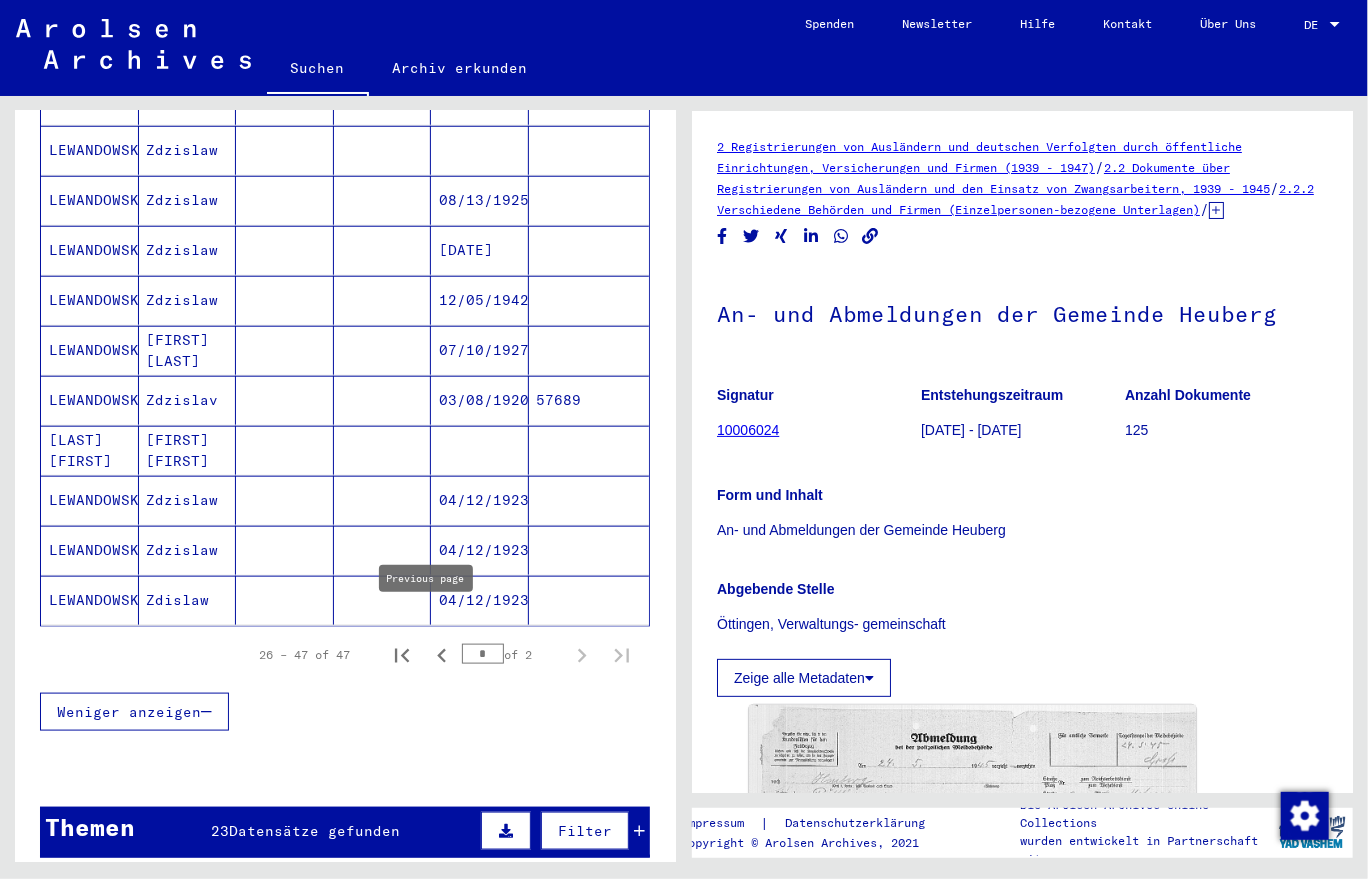 click 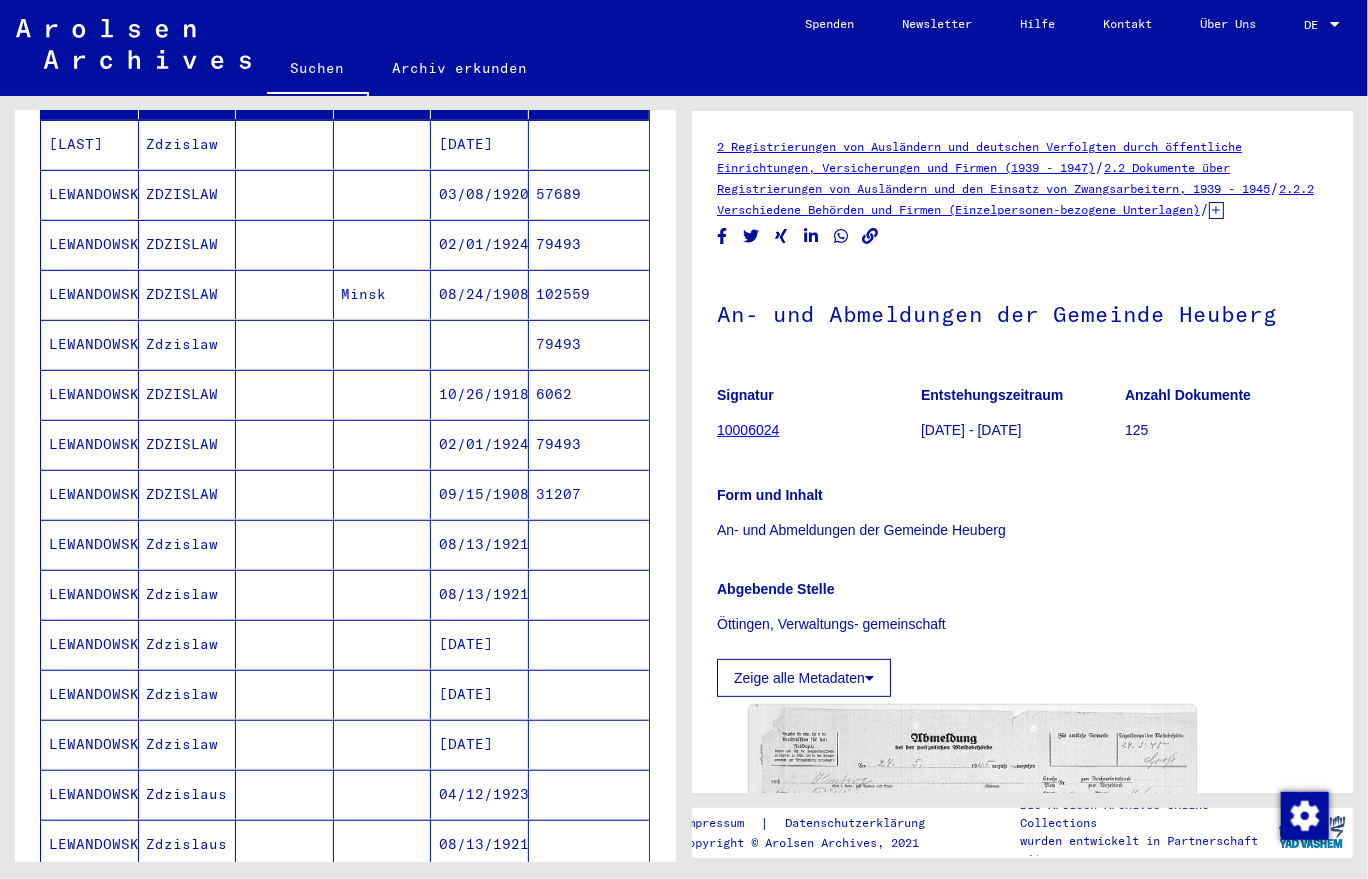 scroll, scrollTop: 100, scrollLeft: 0, axis: vertical 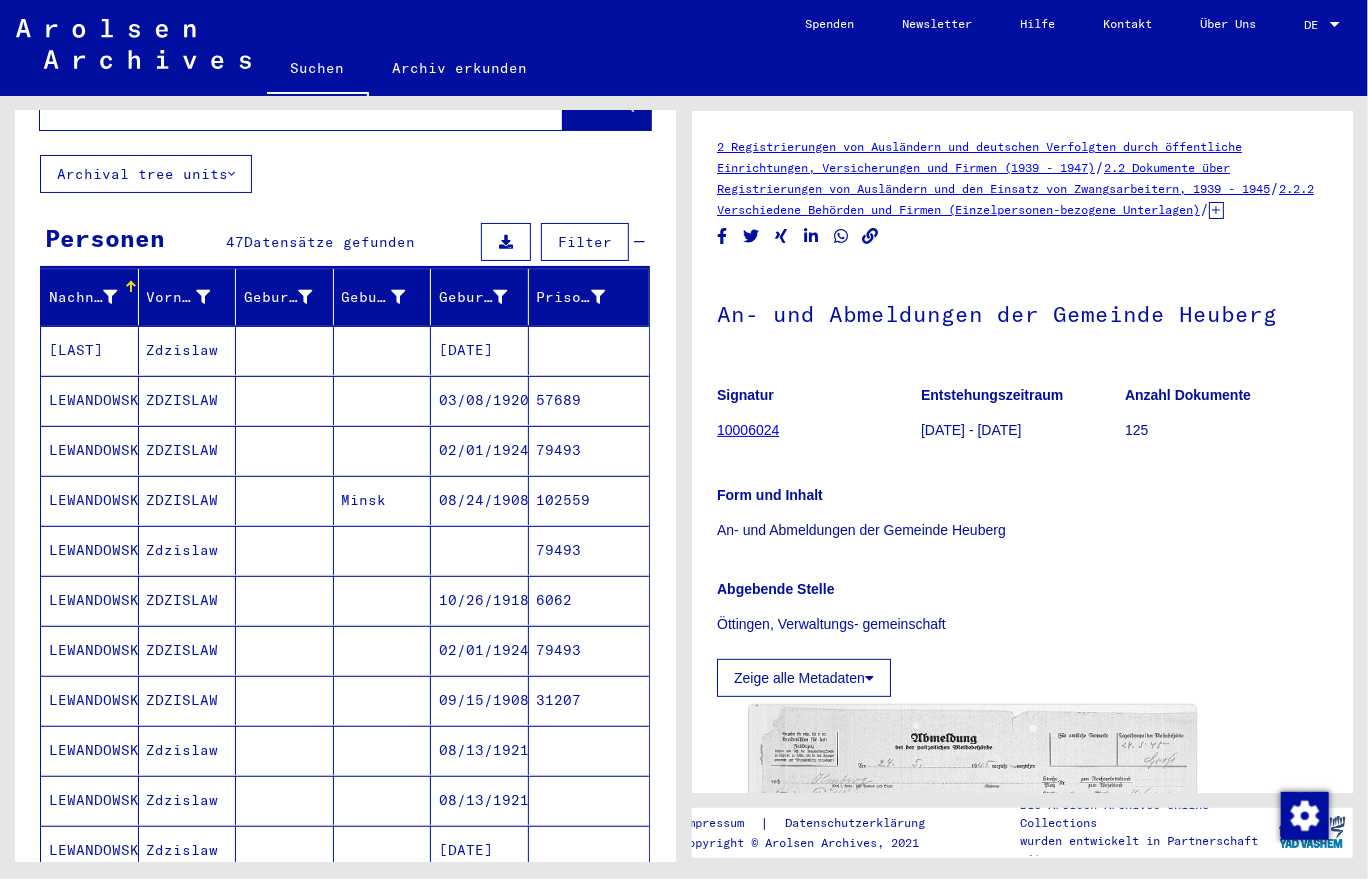 click on "08/24/1908" at bounding box center [480, 550] 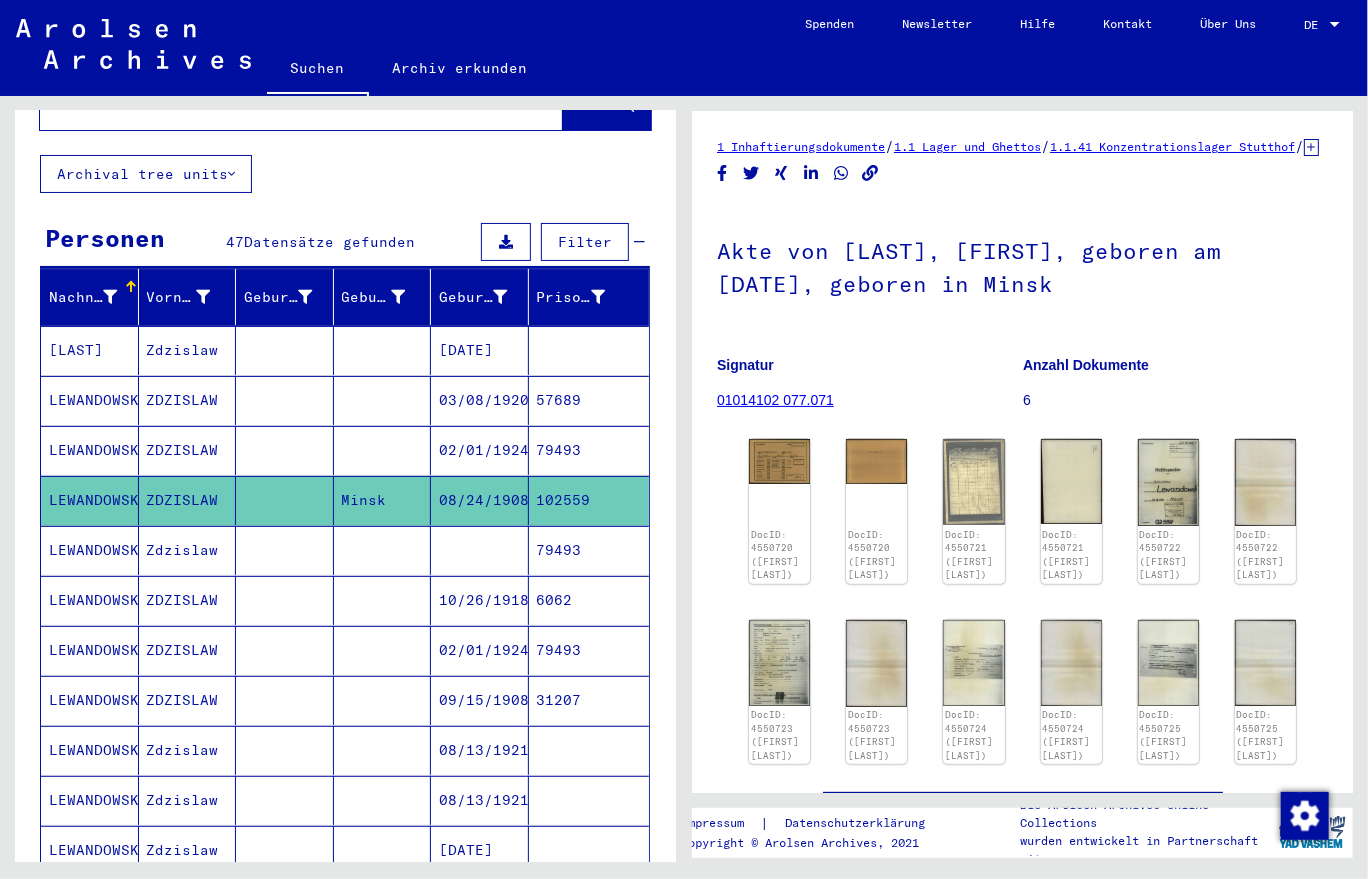 scroll, scrollTop: 0, scrollLeft: 0, axis: both 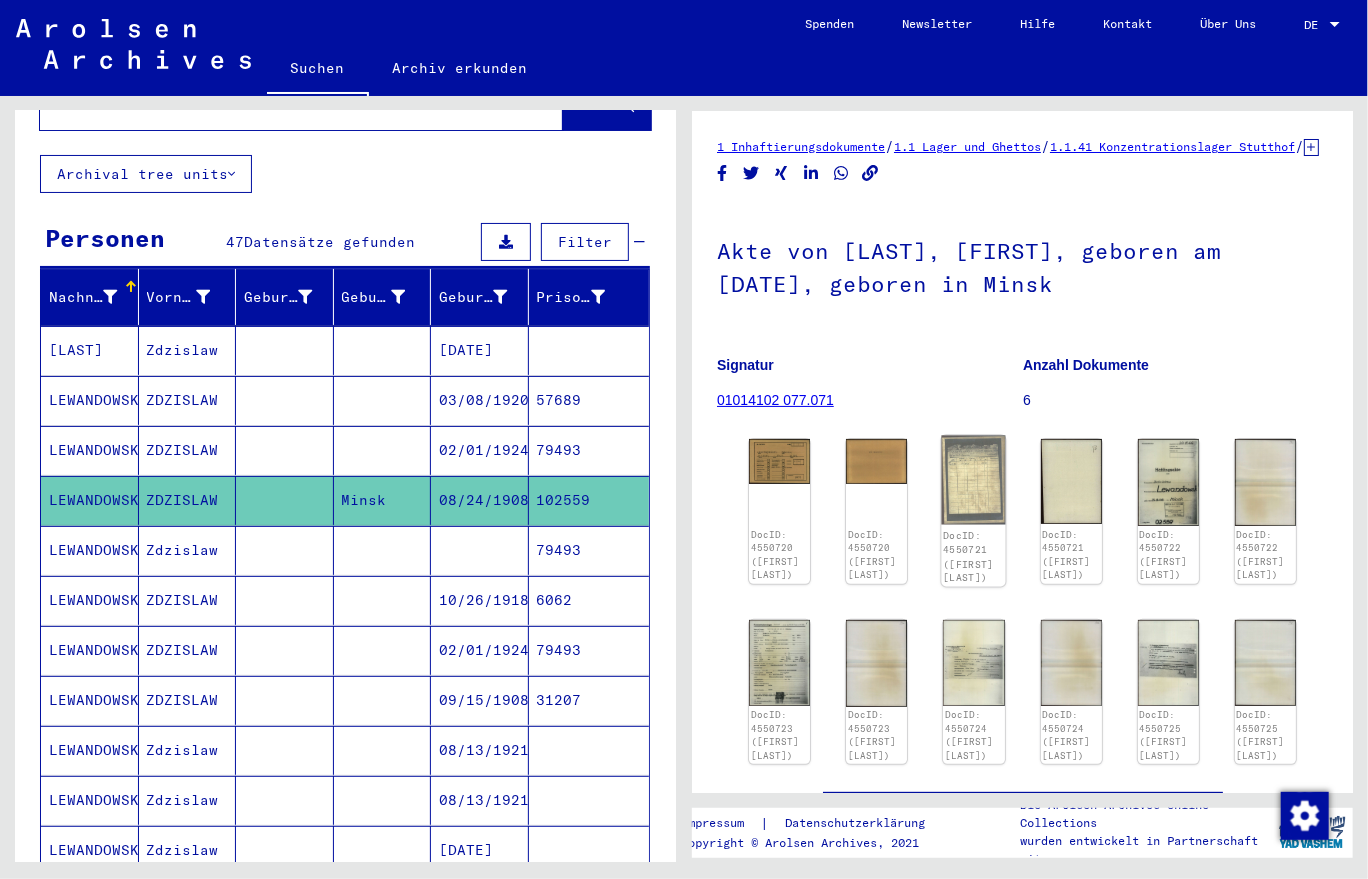 click 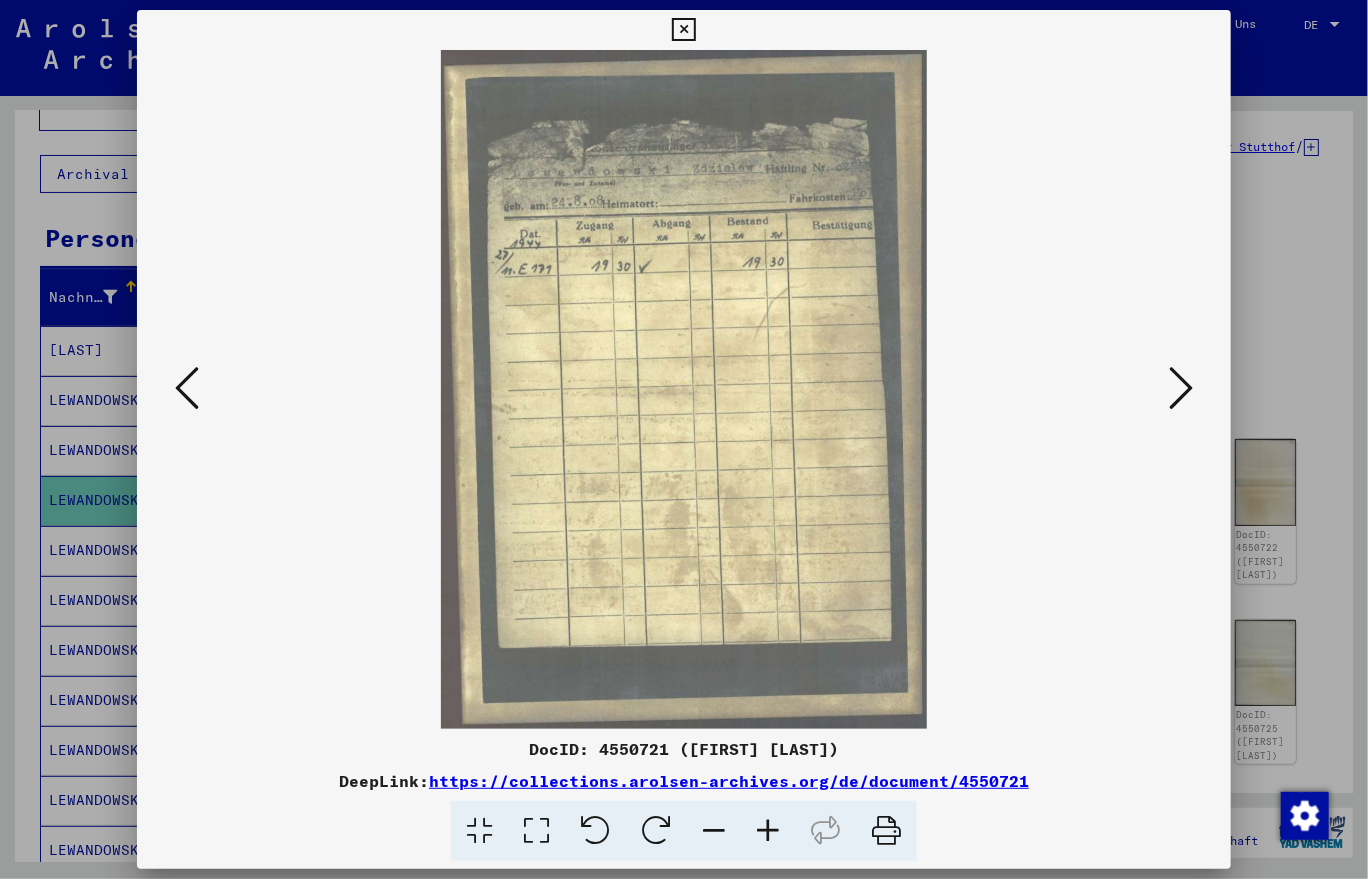 click at bounding box center (1181, 388) 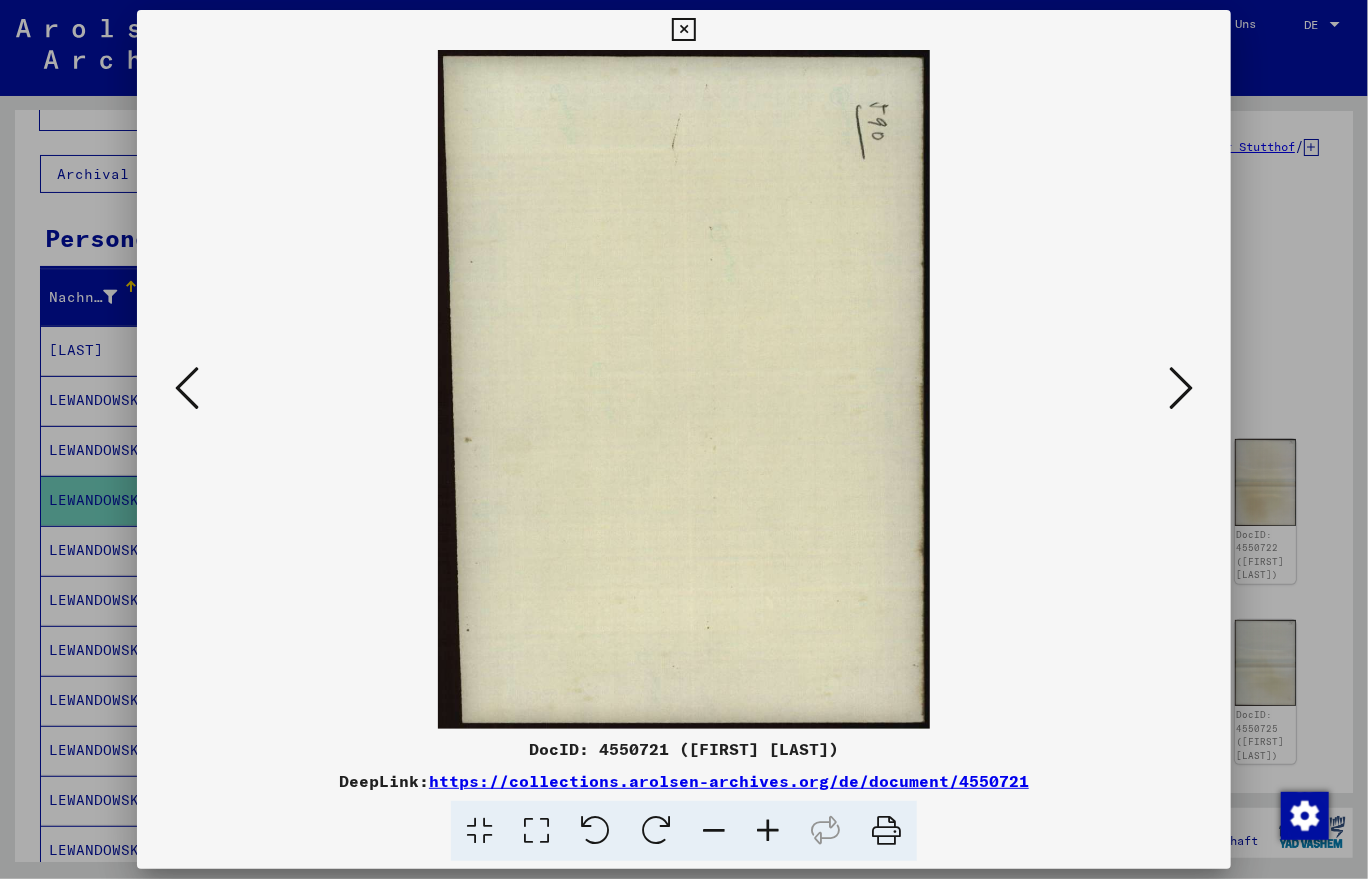 click at bounding box center [1181, 388] 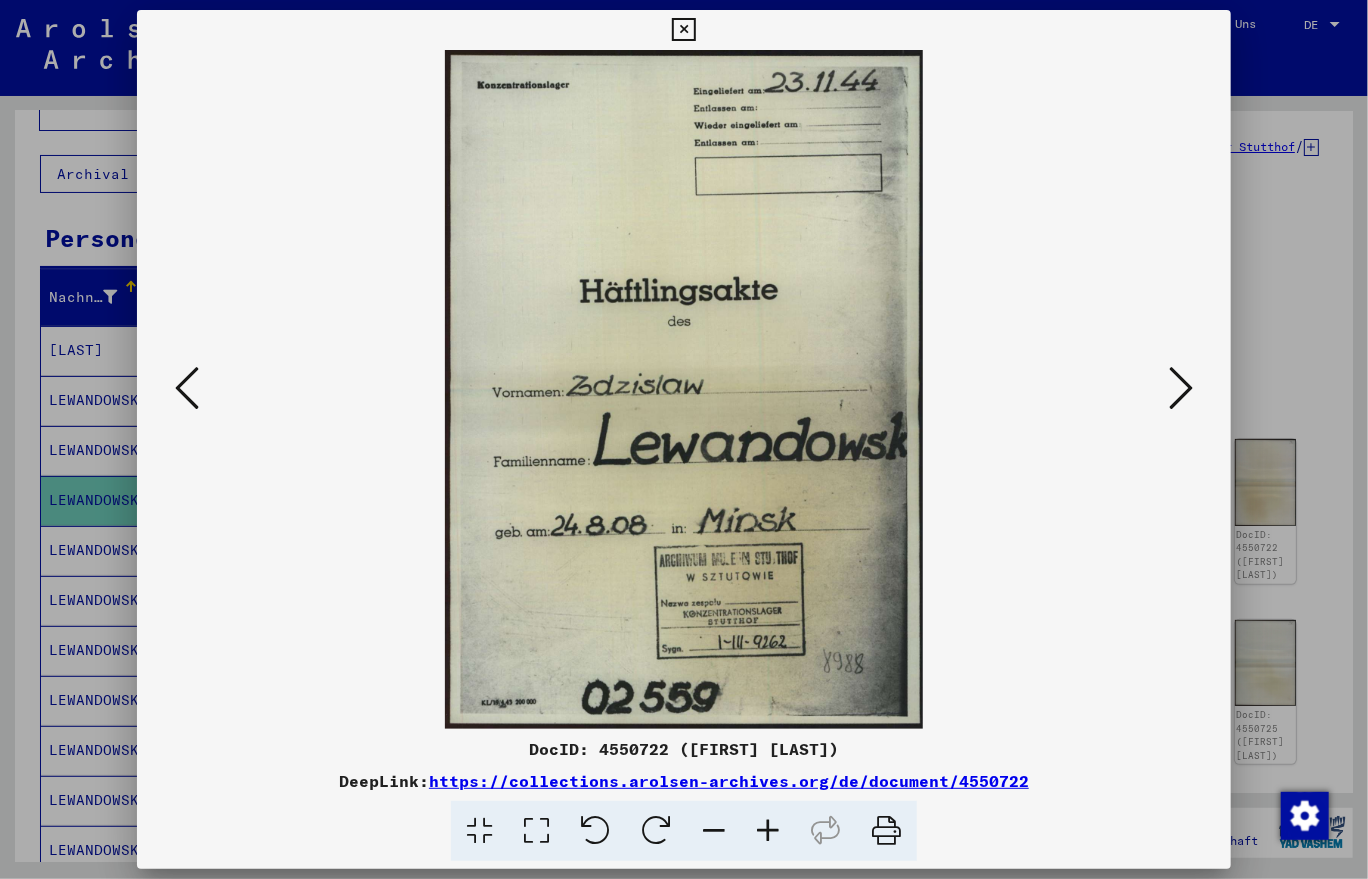 click at bounding box center [1181, 388] 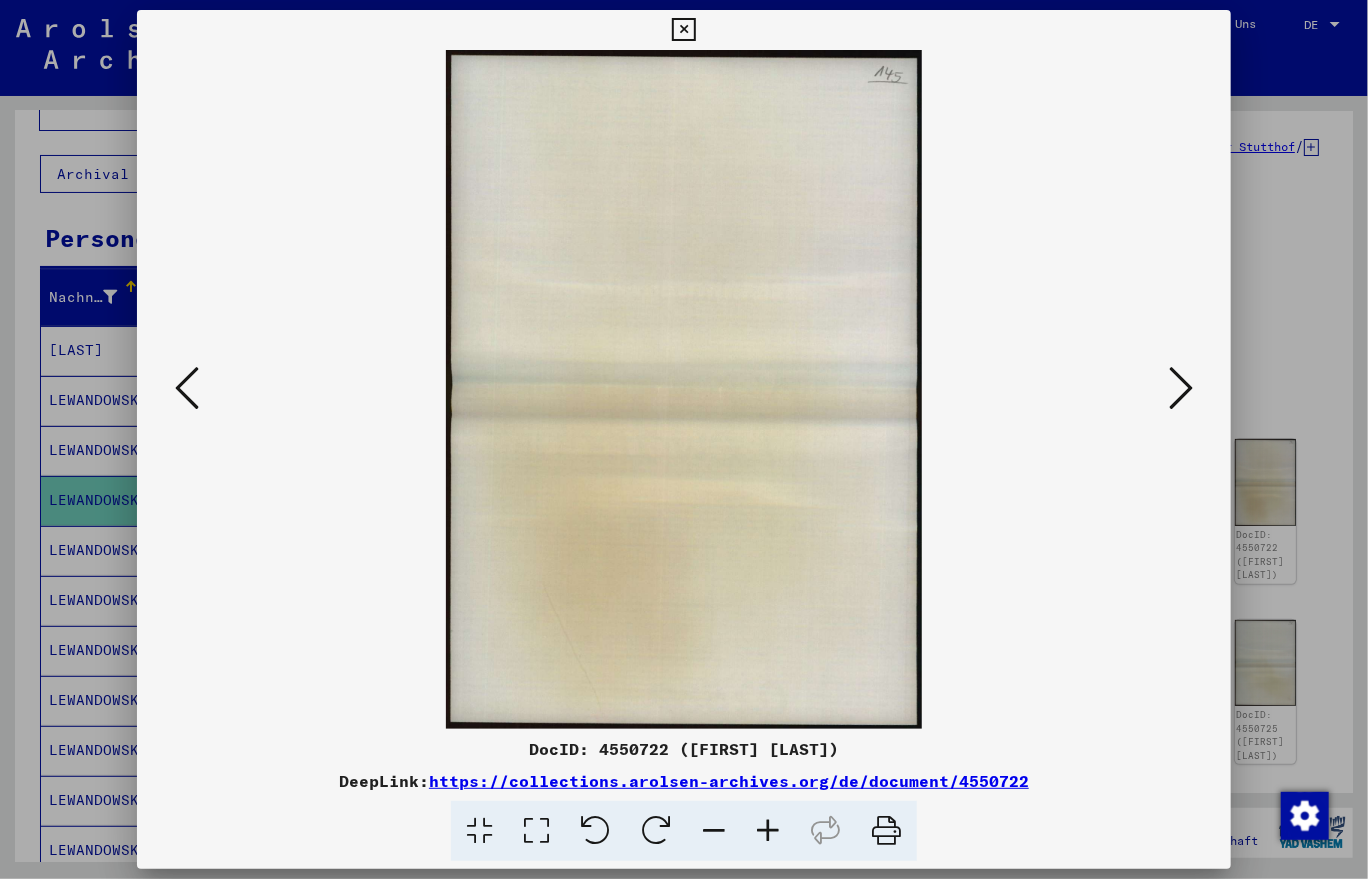 click at bounding box center [1181, 388] 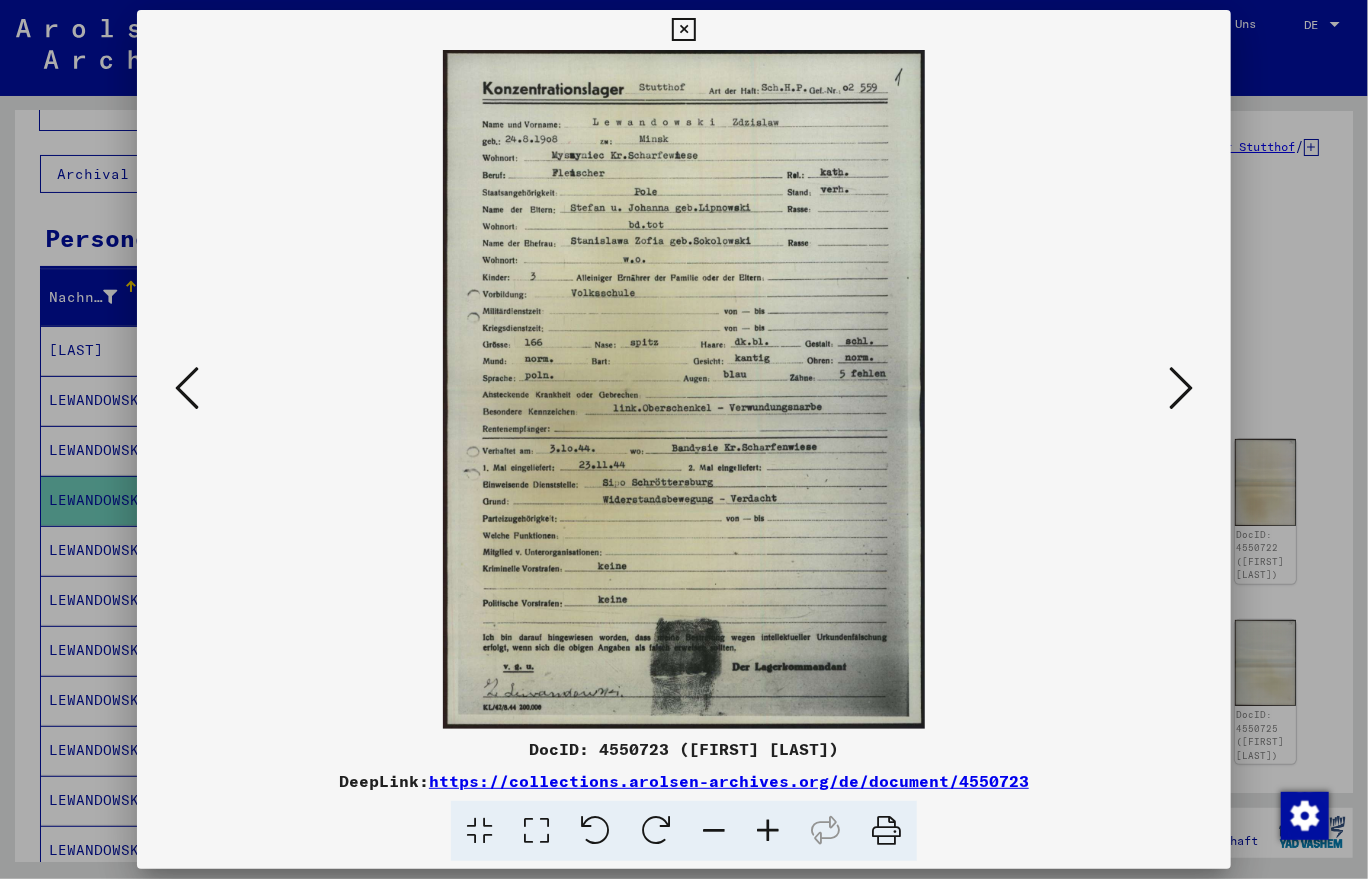 click at bounding box center (1181, 388) 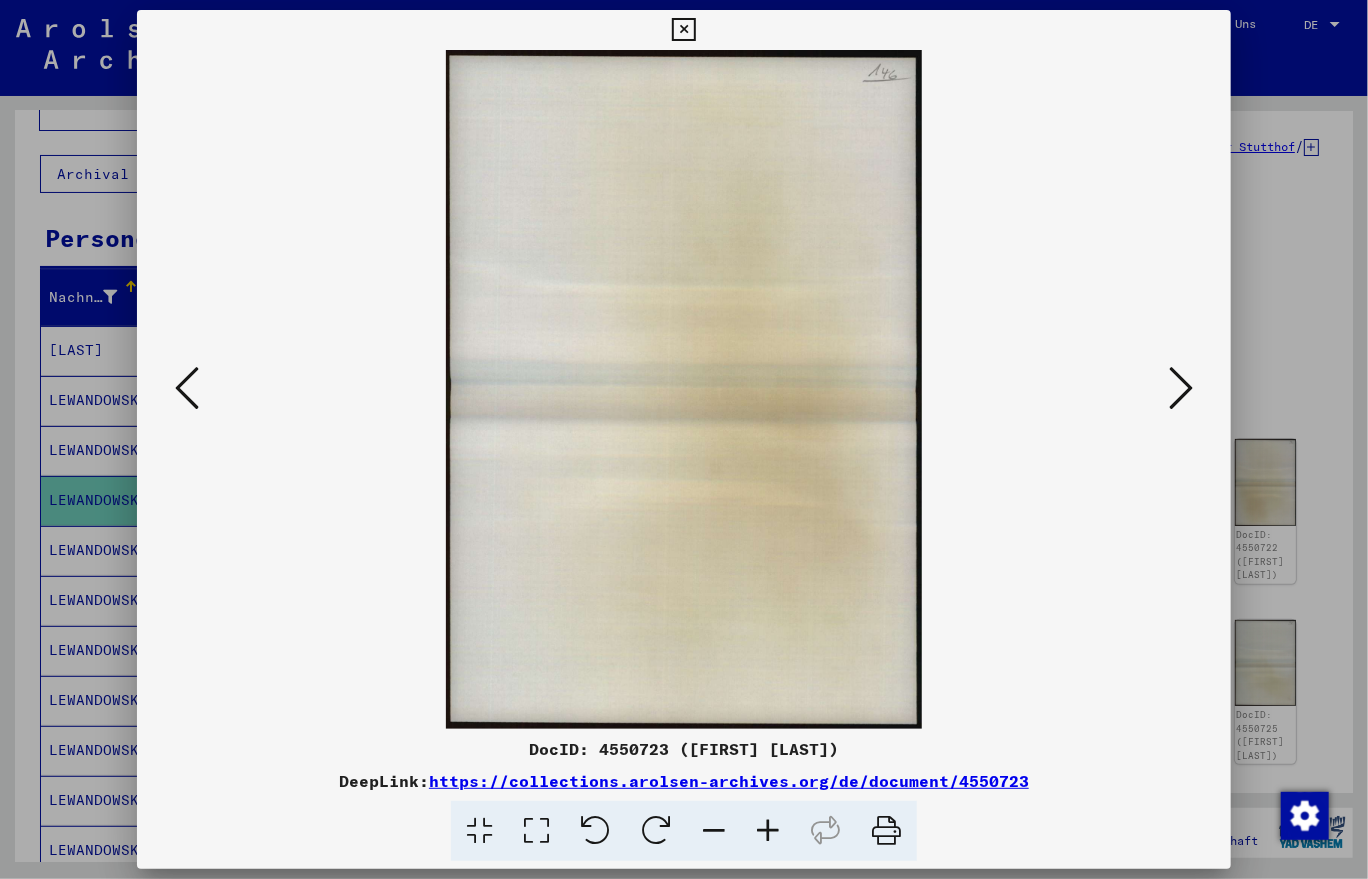 click at bounding box center [1181, 388] 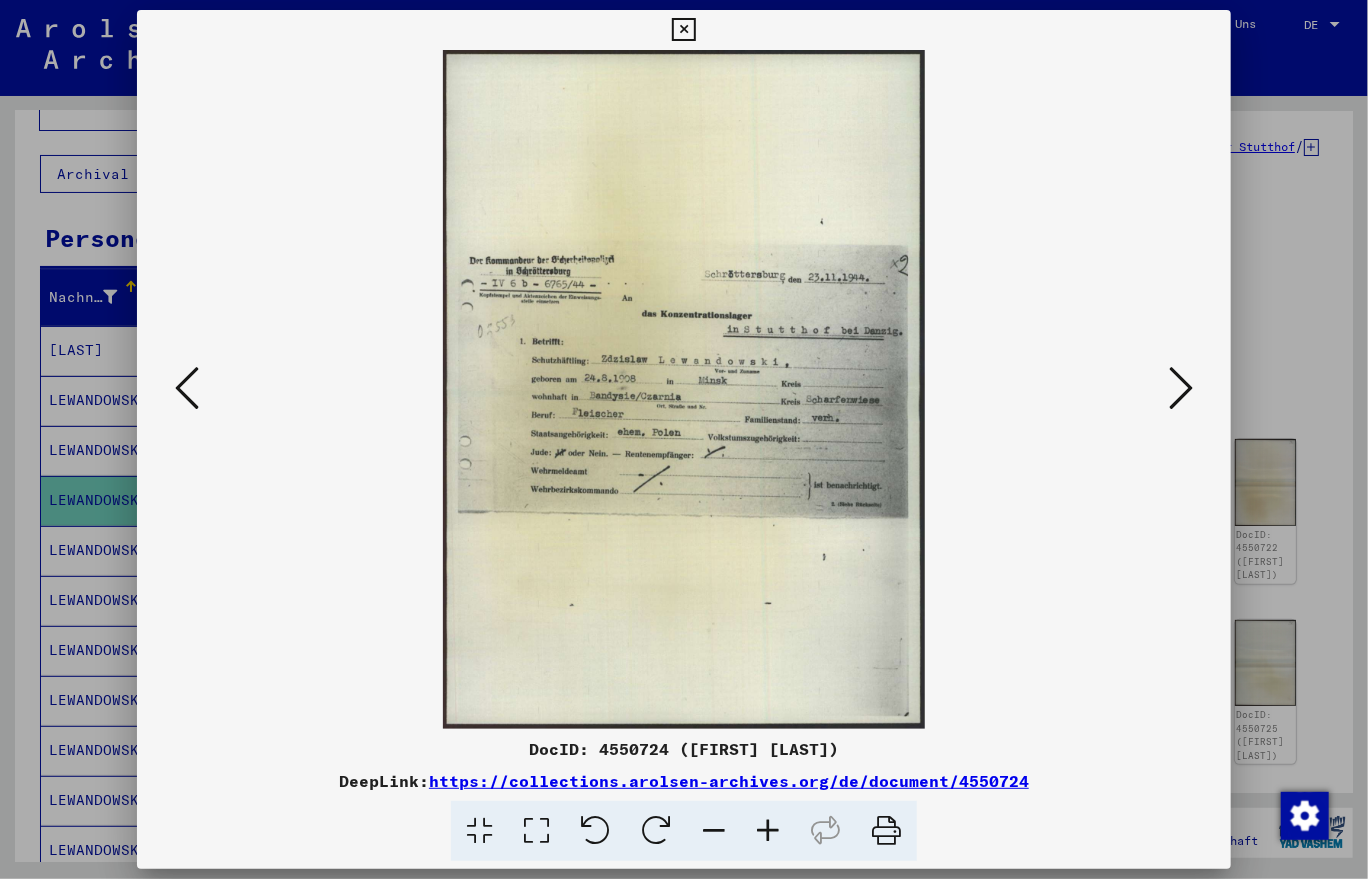 click at bounding box center [683, 30] 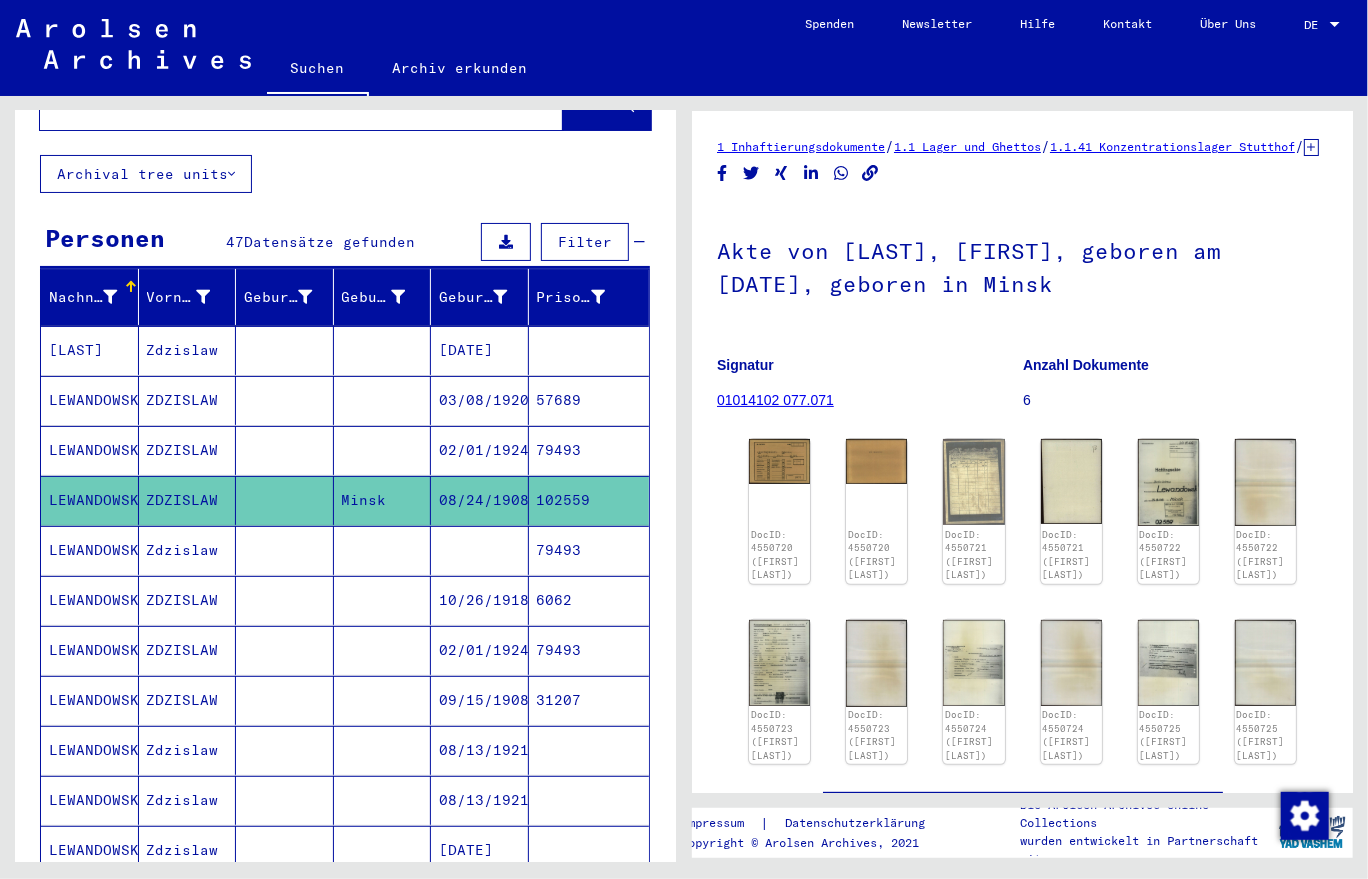click on "79493" at bounding box center [589, 600] 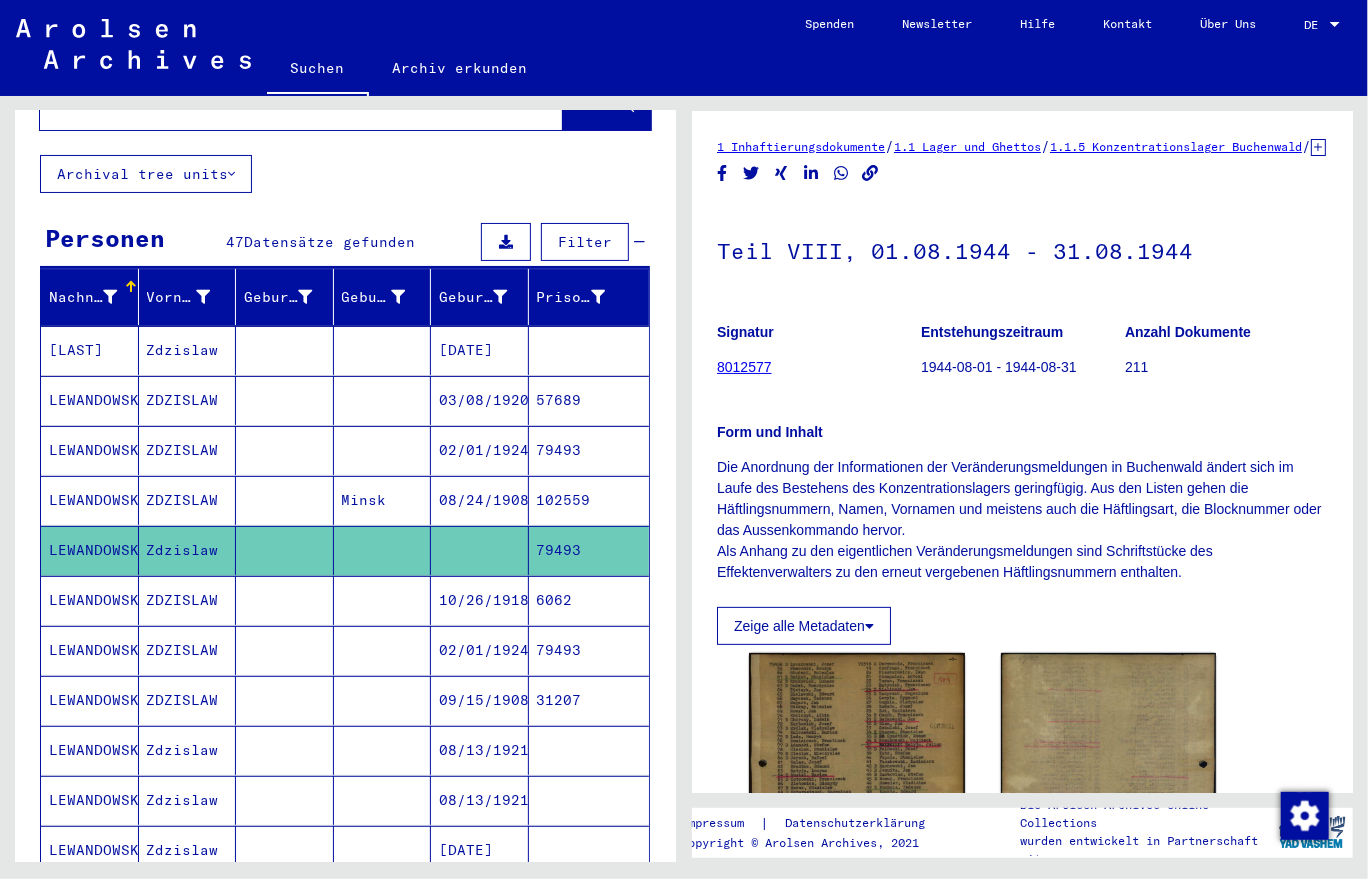 scroll, scrollTop: 0, scrollLeft: 0, axis: both 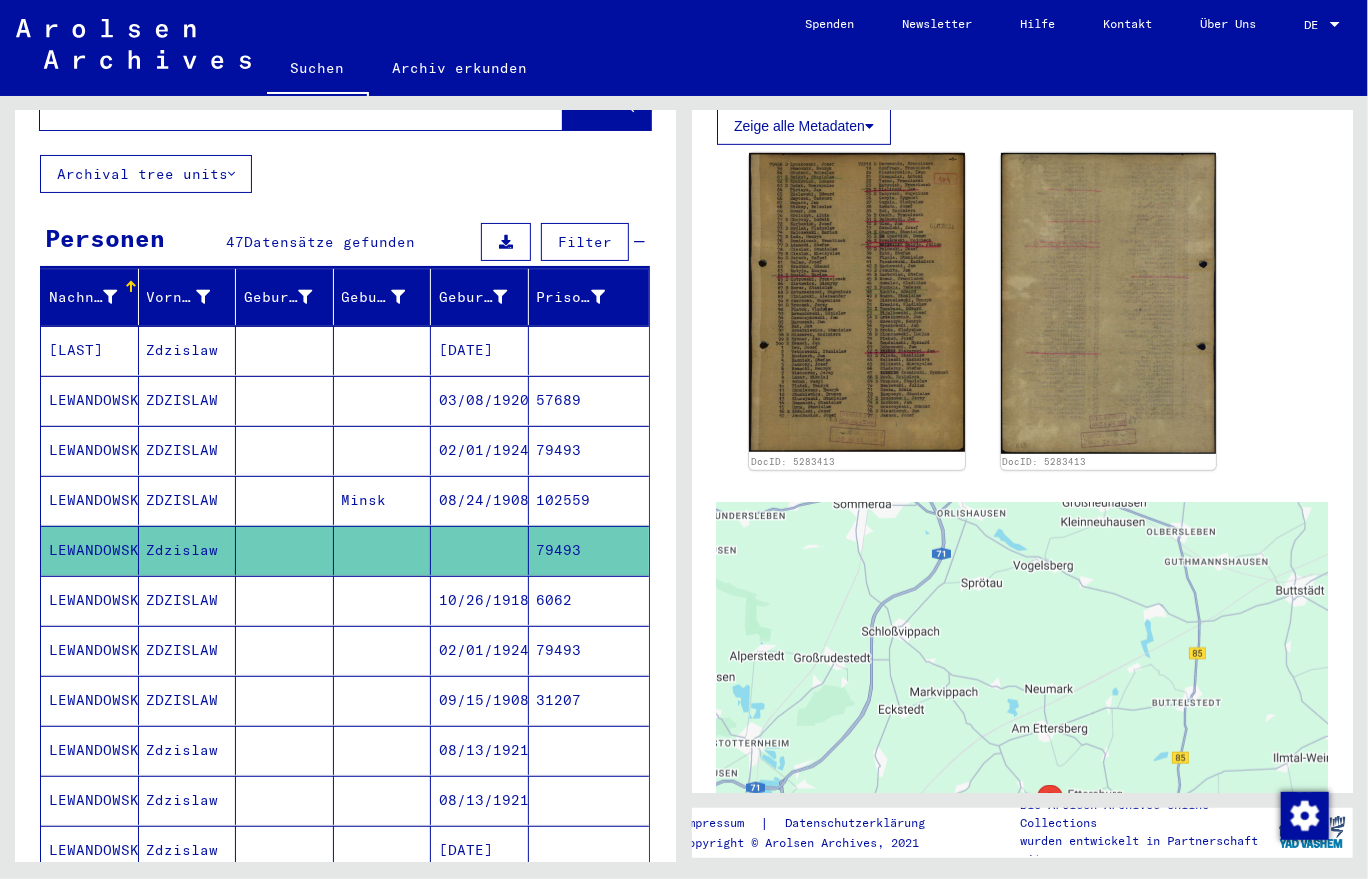 click on "10/26/1918" at bounding box center (480, 650) 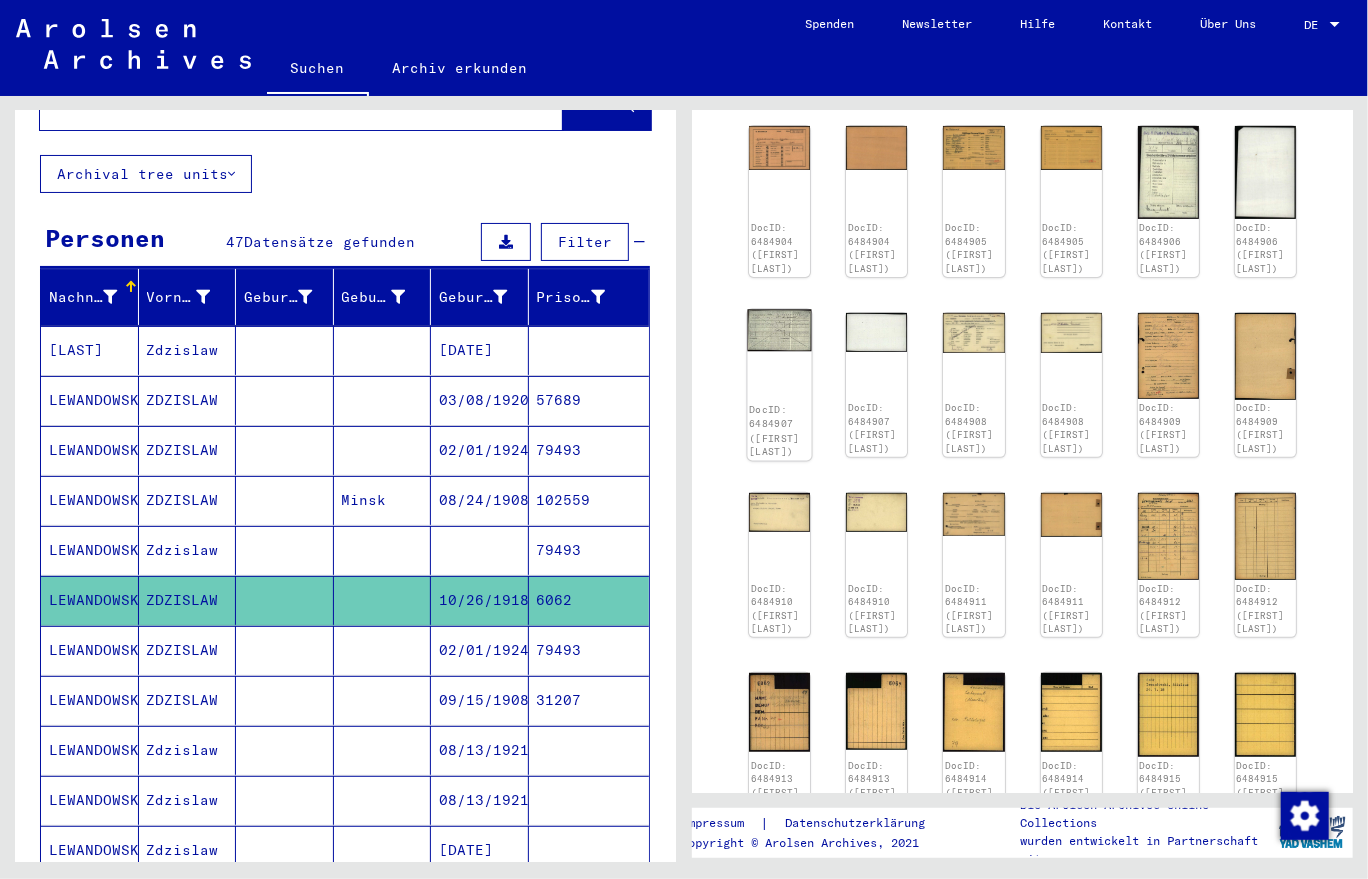 click 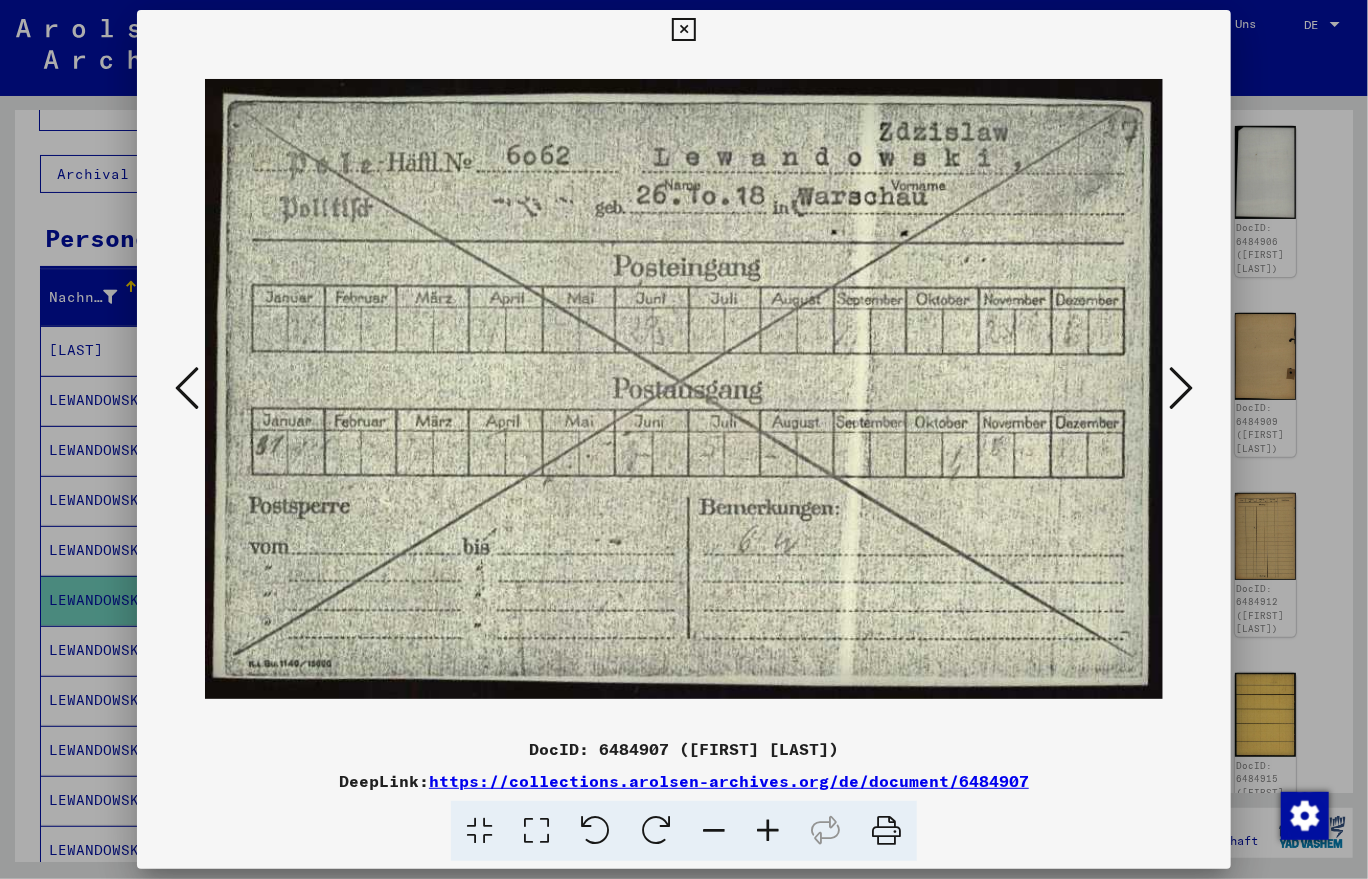 click at bounding box center [187, 388] 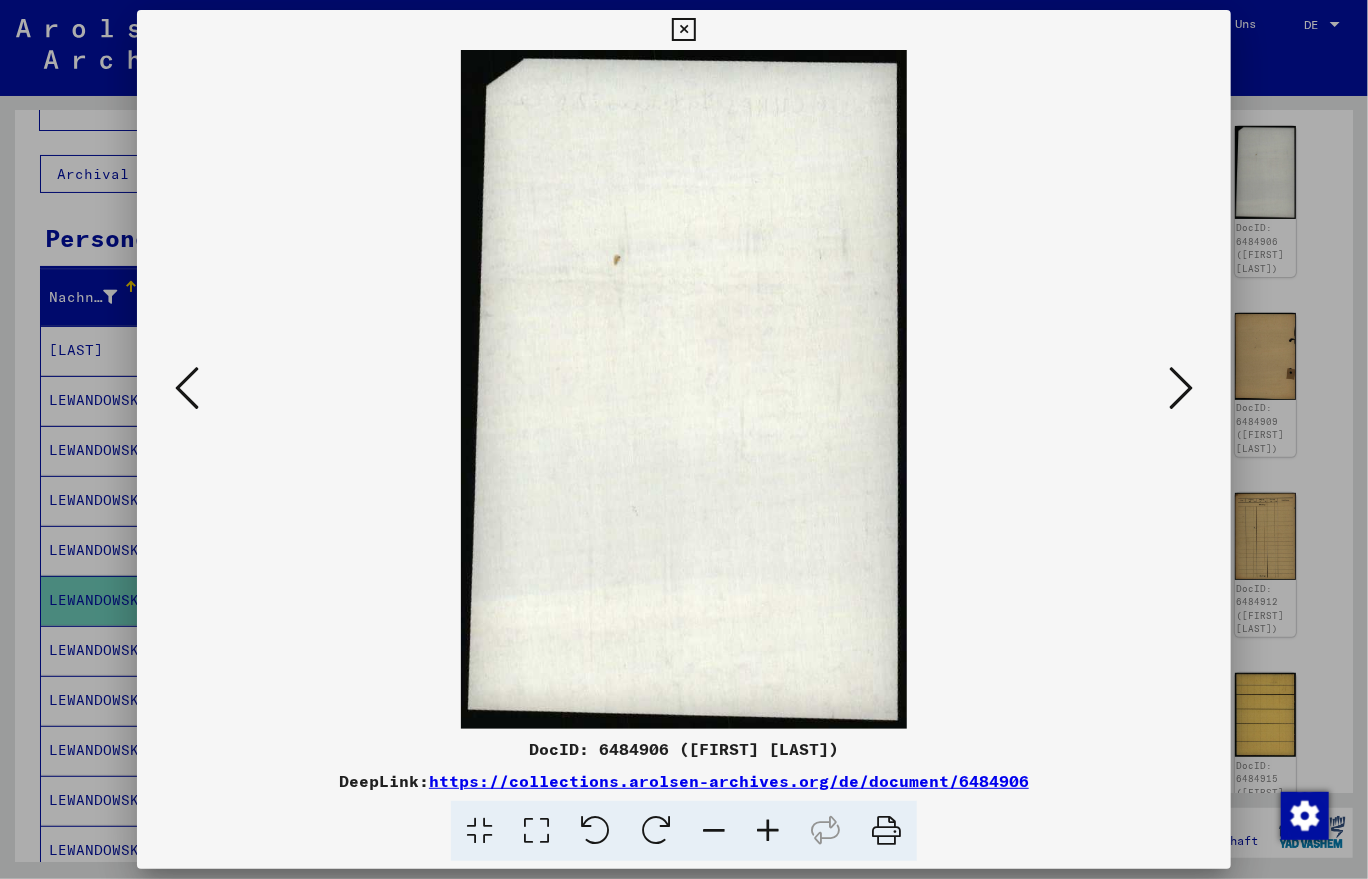 click at bounding box center [187, 388] 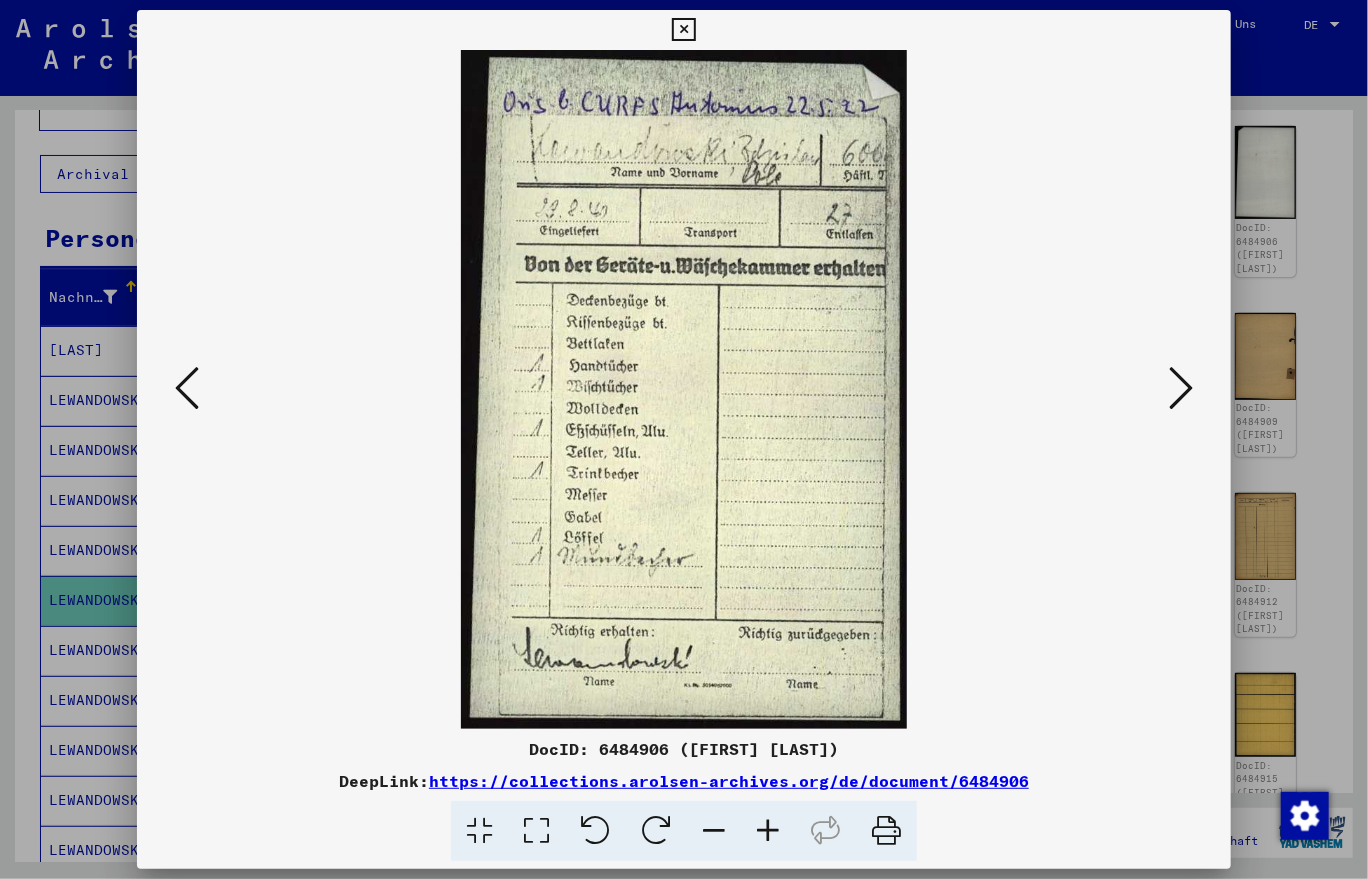 click at bounding box center [187, 388] 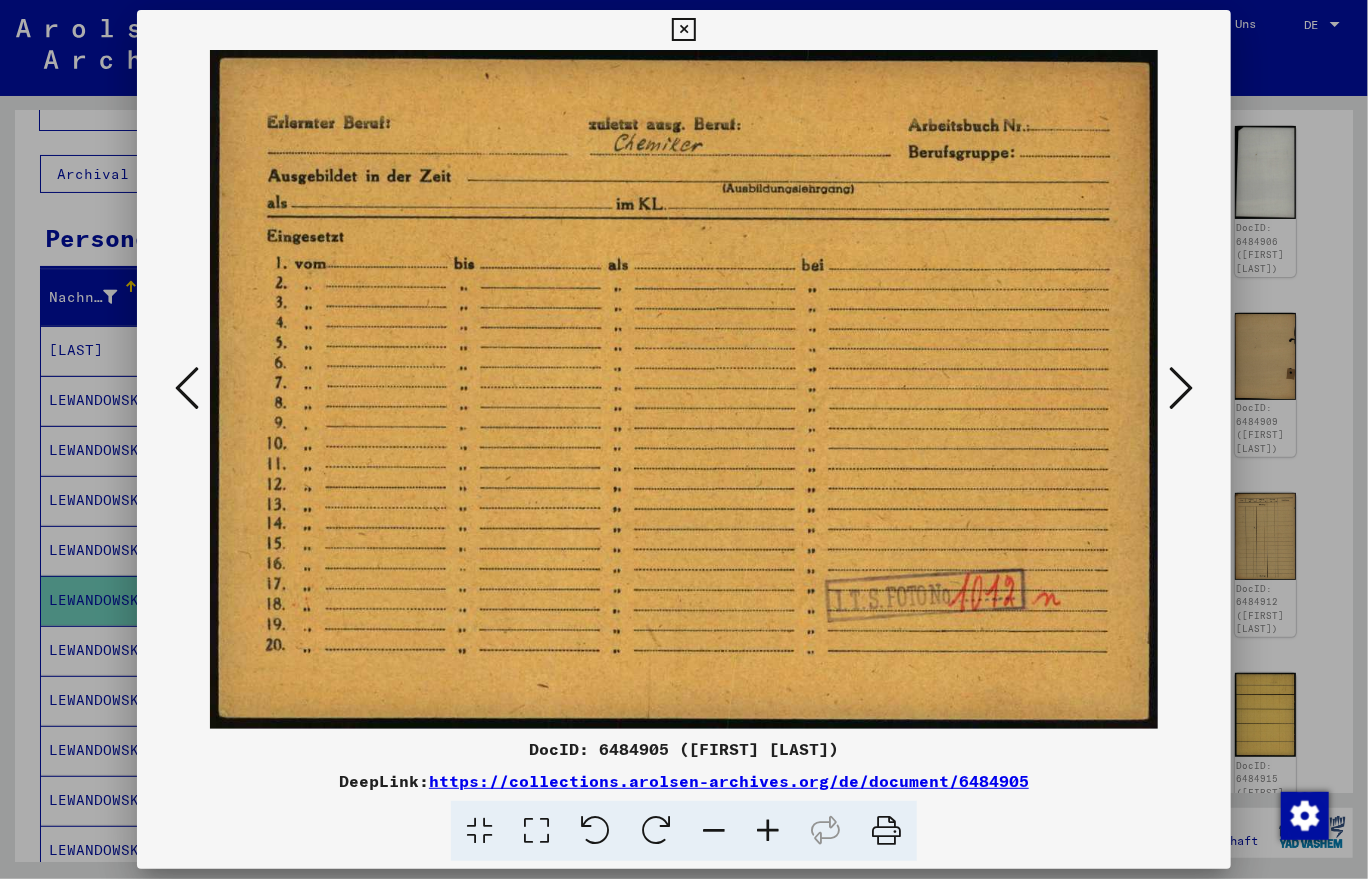 click at bounding box center (187, 388) 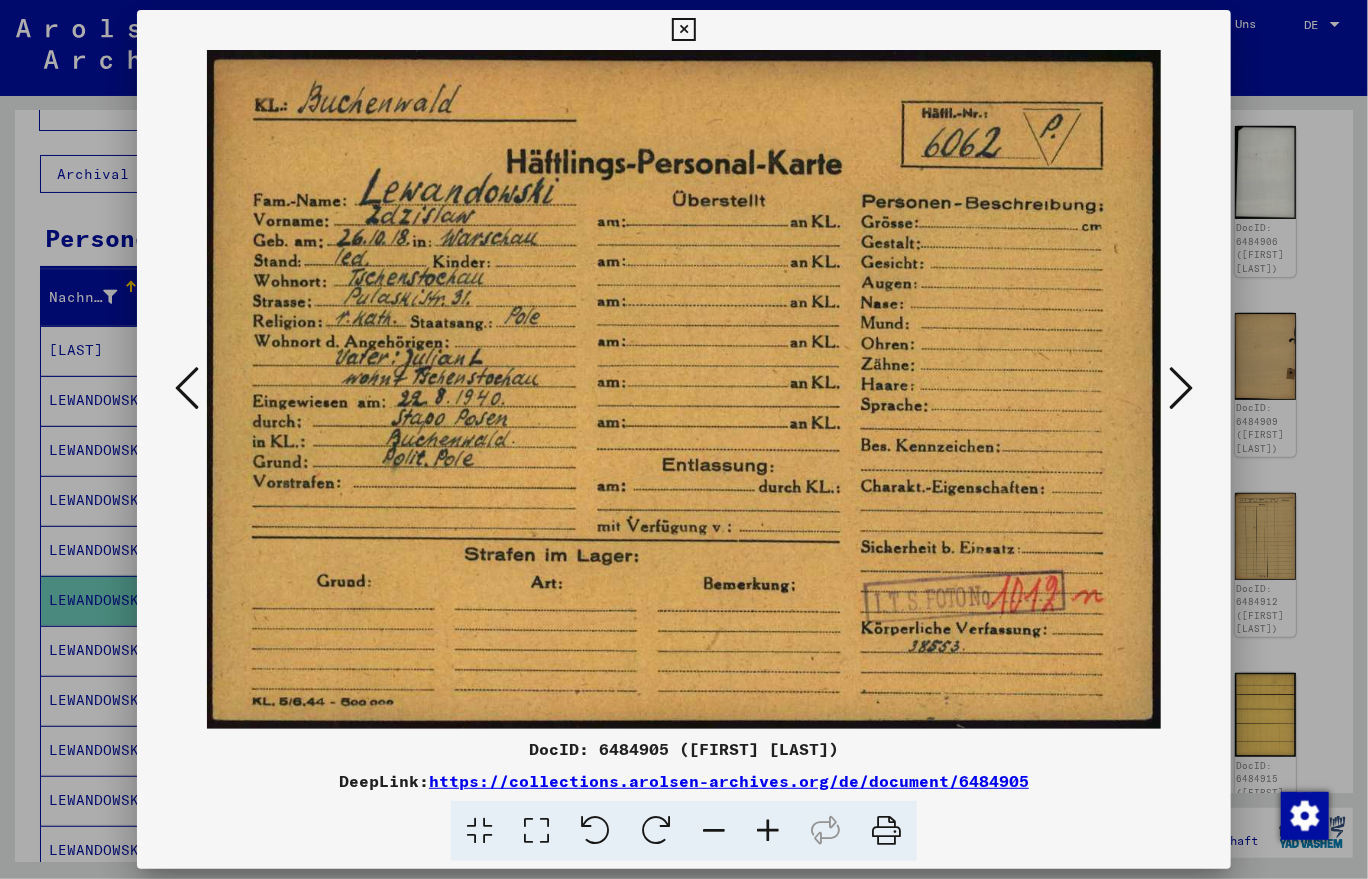 click at bounding box center [187, 388] 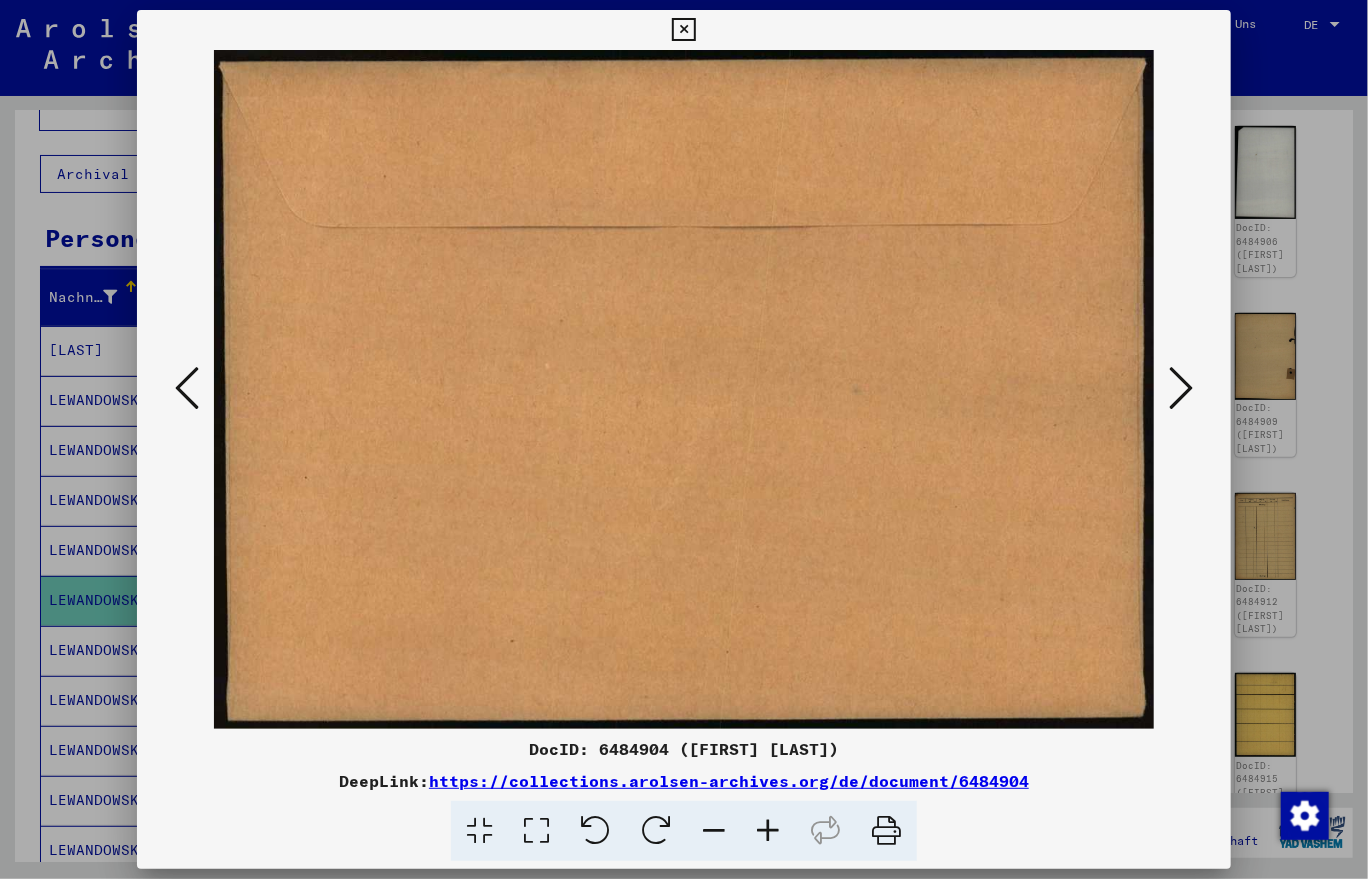 click at bounding box center (1181, 388) 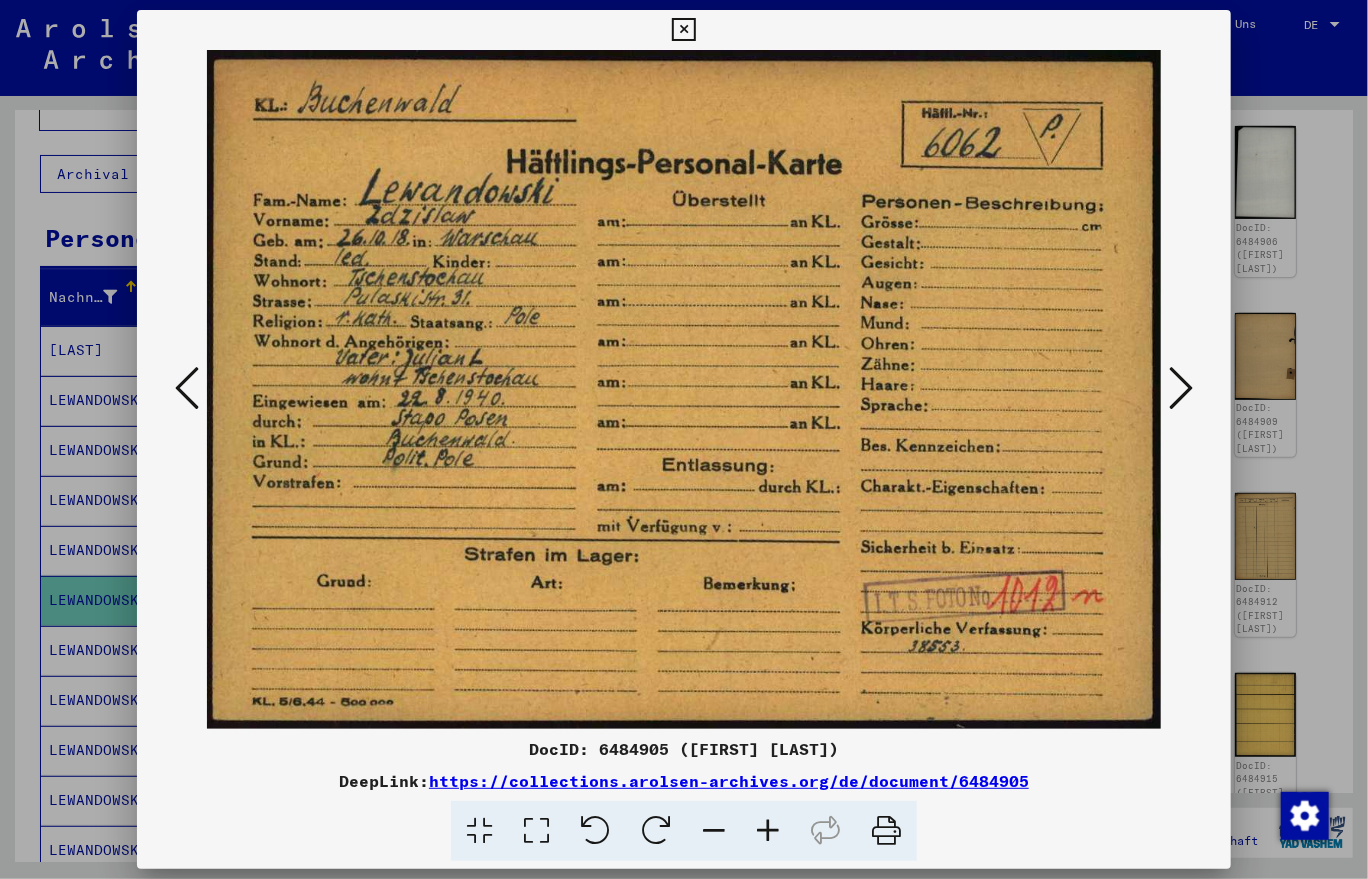 click at bounding box center (1181, 388) 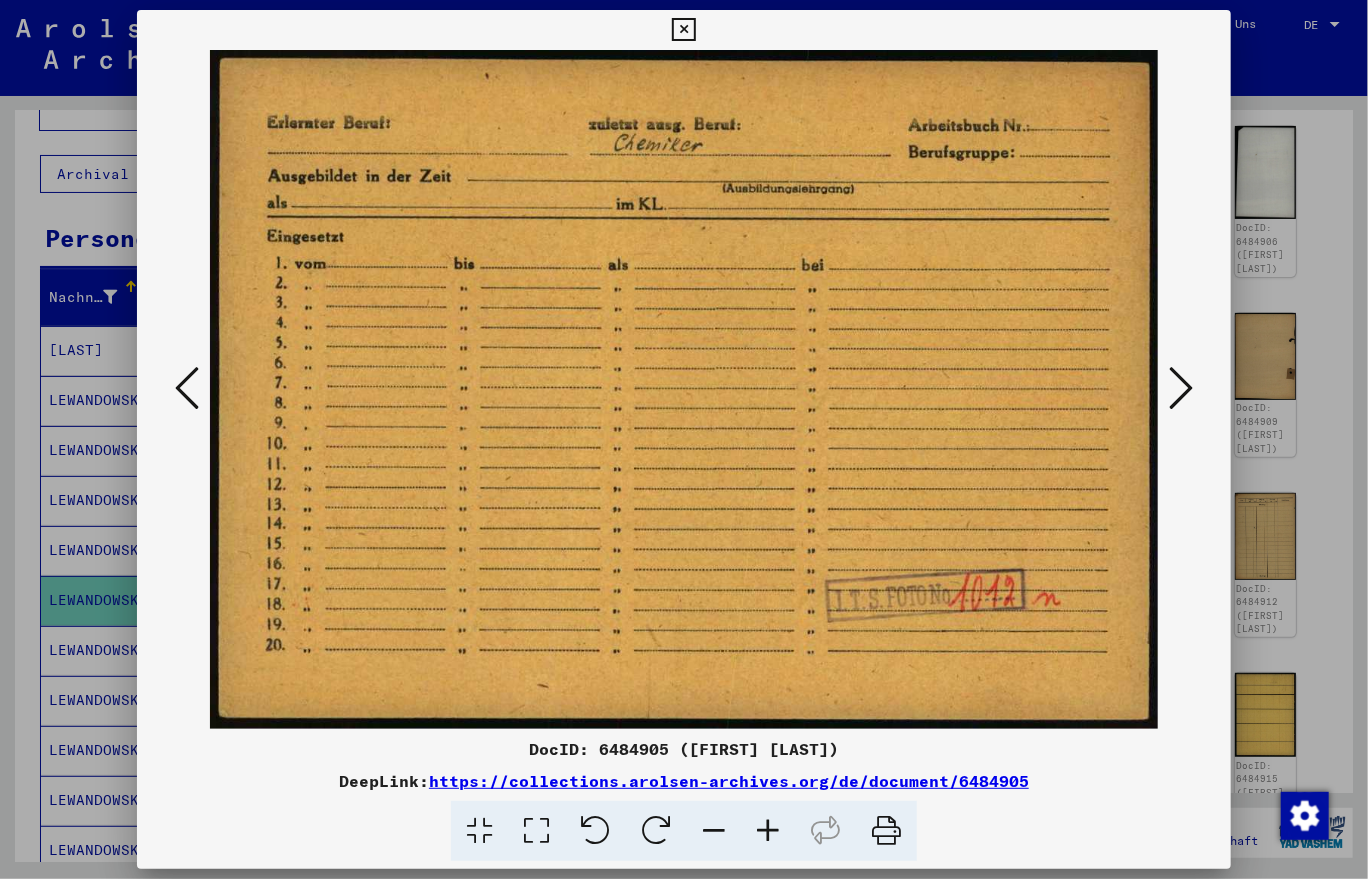 click at bounding box center (1181, 388) 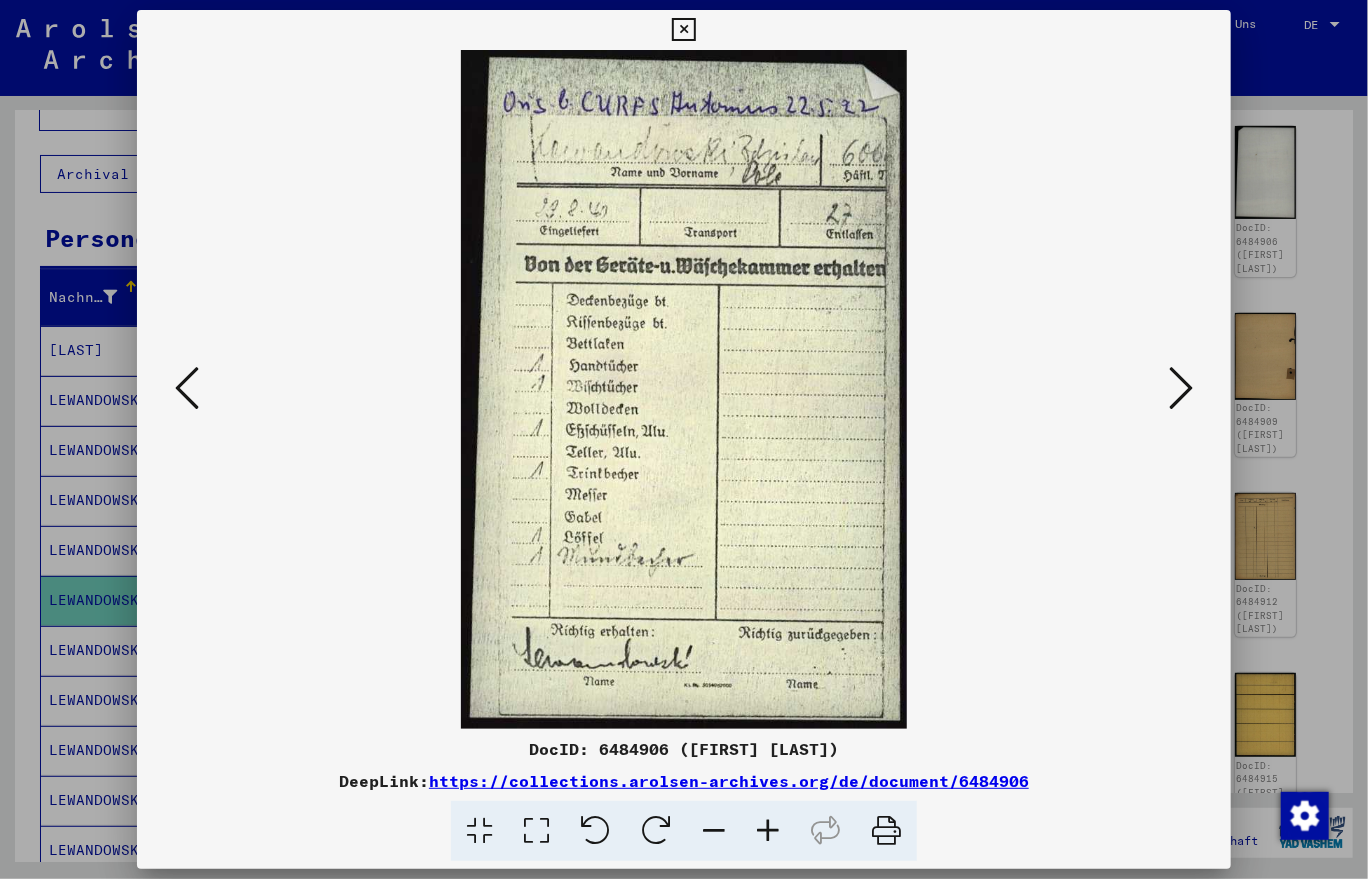 click at bounding box center (1181, 388) 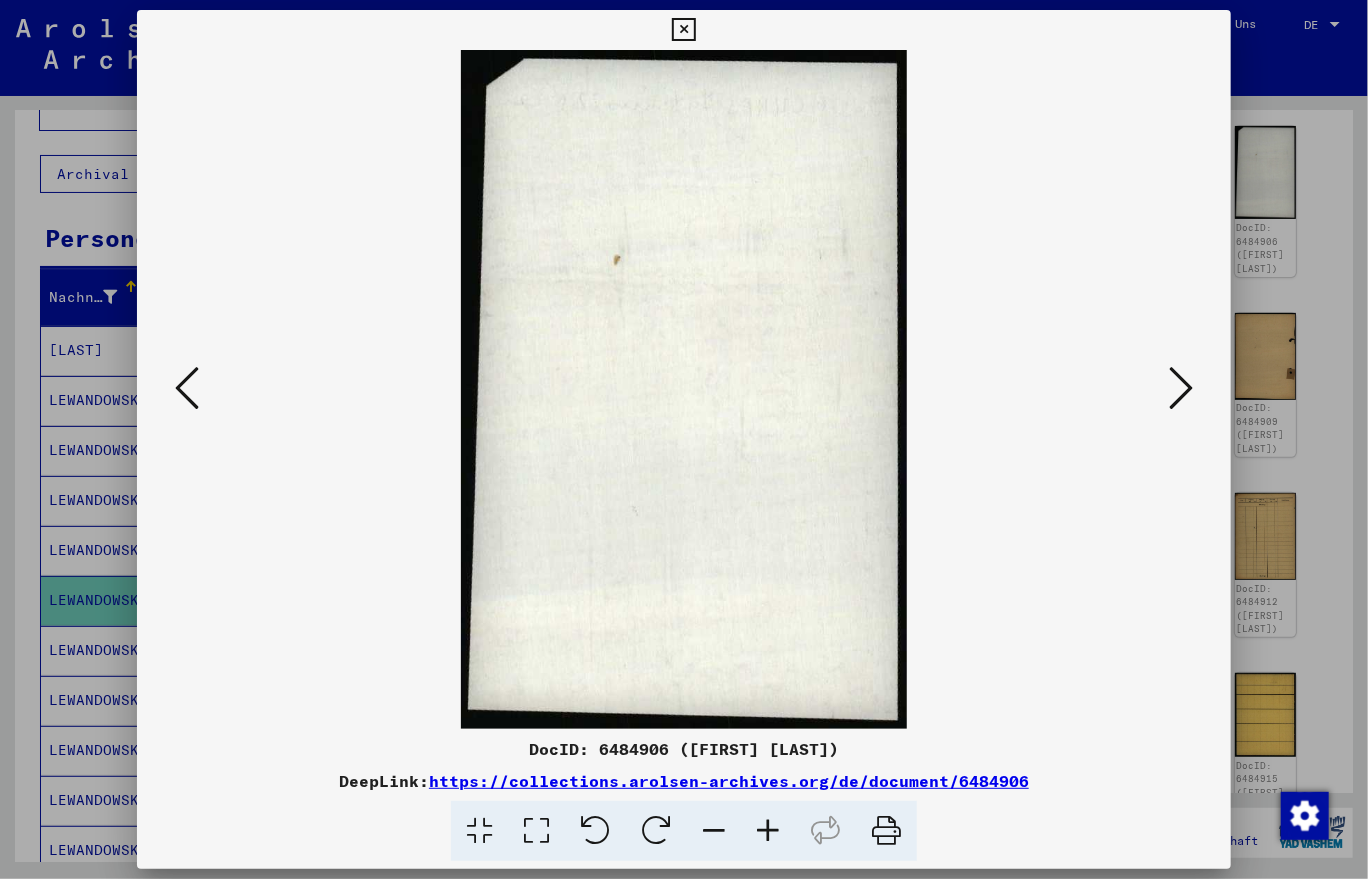 click at bounding box center [1181, 388] 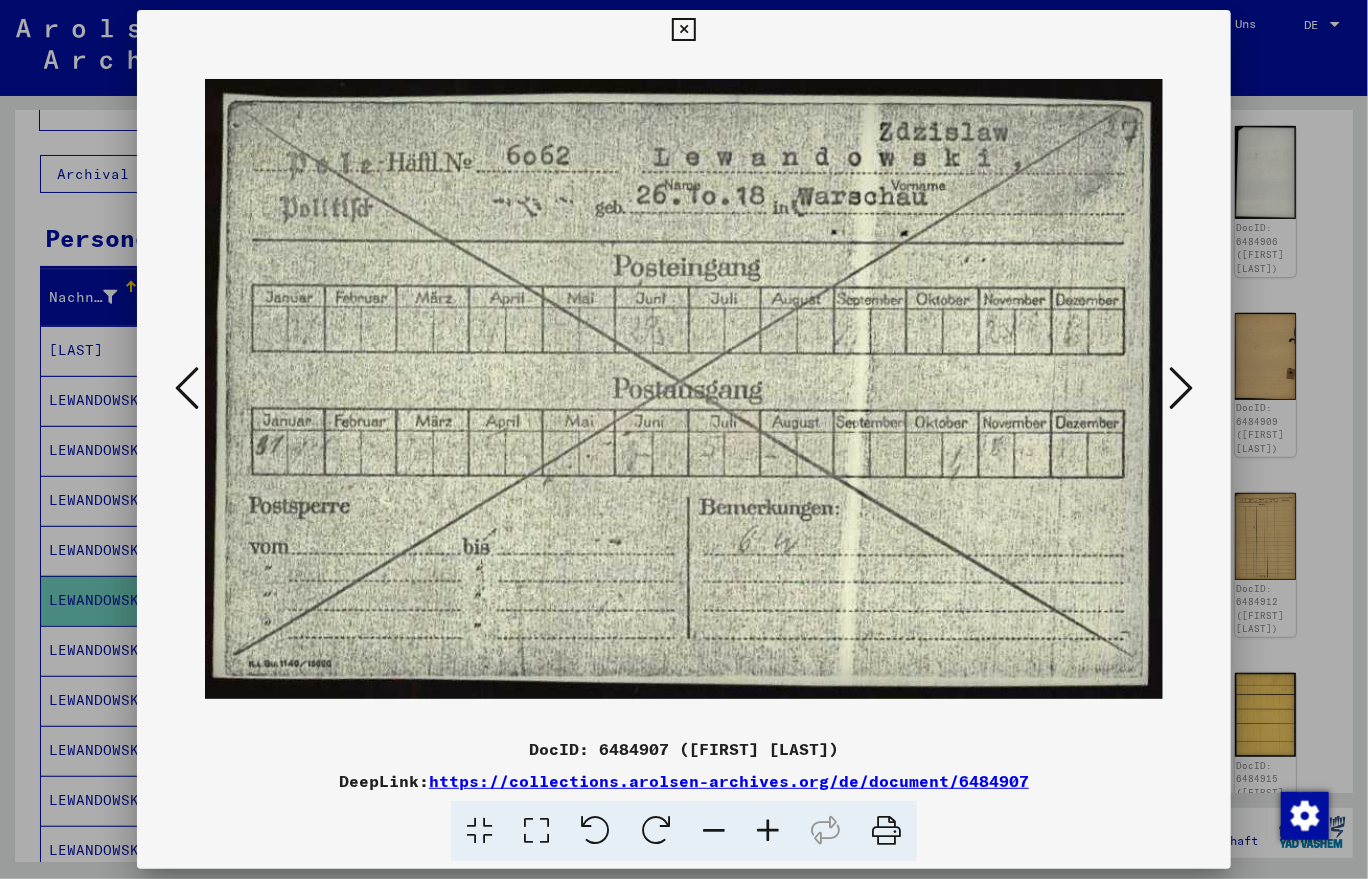 click at bounding box center [1181, 388] 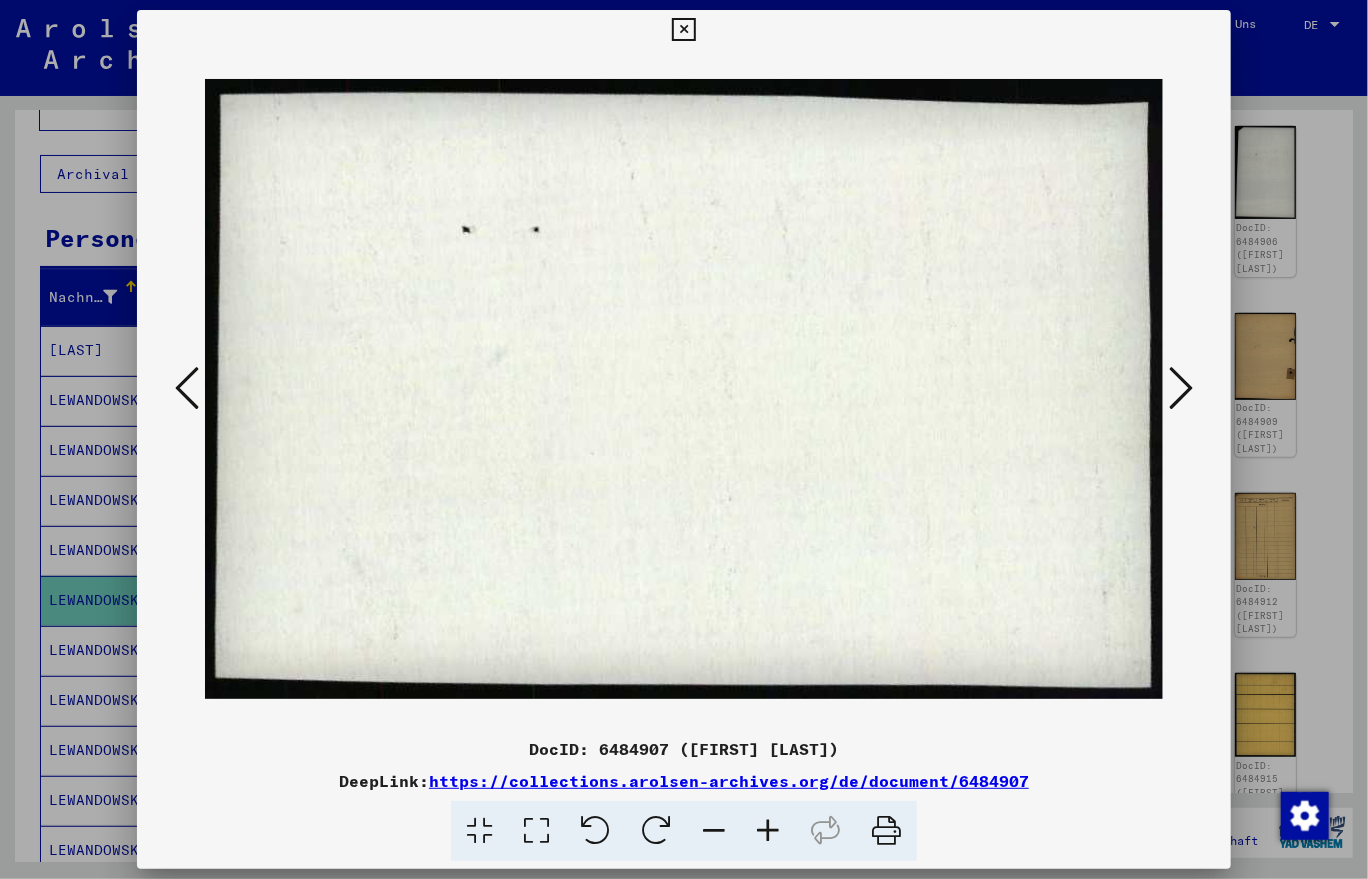 click at bounding box center (1181, 388) 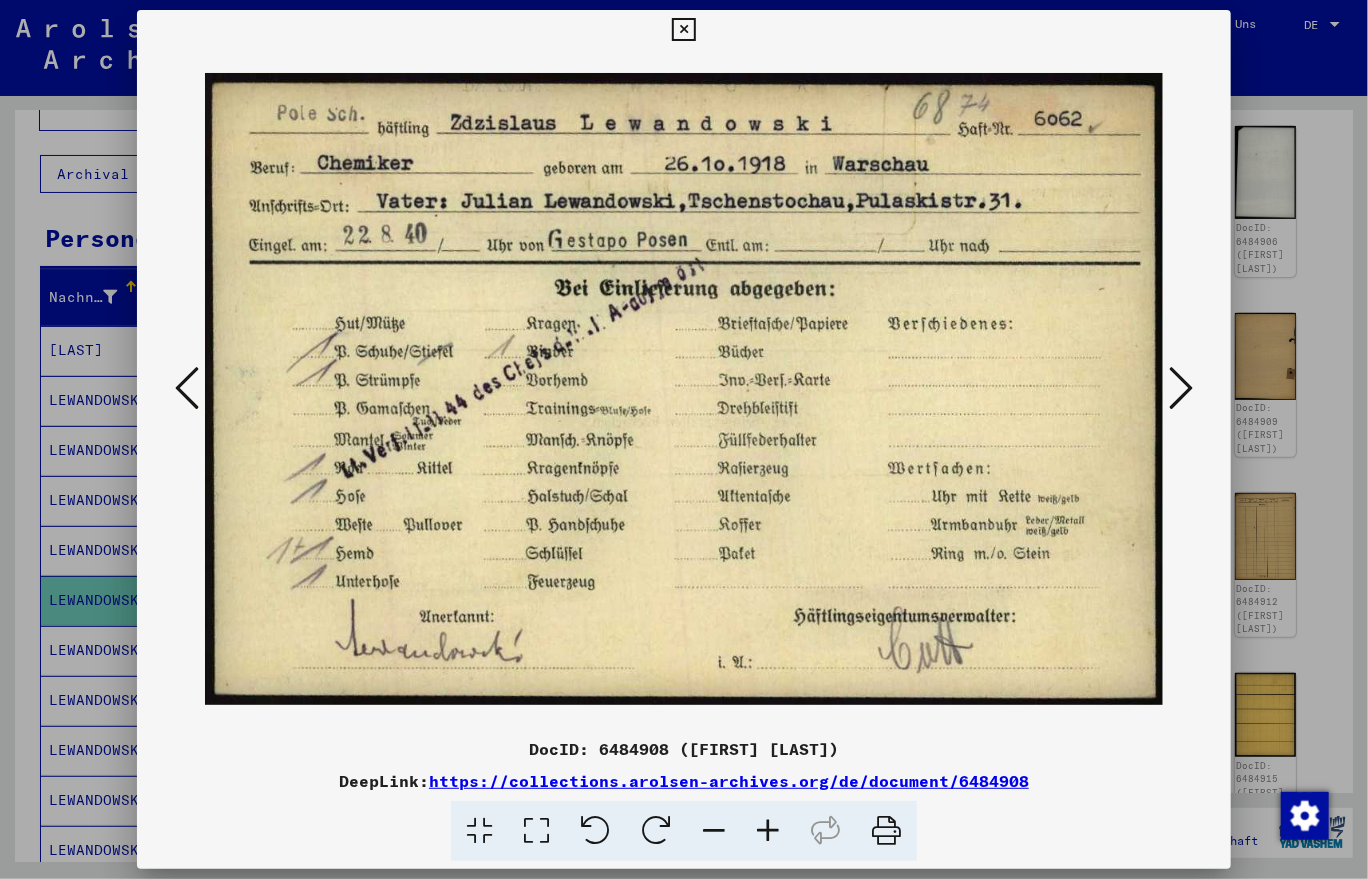 click at bounding box center [1181, 388] 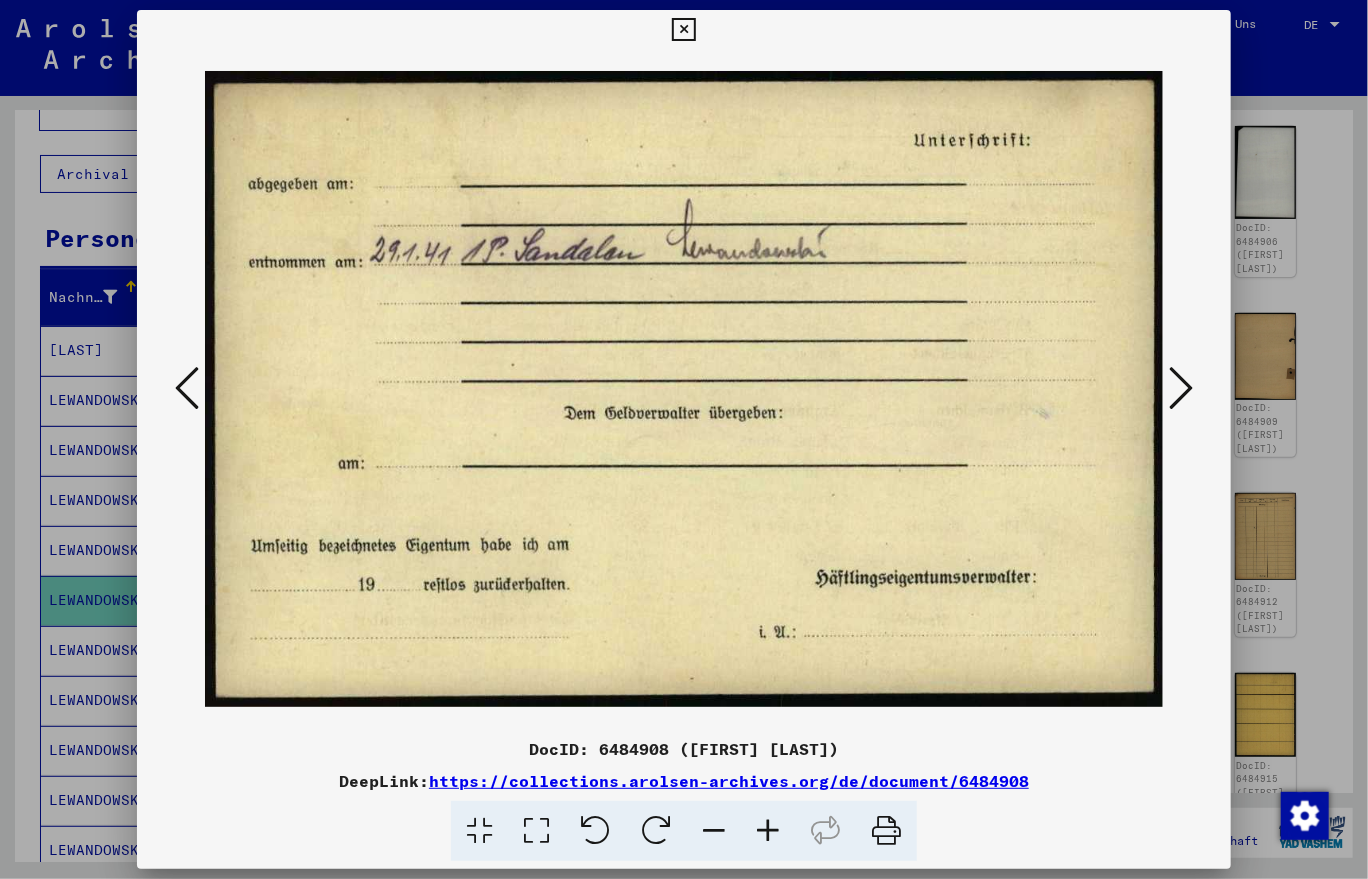 click at bounding box center (1181, 388) 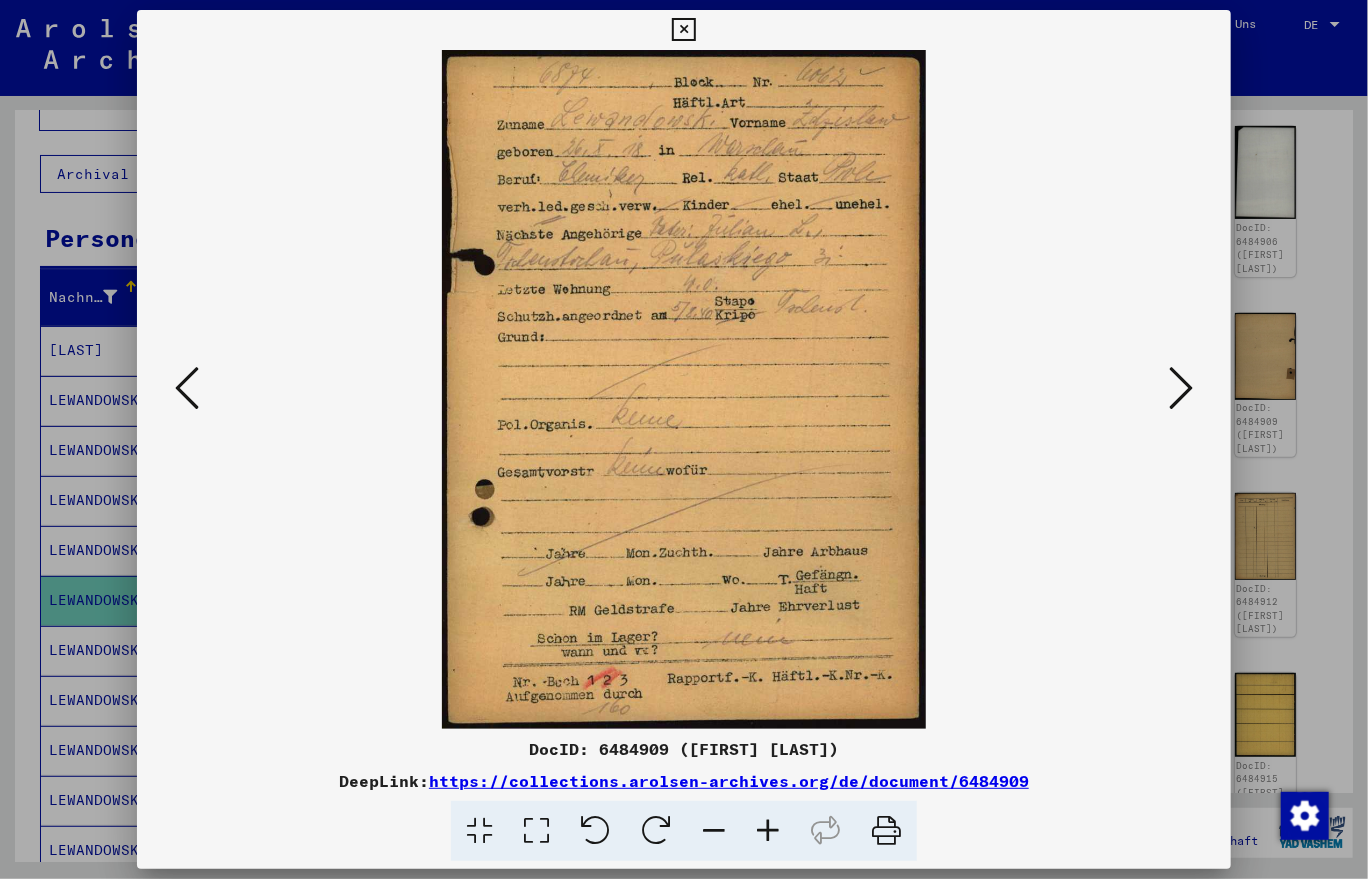 click at bounding box center (1181, 388) 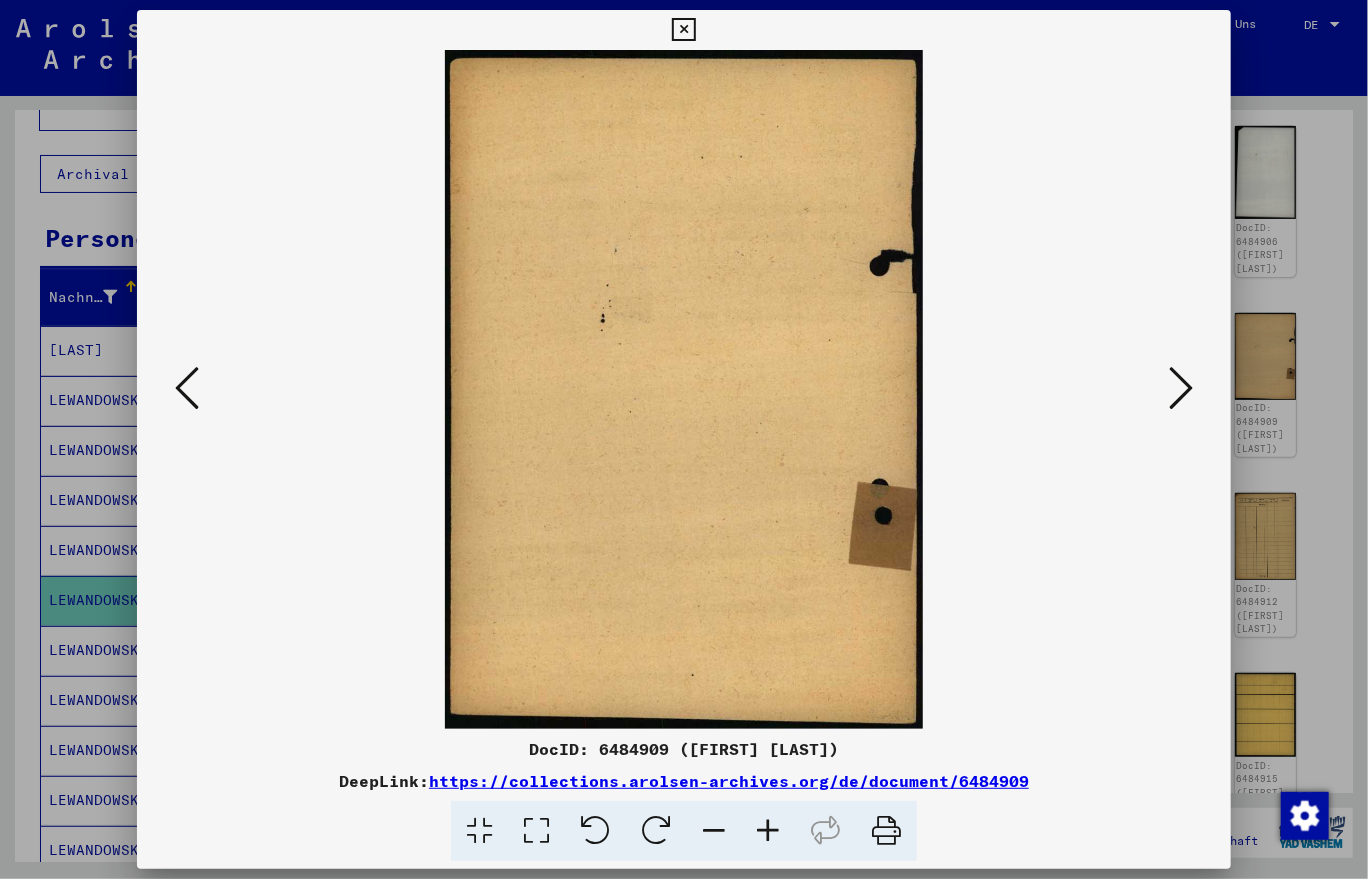 click at bounding box center (1181, 388) 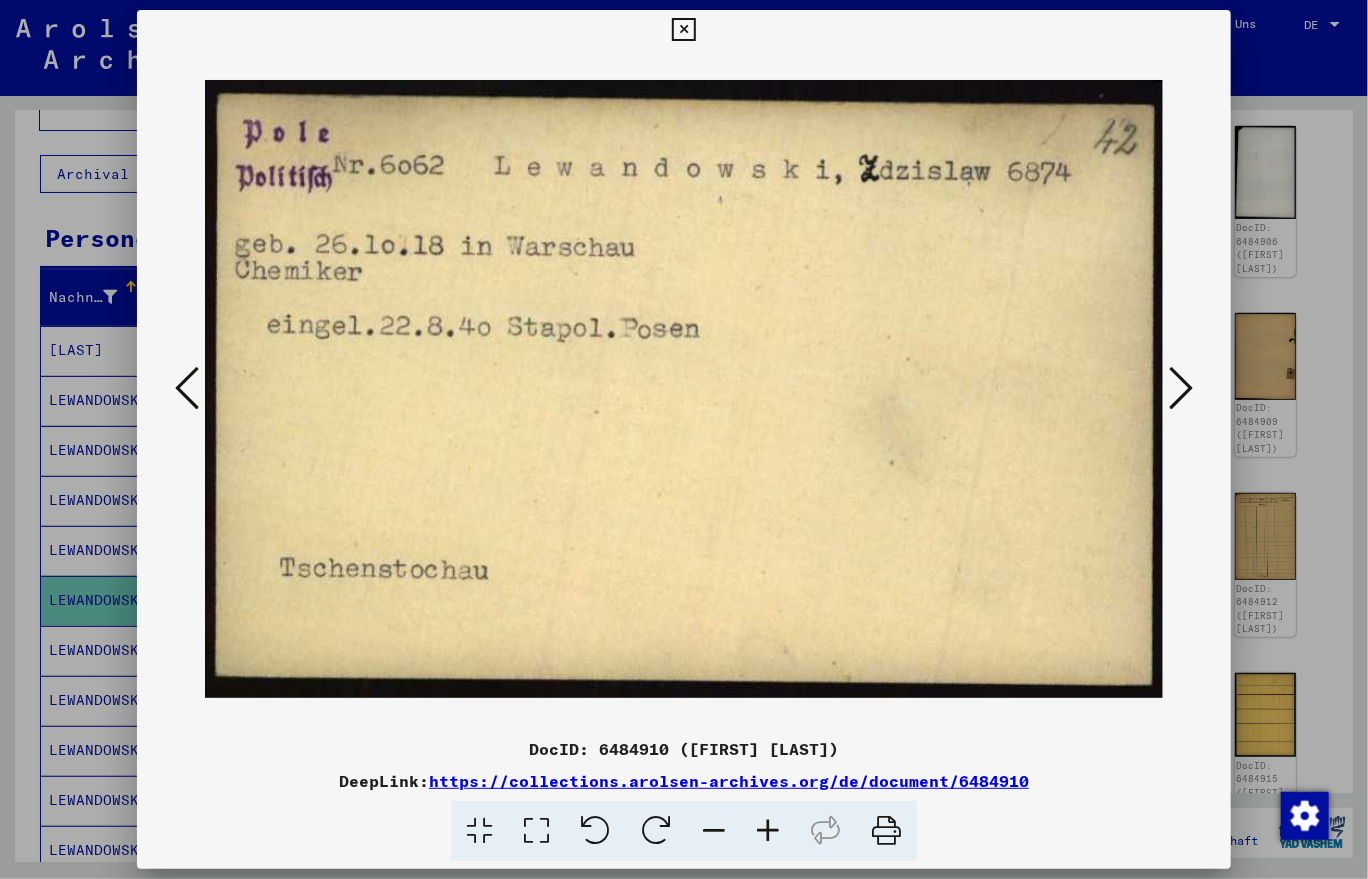 click at bounding box center [1181, 388] 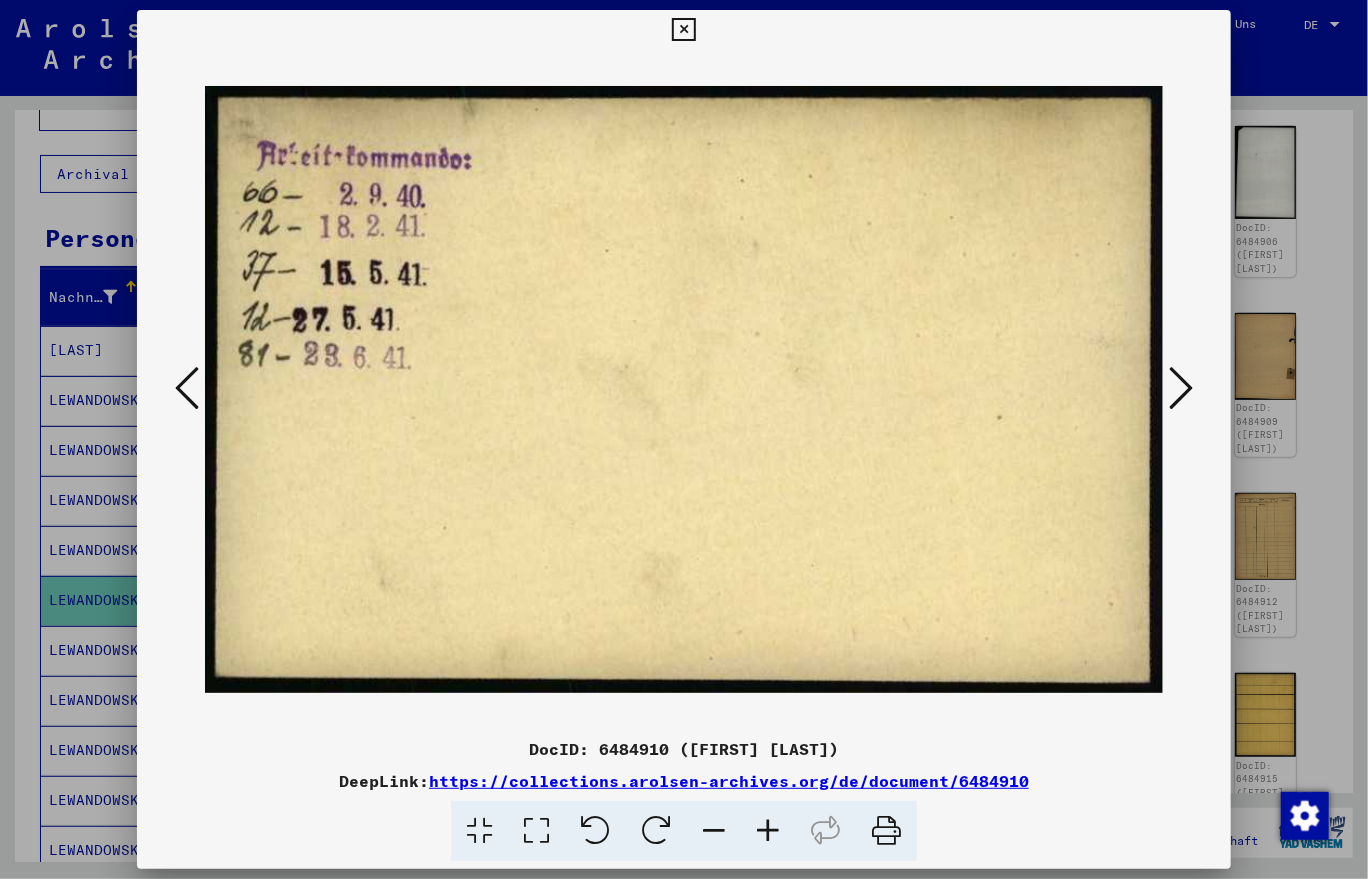 click at bounding box center [1181, 388] 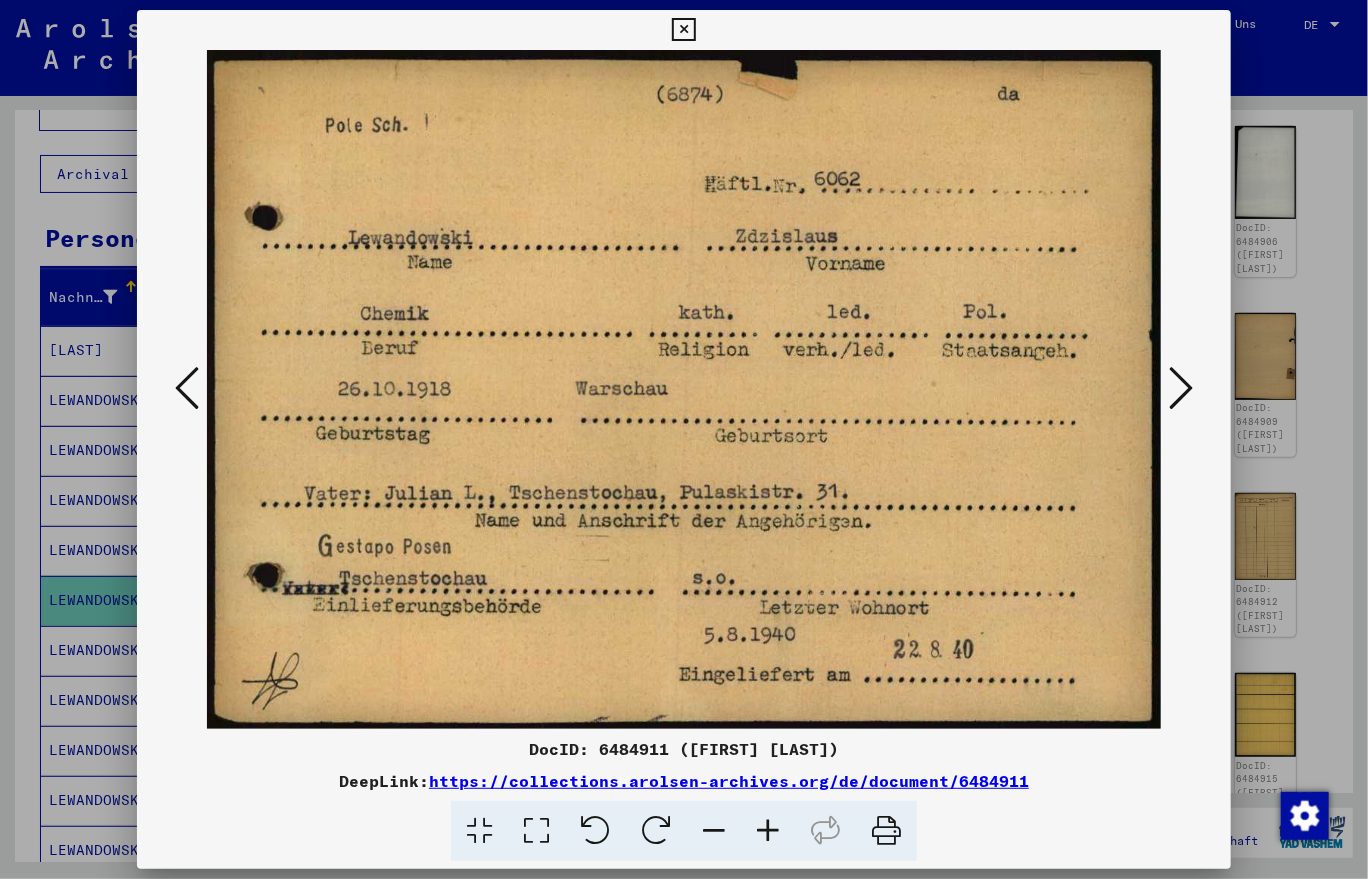 click at bounding box center [1181, 388] 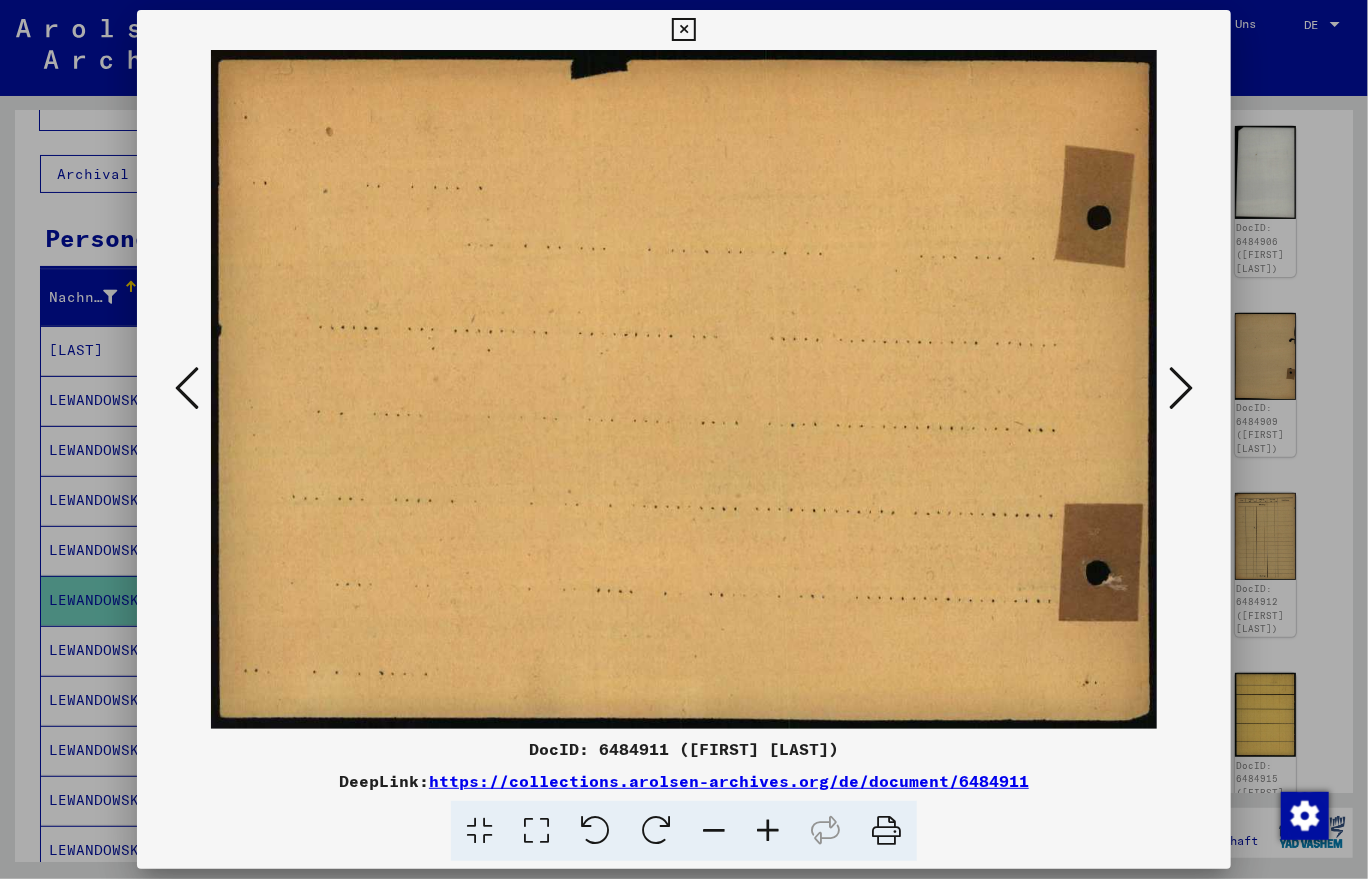 click at bounding box center (1181, 388) 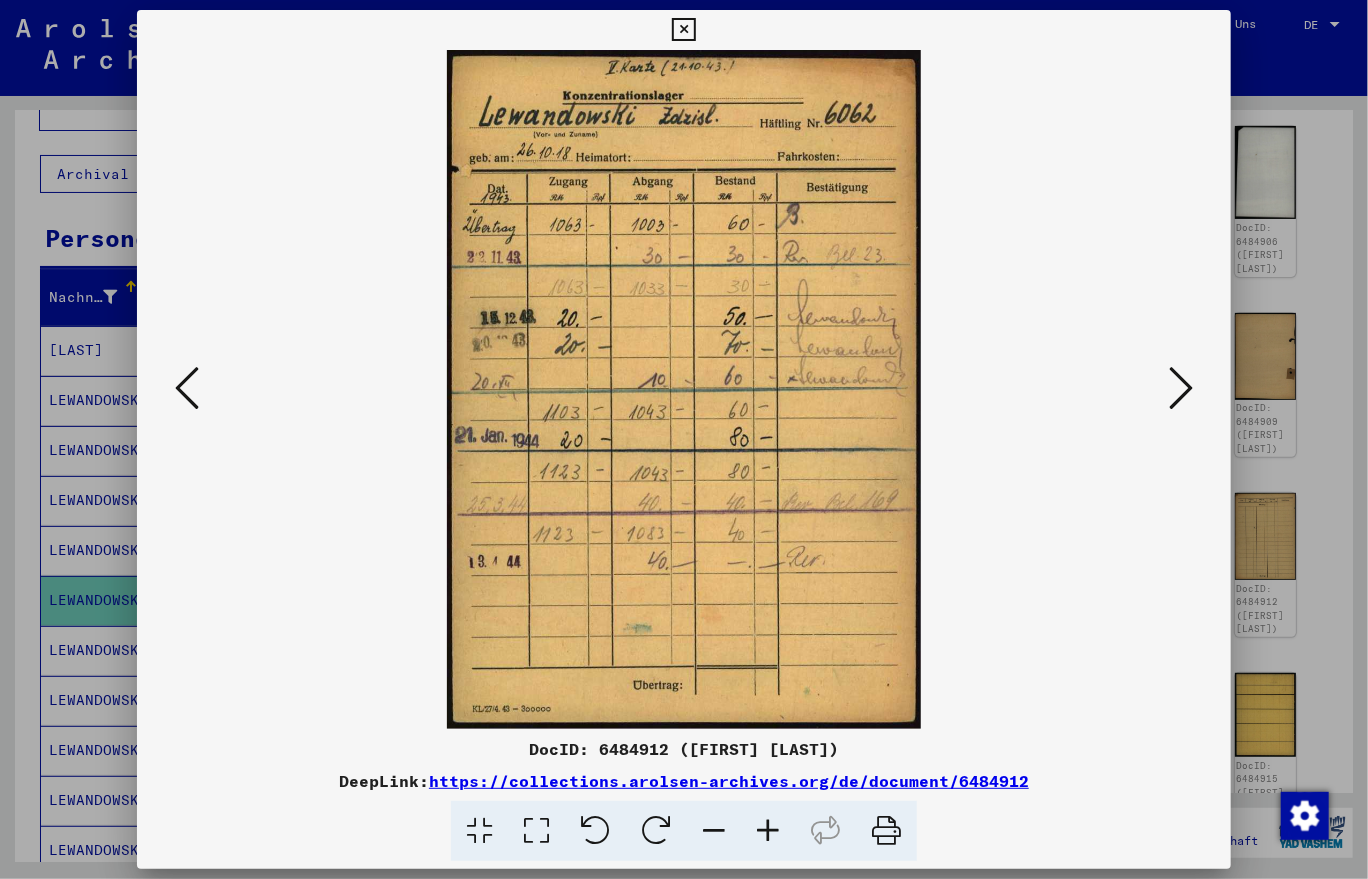 click at bounding box center [1181, 388] 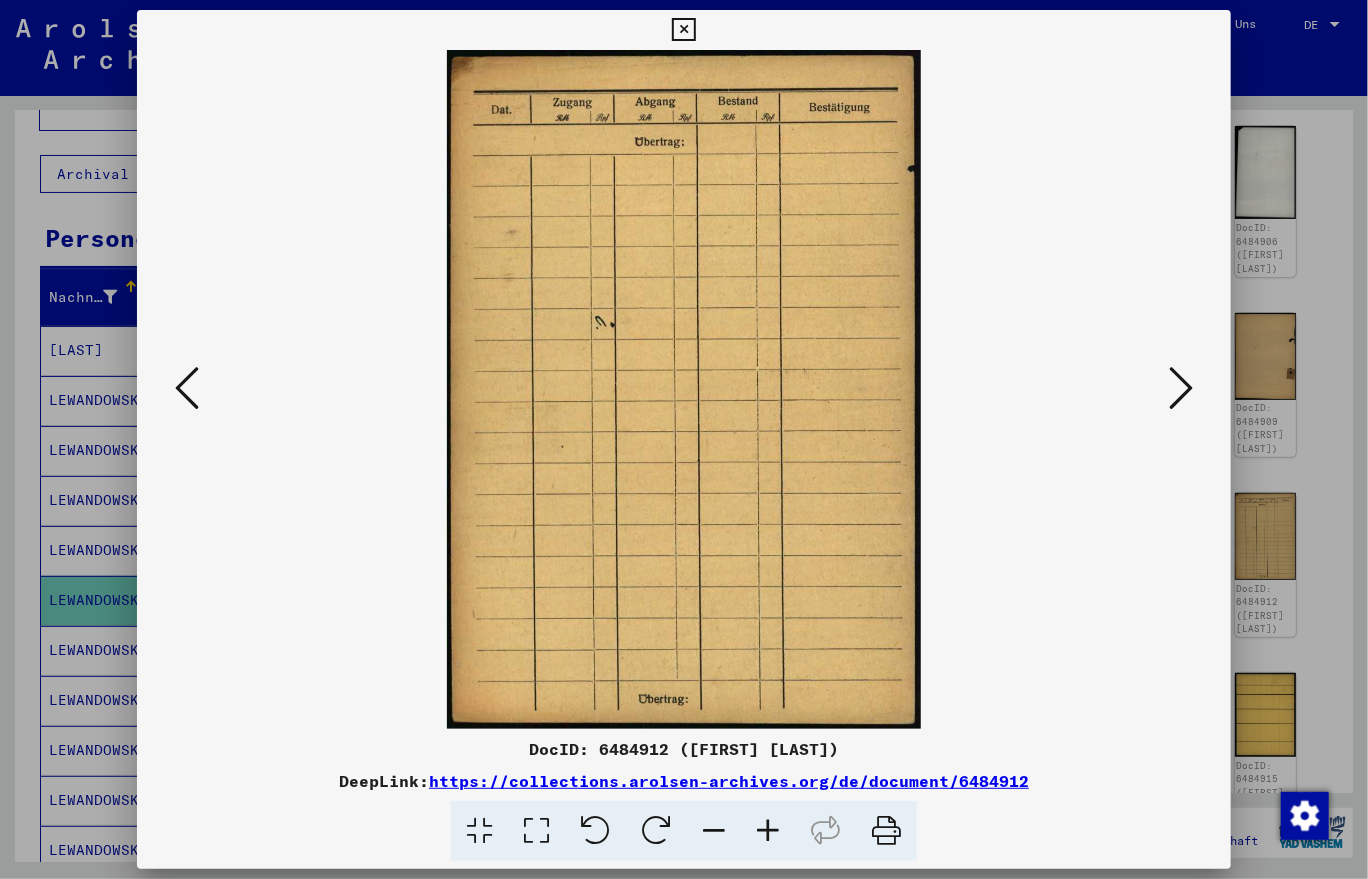click at bounding box center [1181, 388] 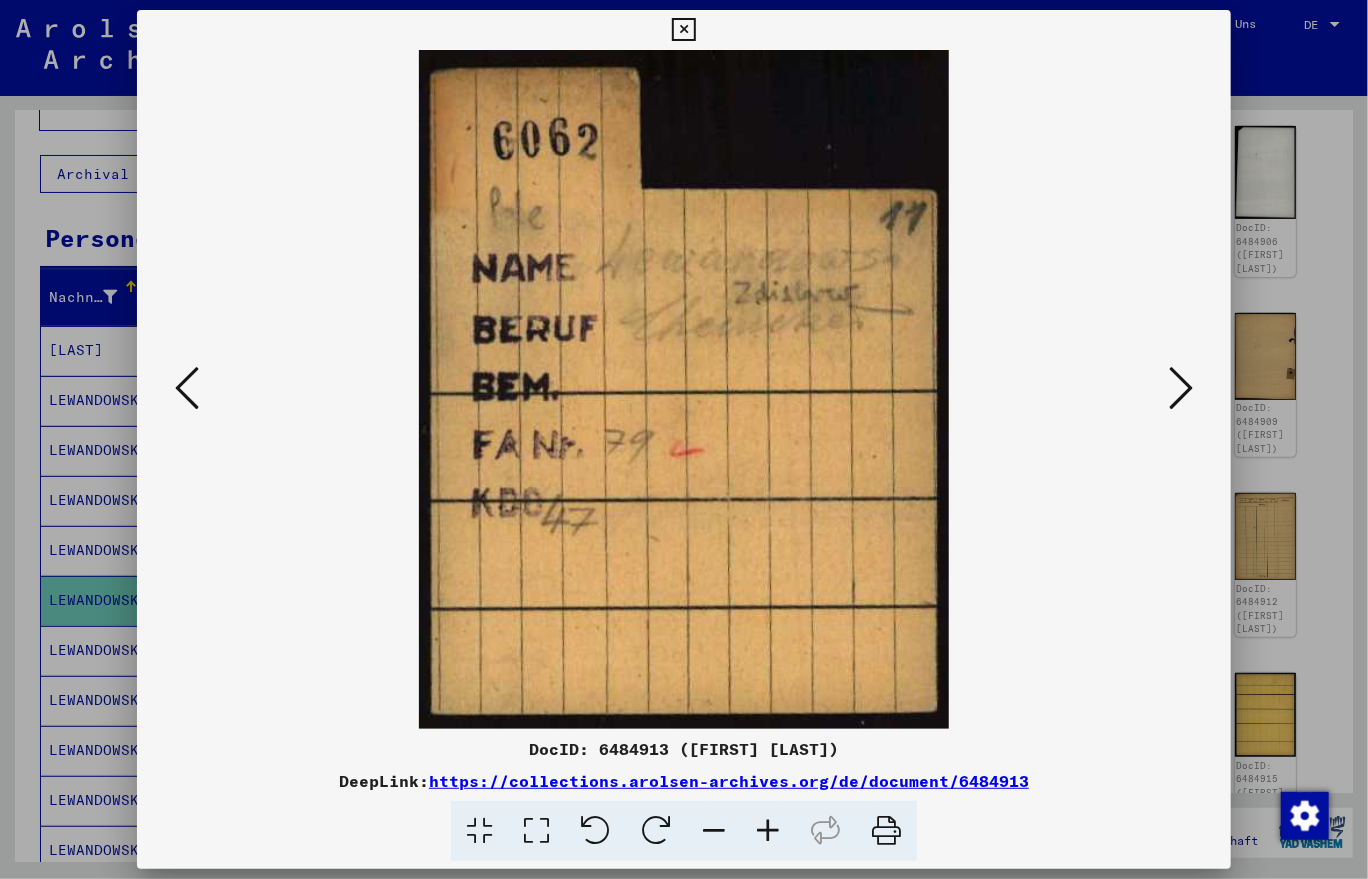 click at bounding box center (1181, 388) 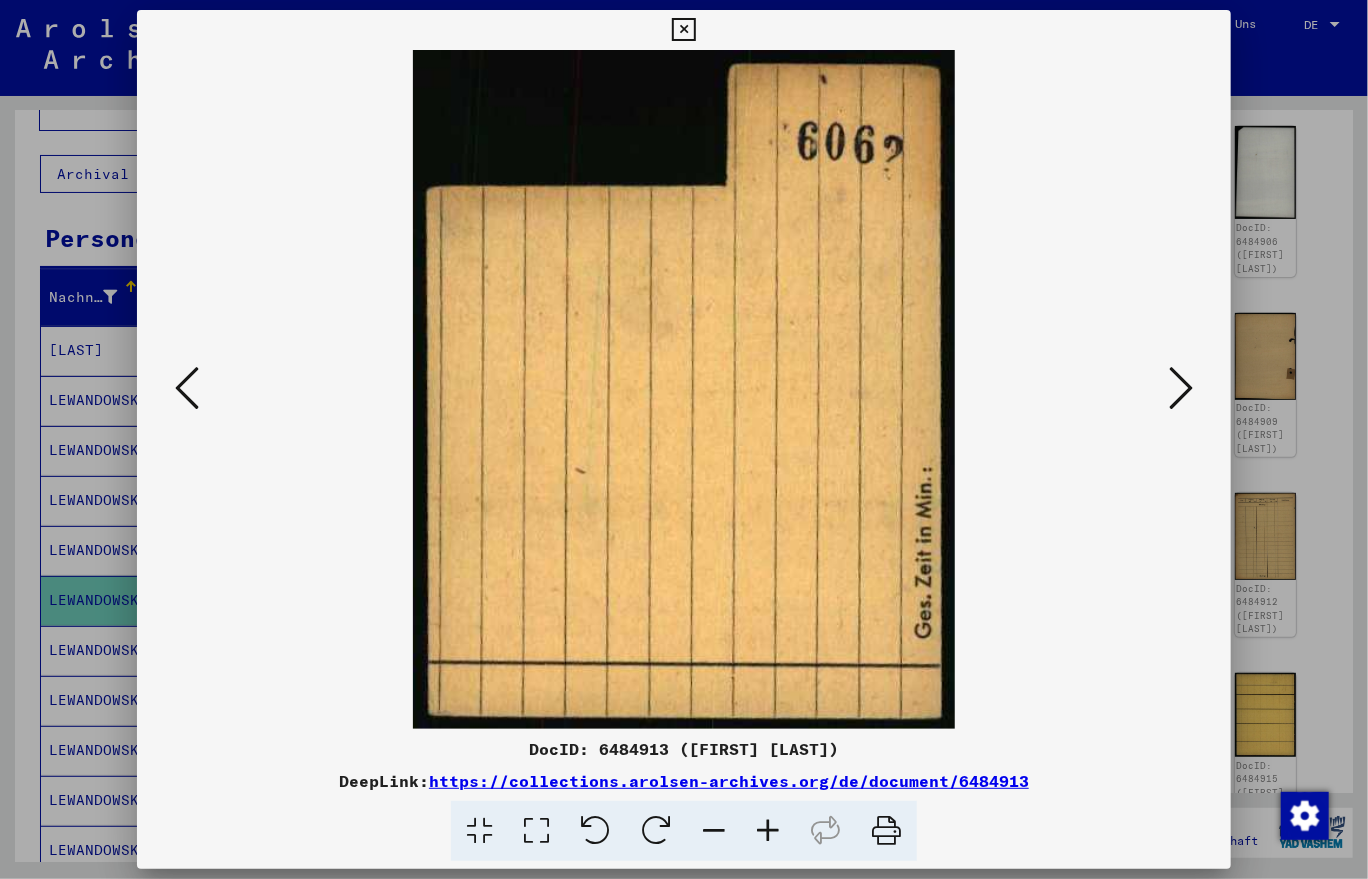click at bounding box center (1181, 388) 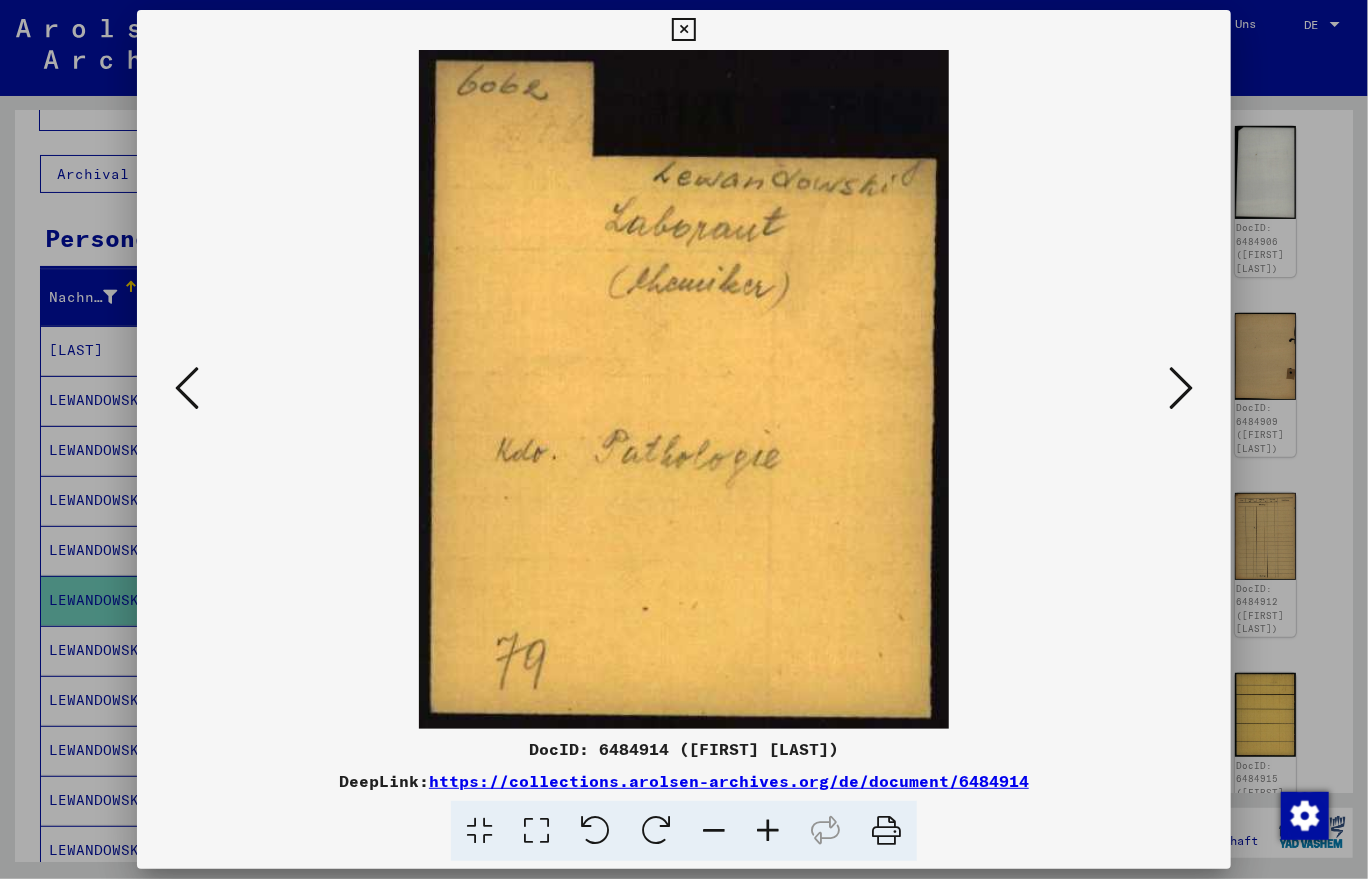 click at bounding box center (1181, 388) 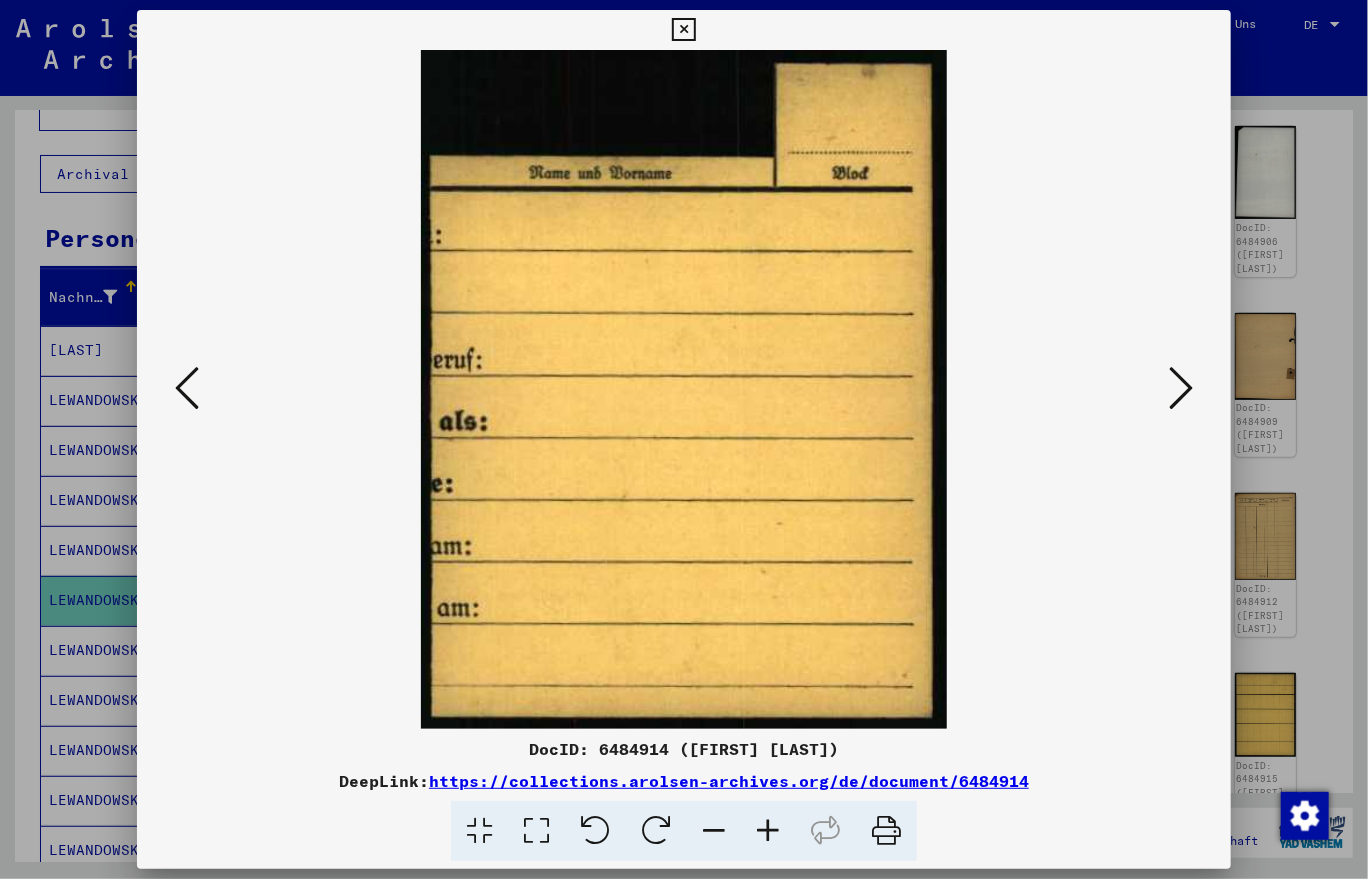 click at bounding box center [1181, 388] 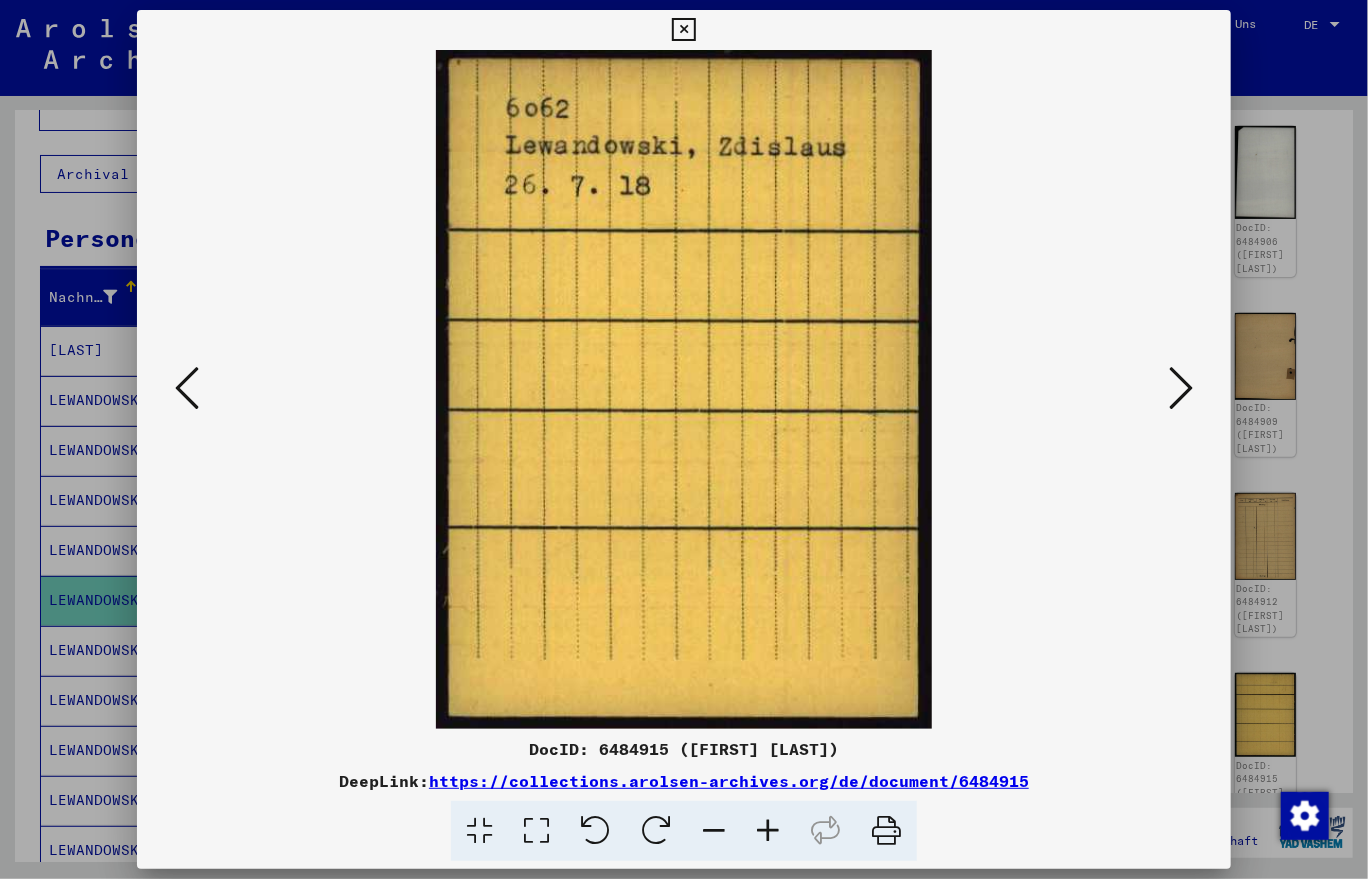 click at bounding box center (683, 30) 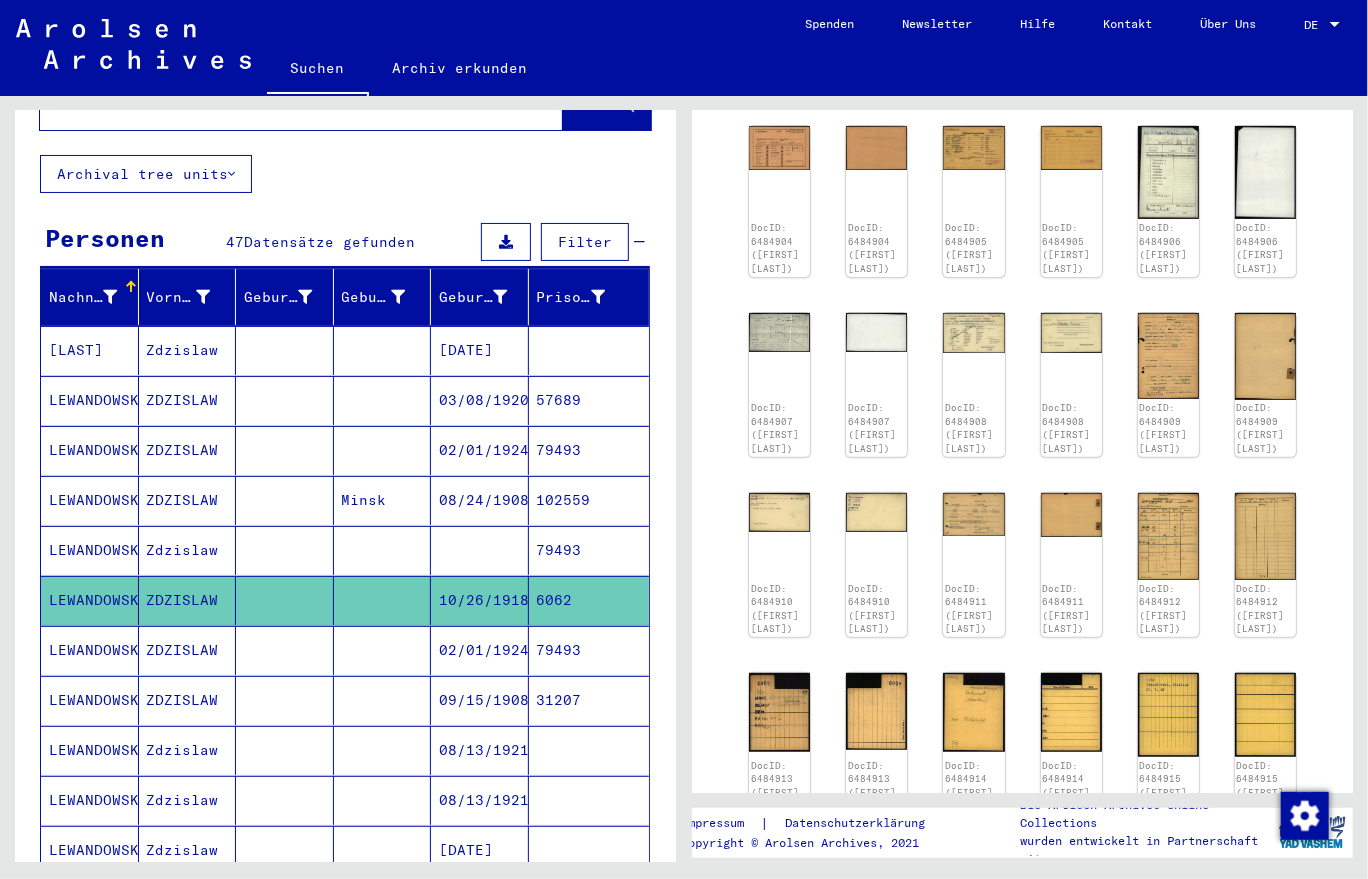 click on "02/01/1924" at bounding box center [480, 700] 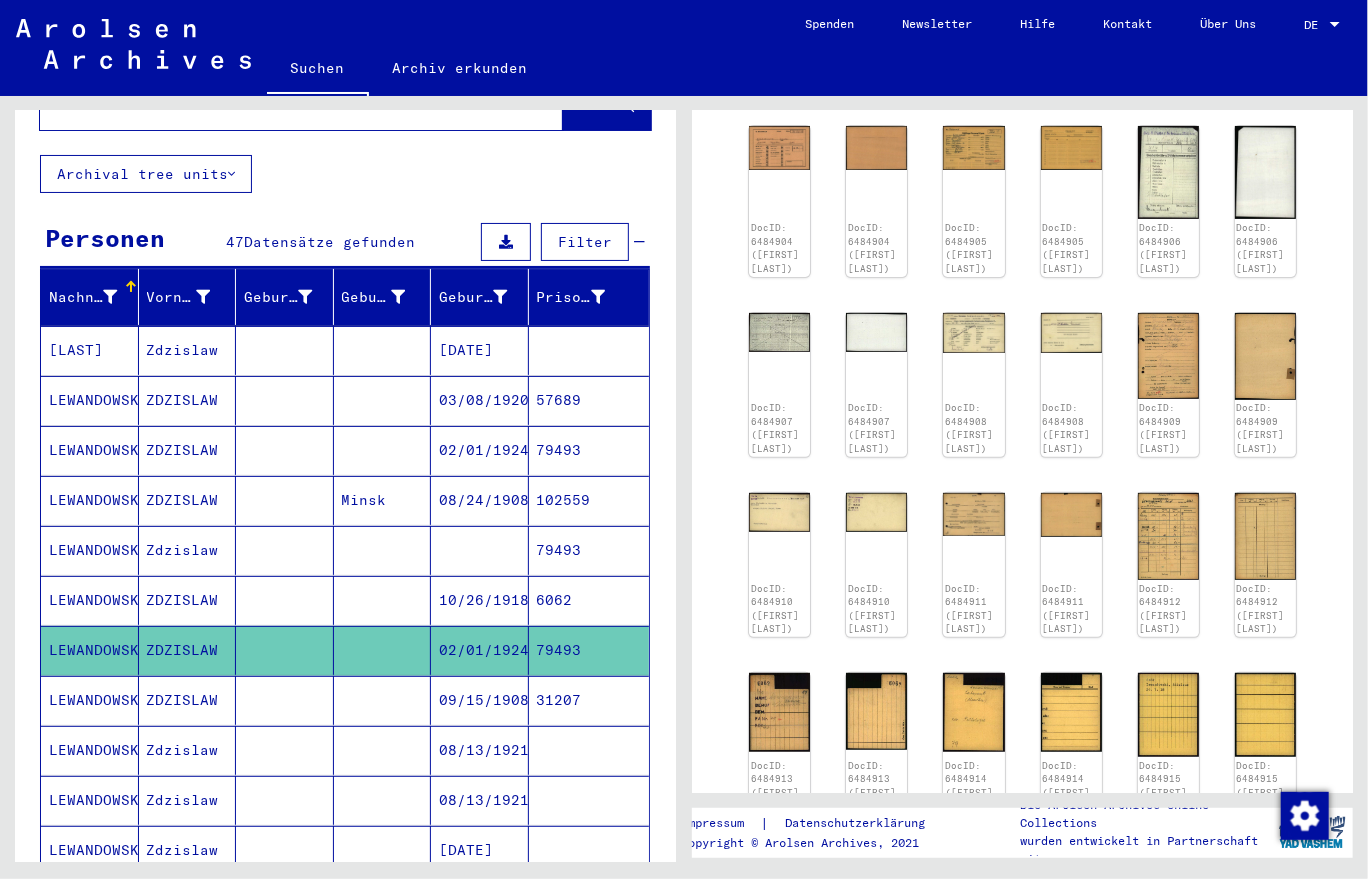 click on "02/01/1924" 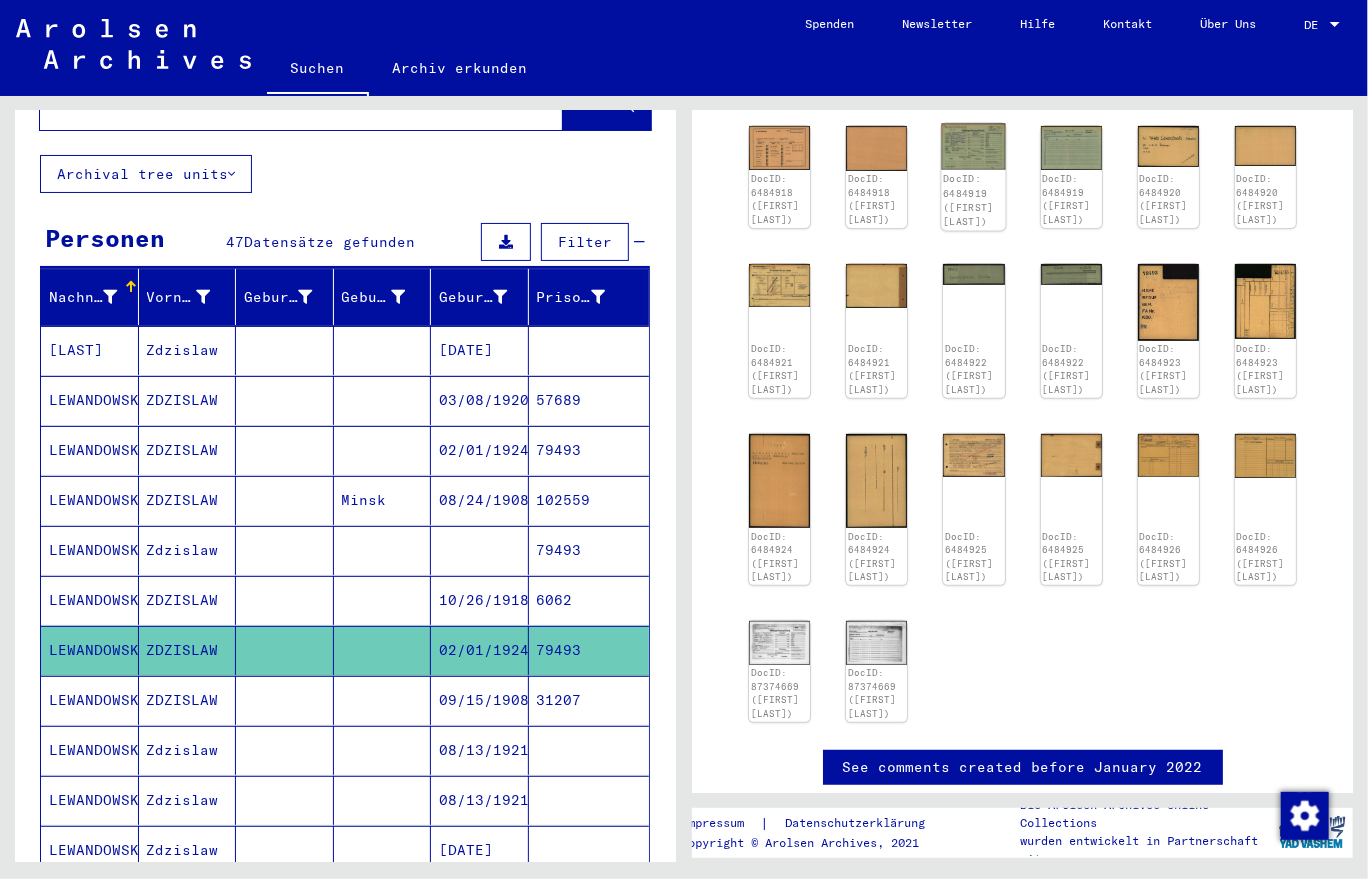 click 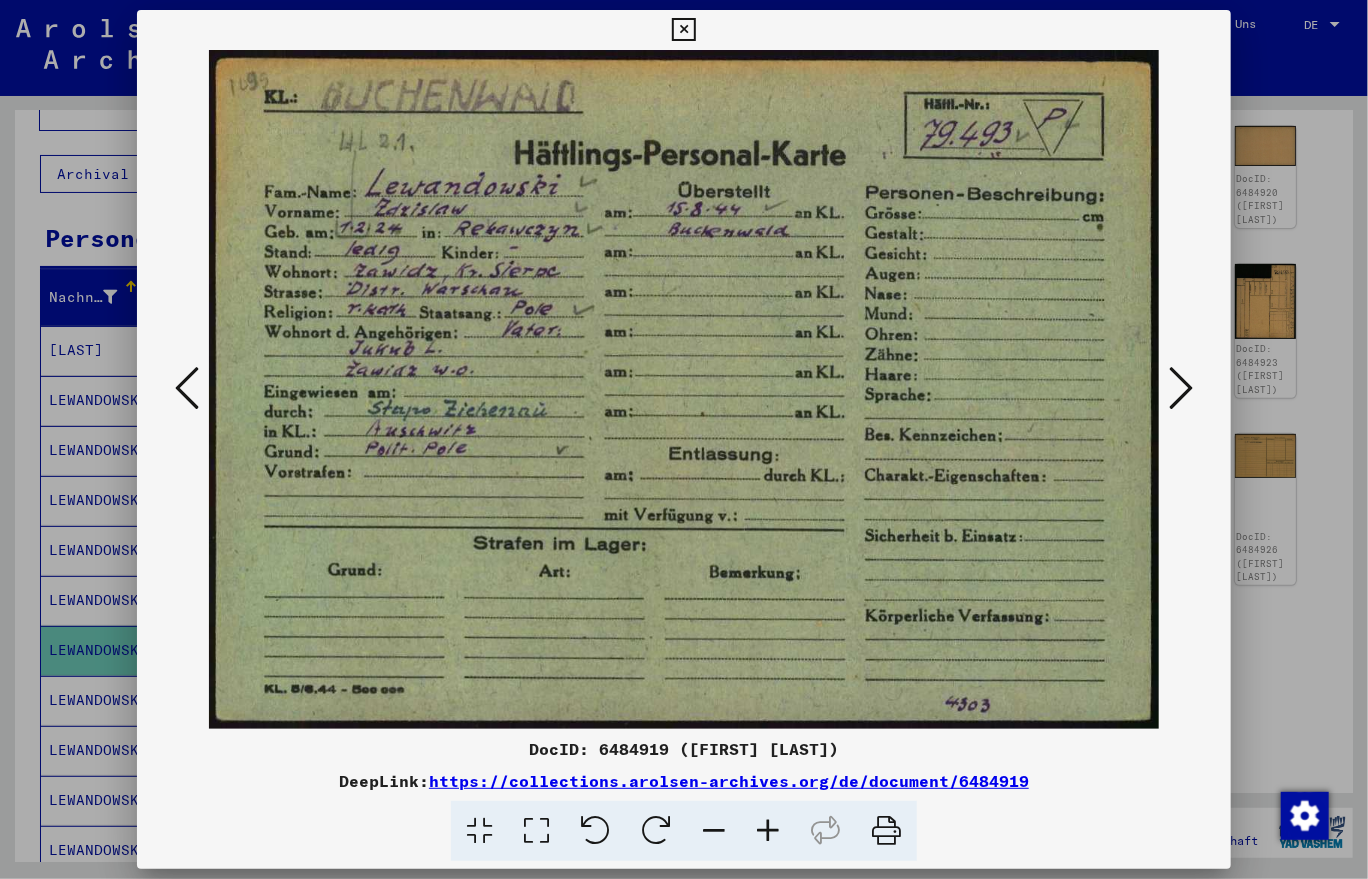 click at bounding box center (1181, 388) 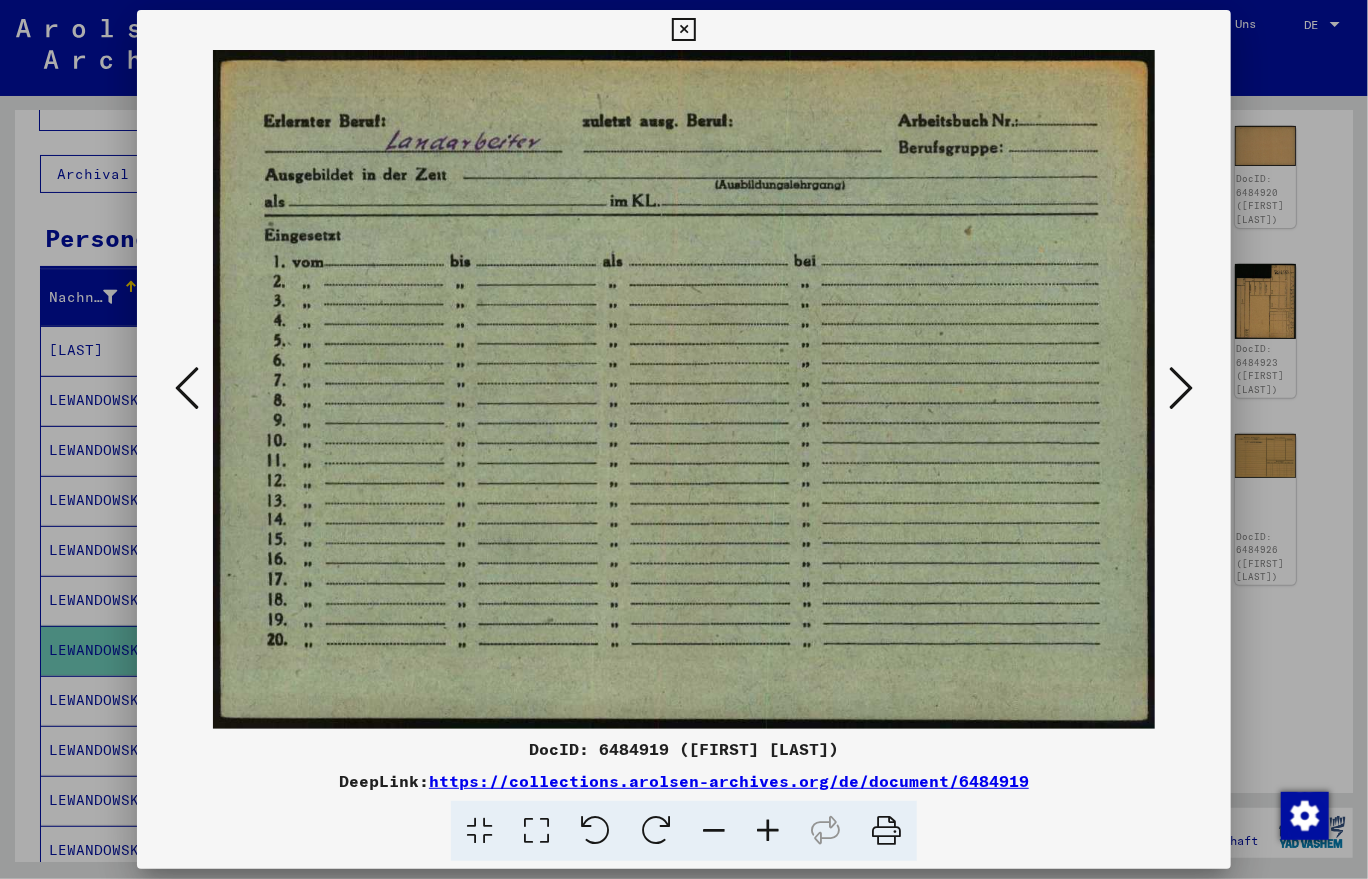 click at bounding box center (1181, 388) 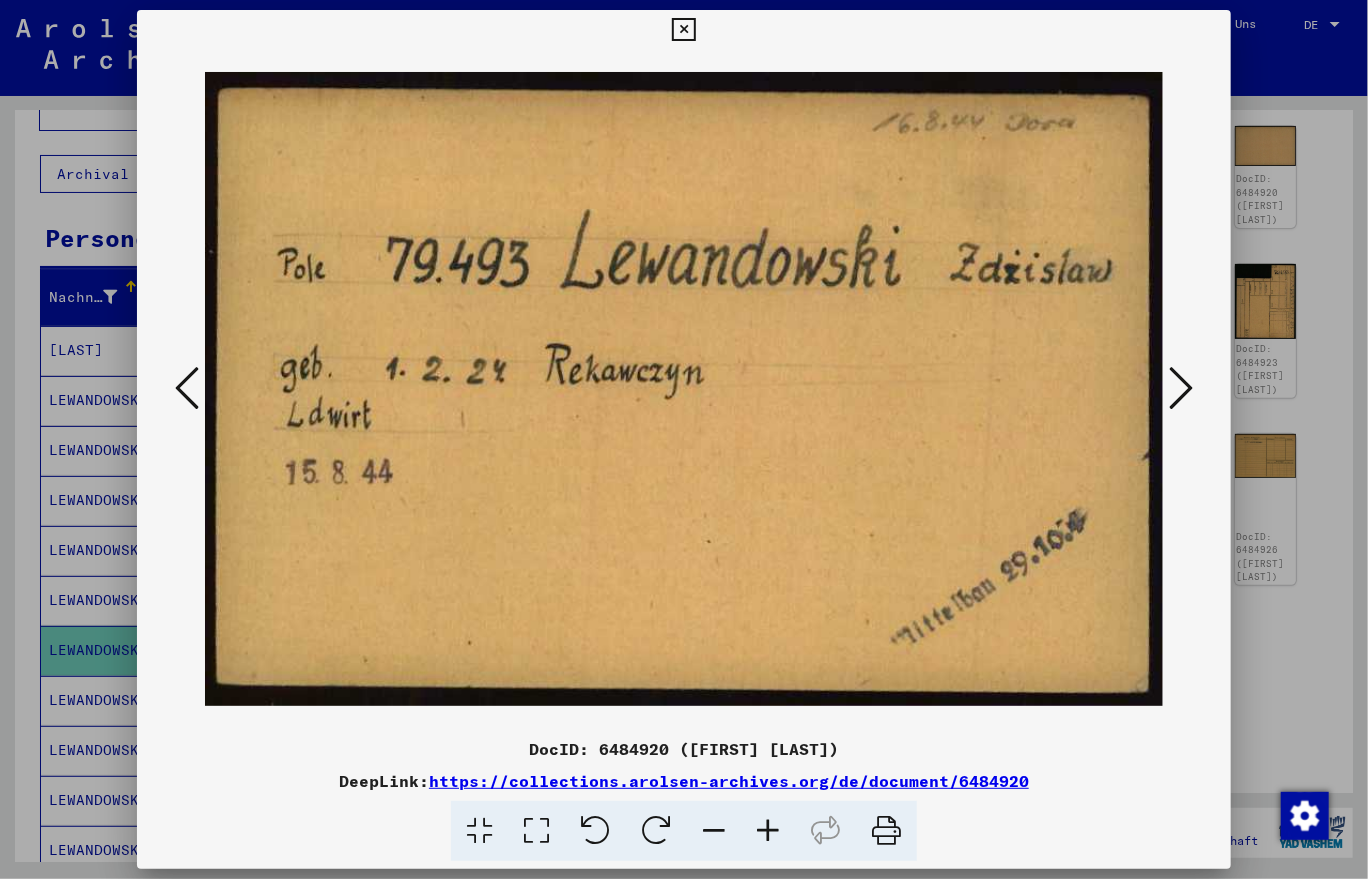 click at bounding box center (1181, 388) 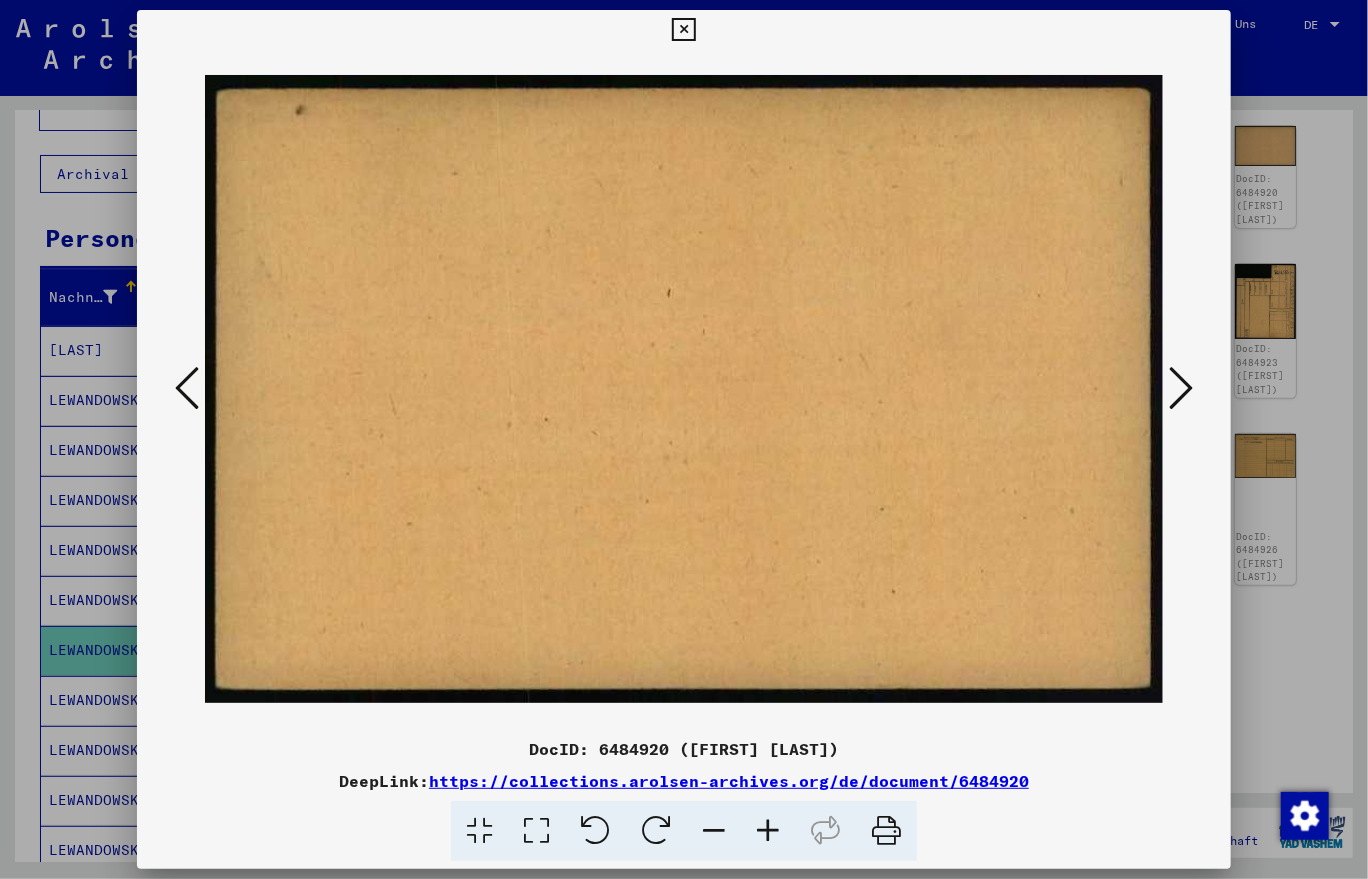 click at bounding box center [1181, 388] 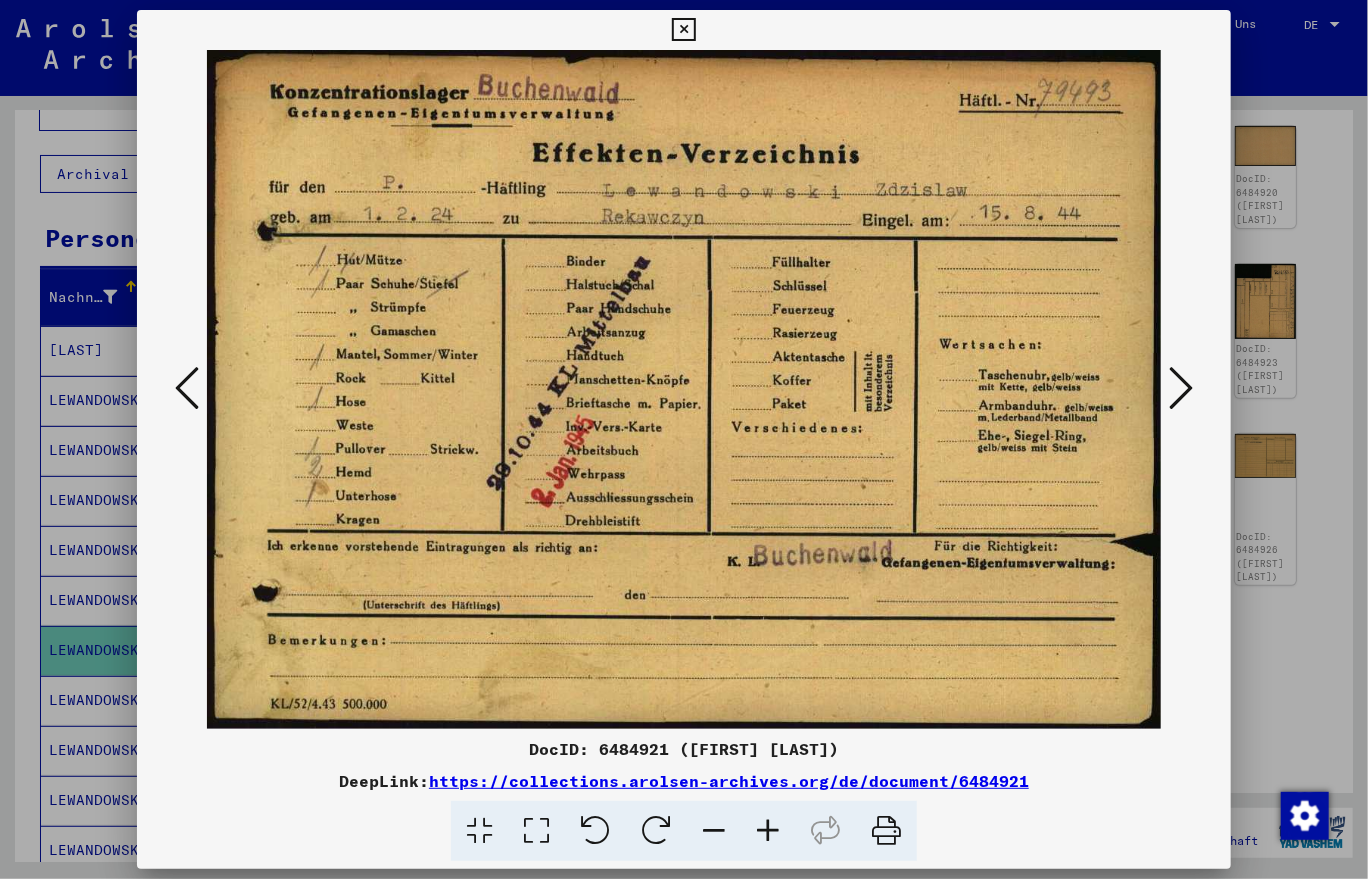 click at bounding box center (1181, 388) 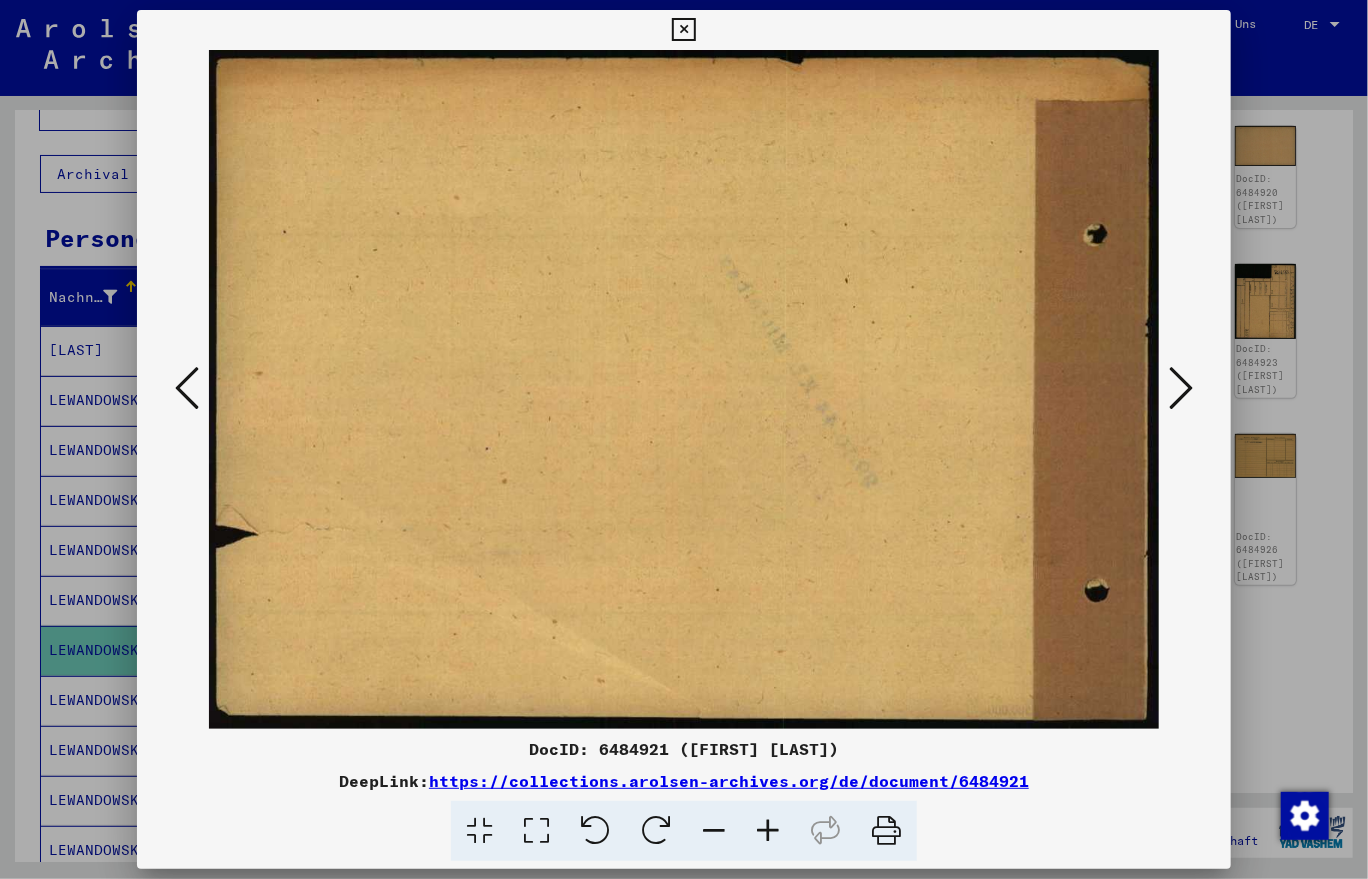 click at bounding box center (1181, 388) 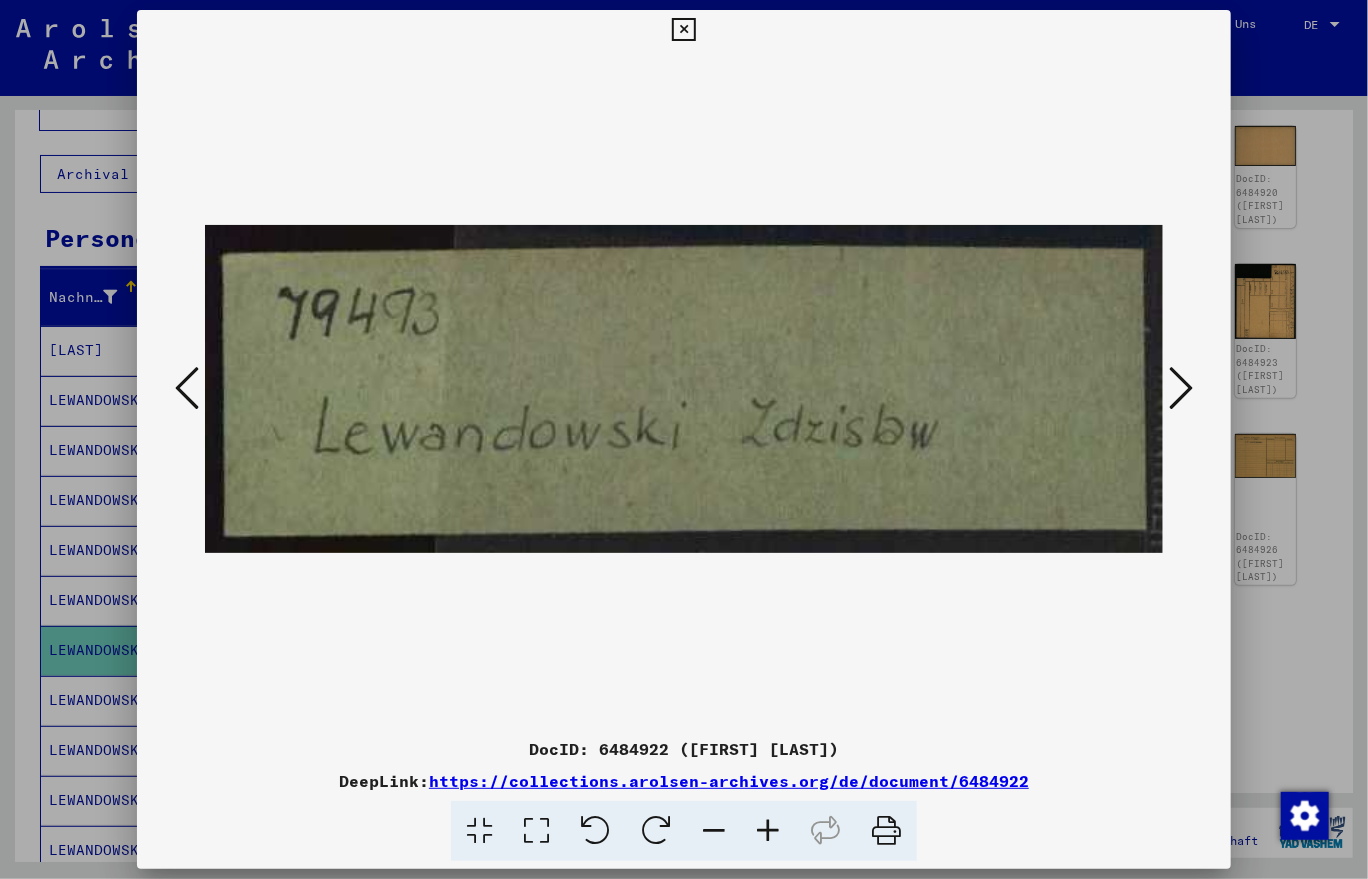 click at bounding box center (1181, 388) 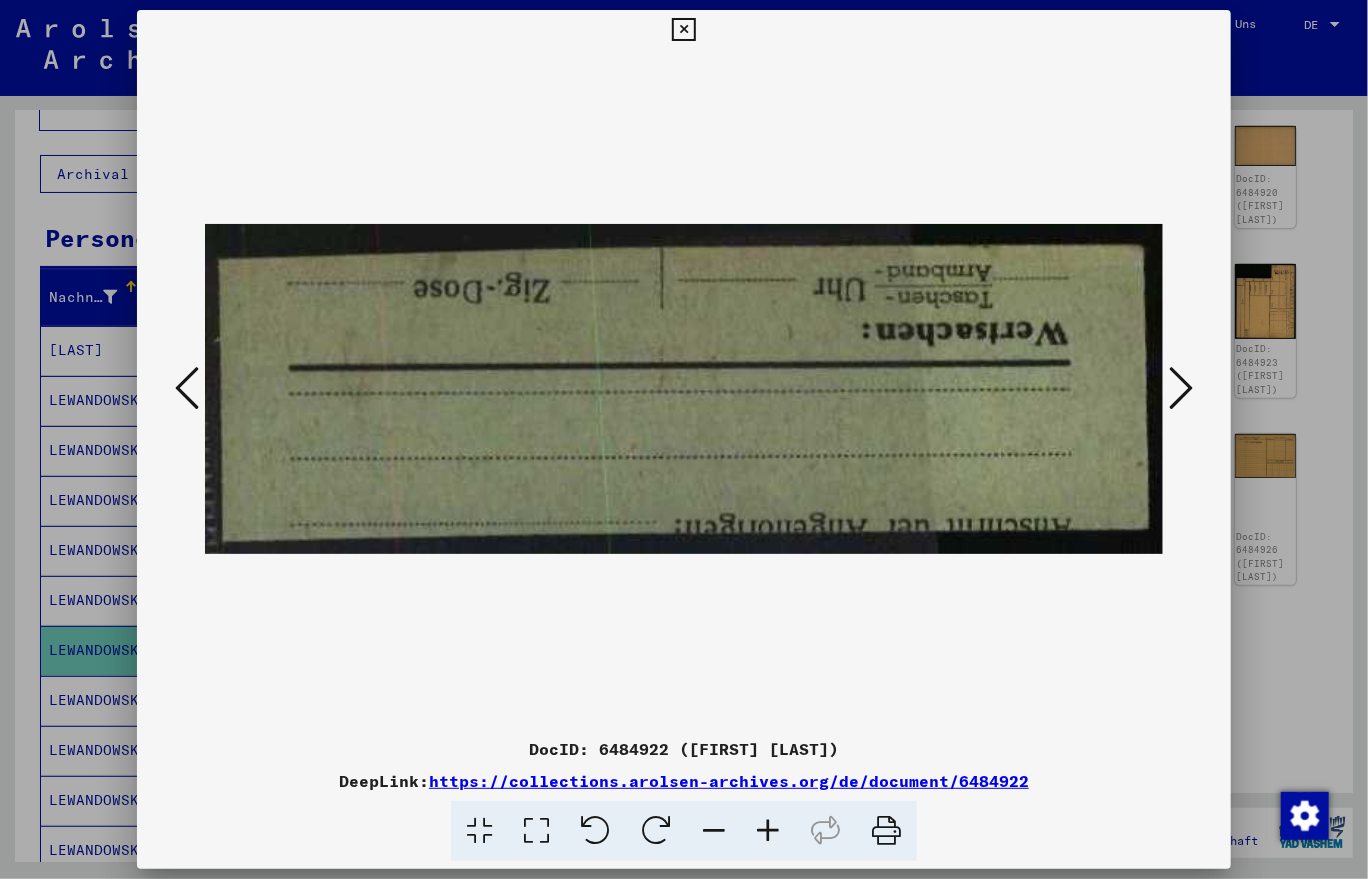click at bounding box center (1181, 388) 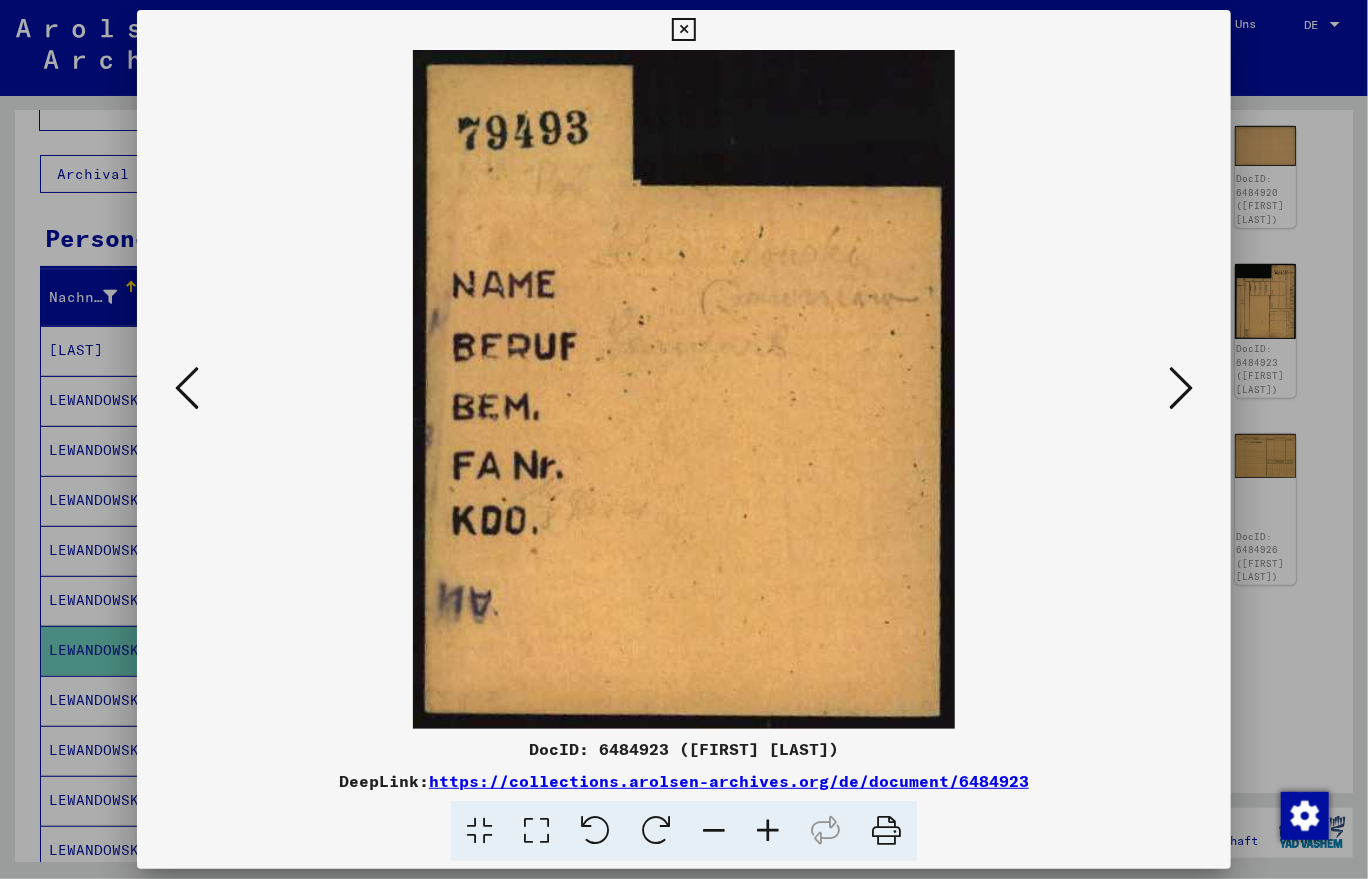 click at bounding box center [1181, 388] 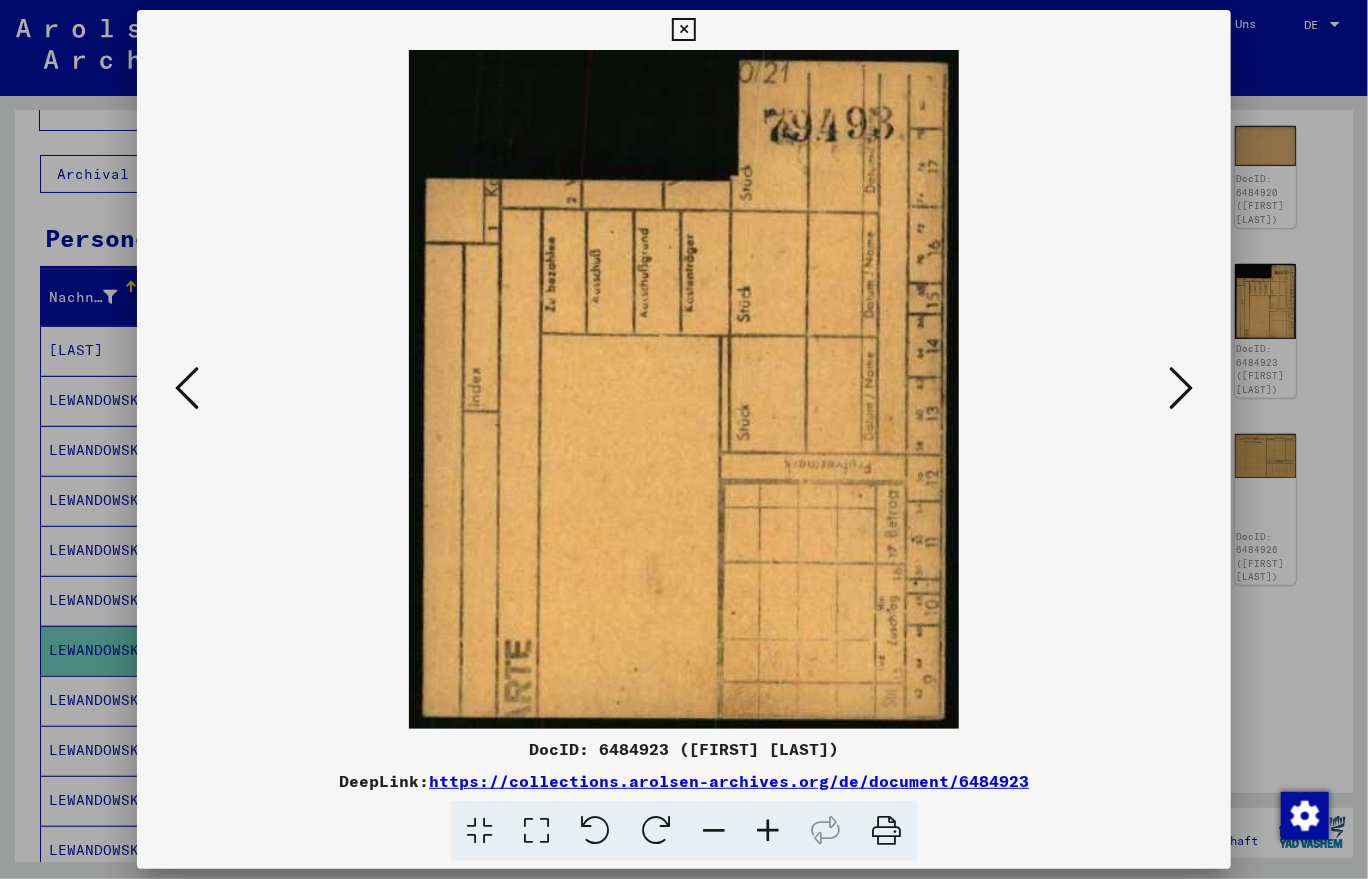 click at bounding box center (1181, 388) 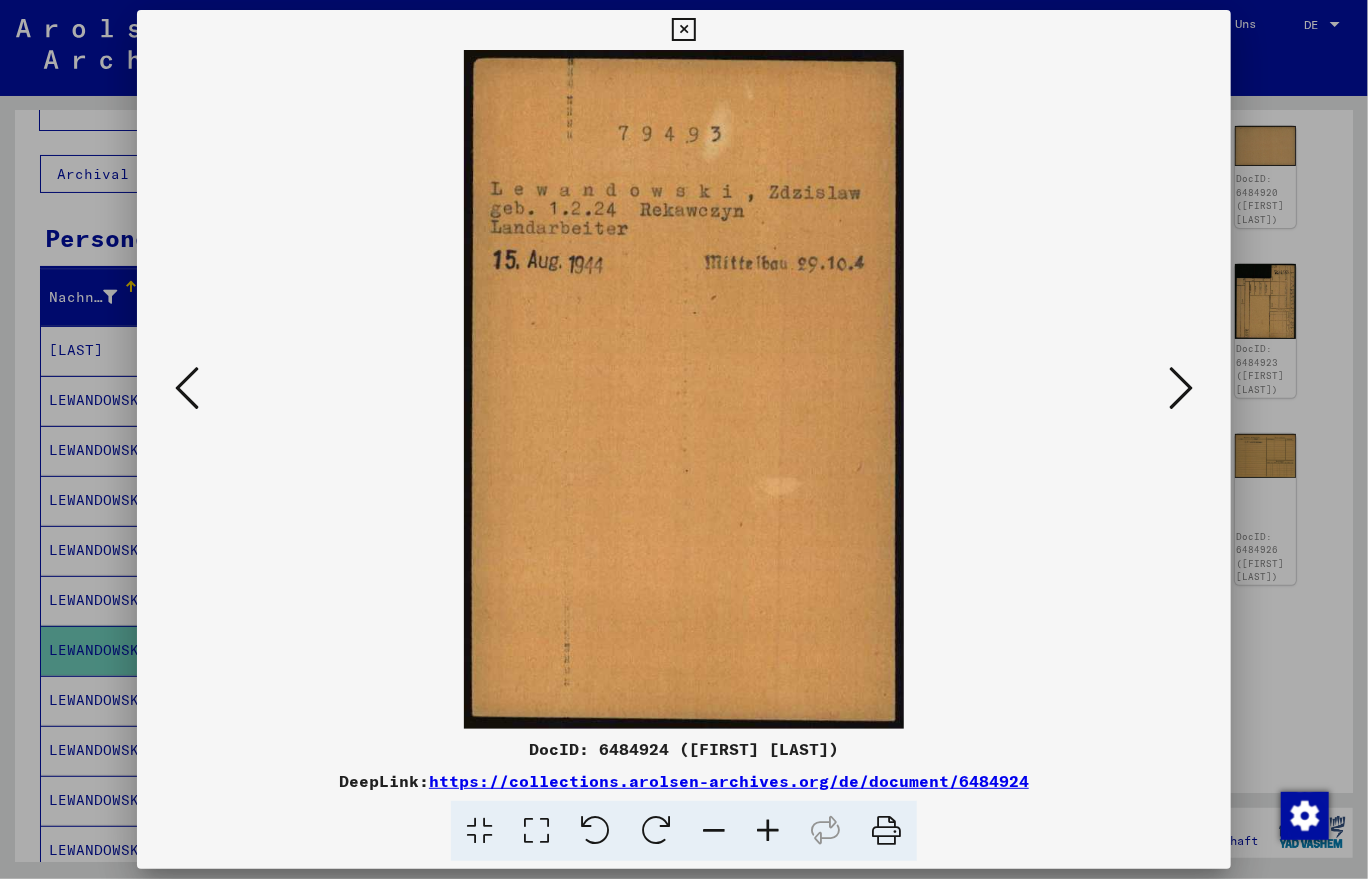 click at bounding box center [1181, 388] 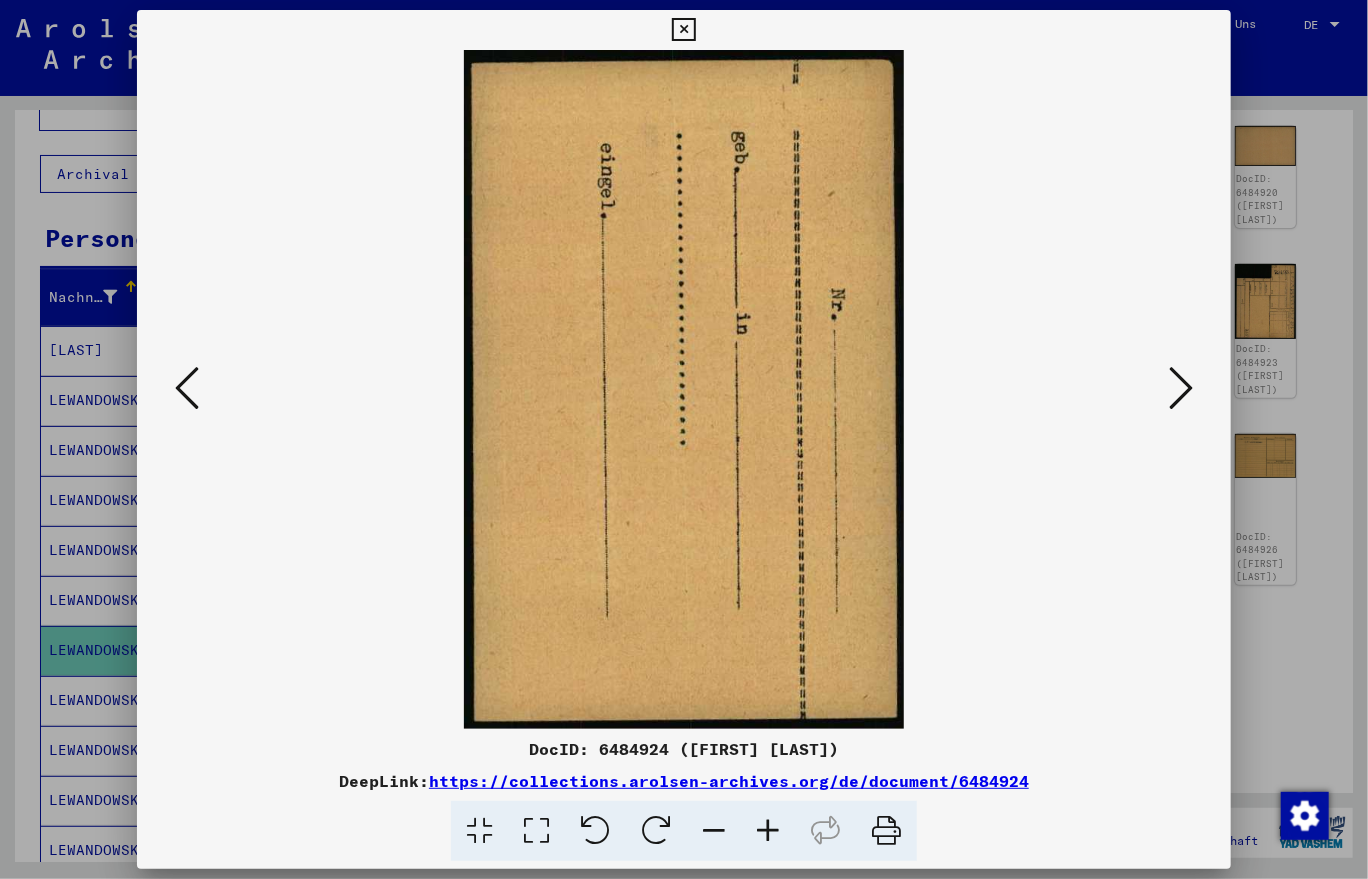 click at bounding box center (1181, 388) 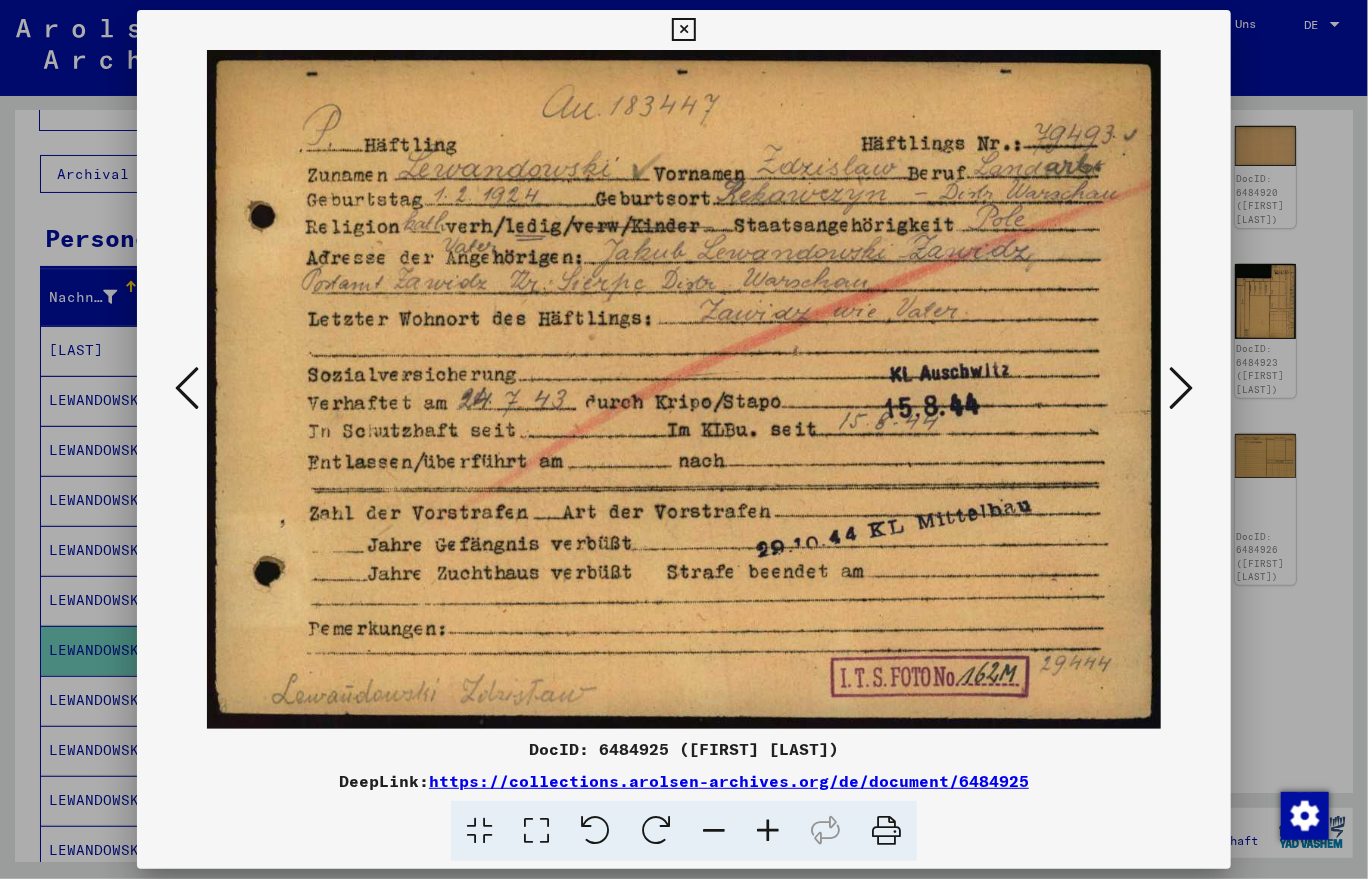 click at bounding box center [683, 30] 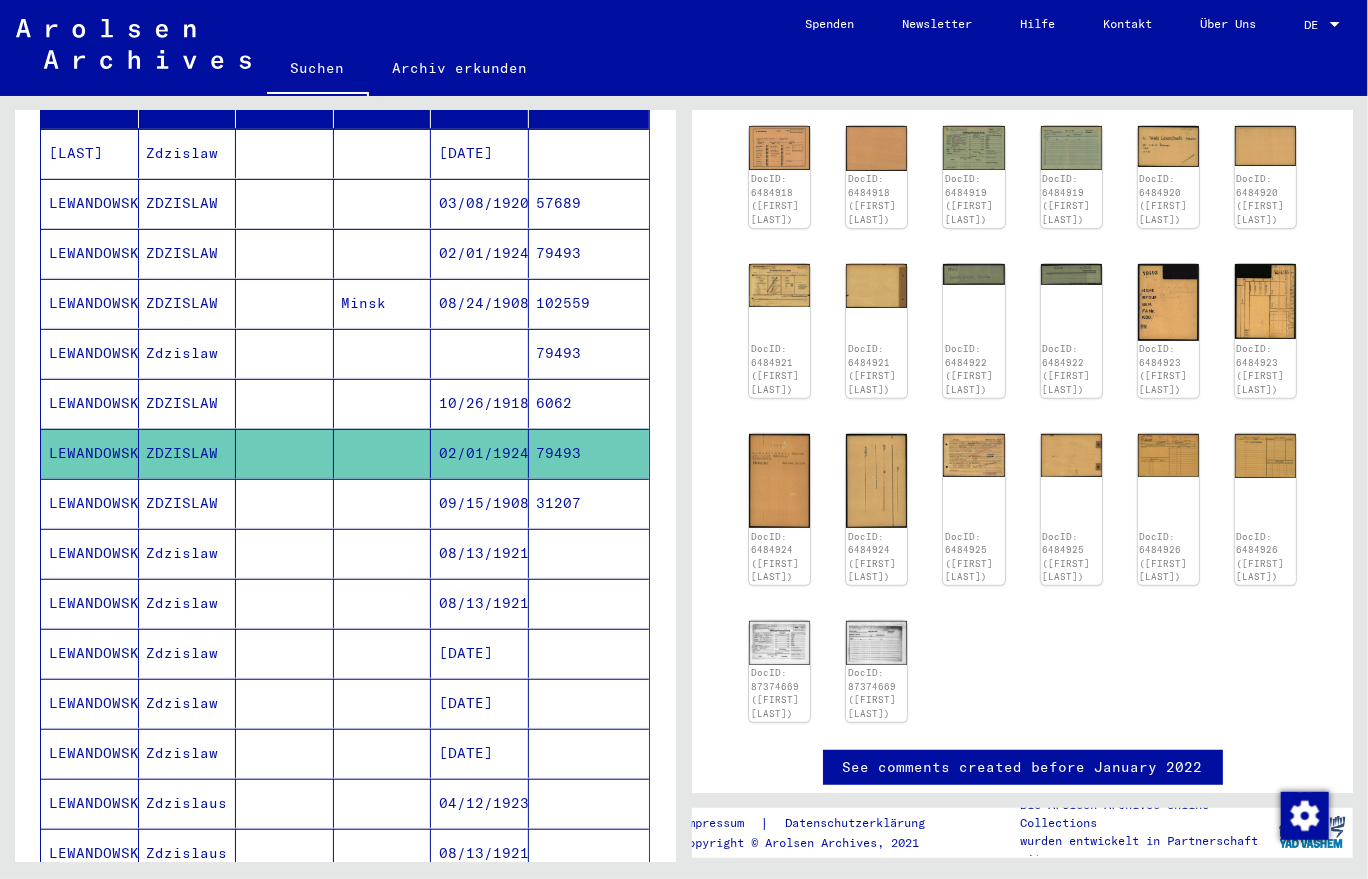 scroll, scrollTop: 300, scrollLeft: 0, axis: vertical 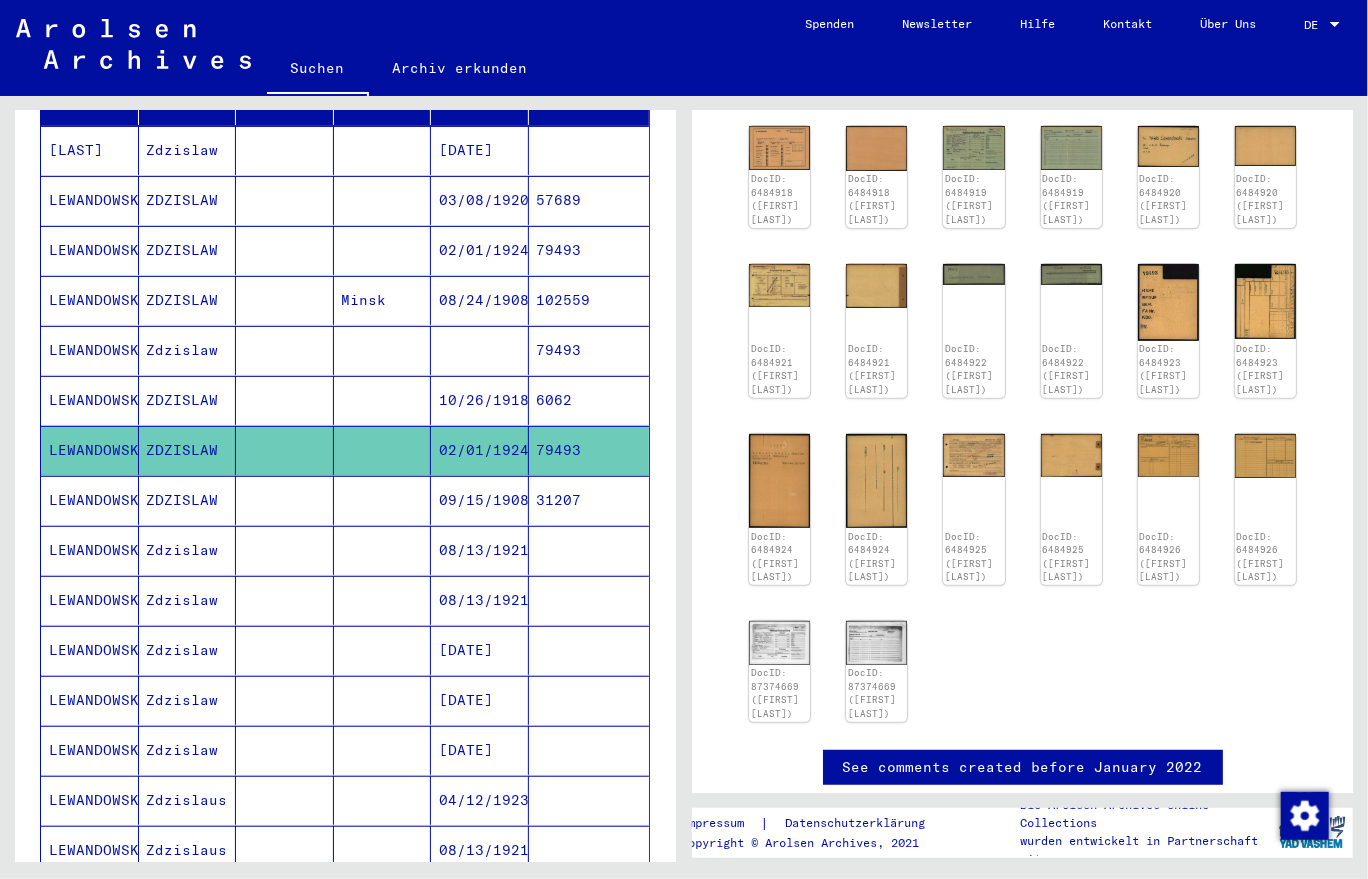 click on "09/15/1908" at bounding box center (480, 550) 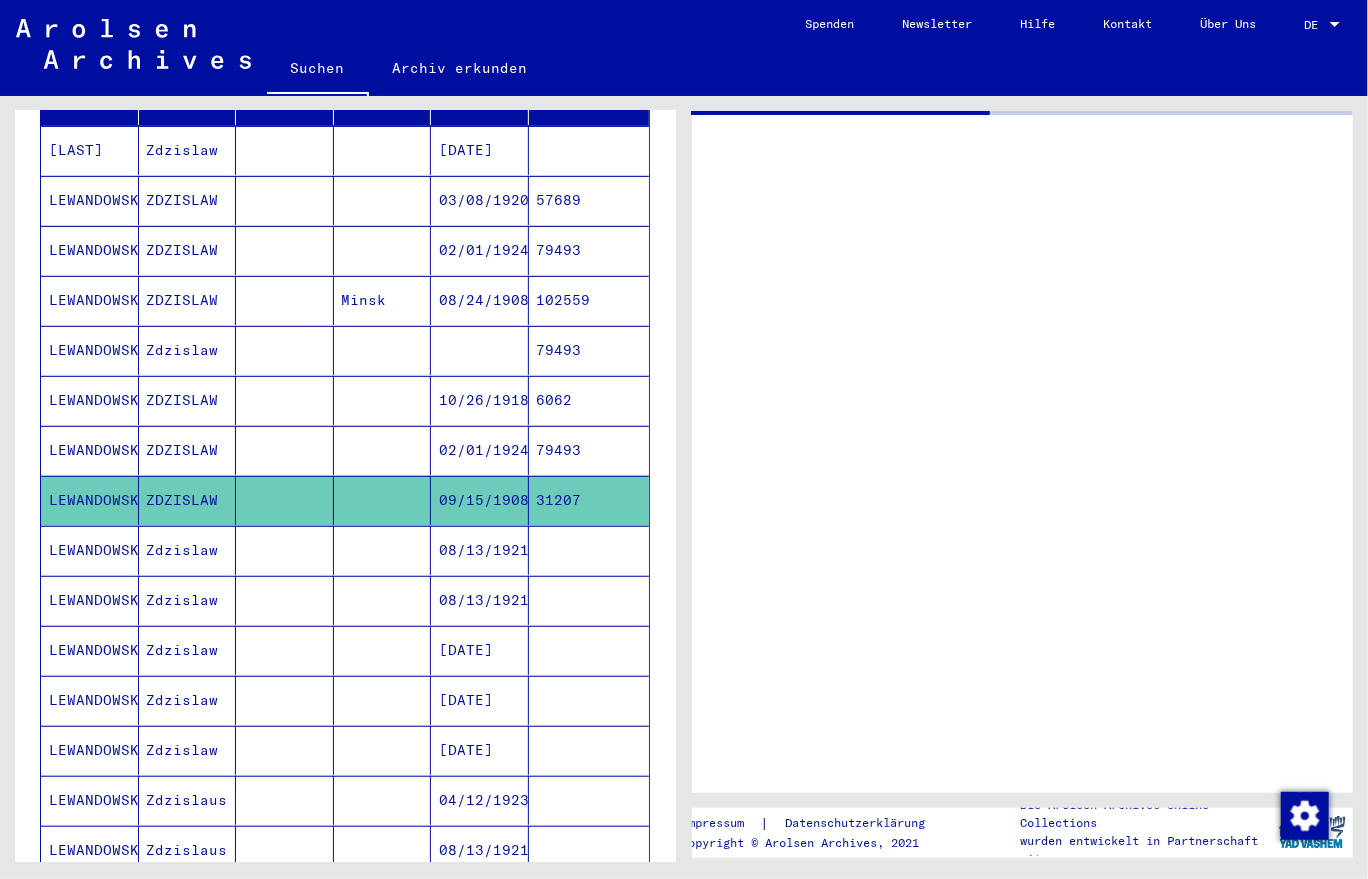 scroll, scrollTop: 0, scrollLeft: 0, axis: both 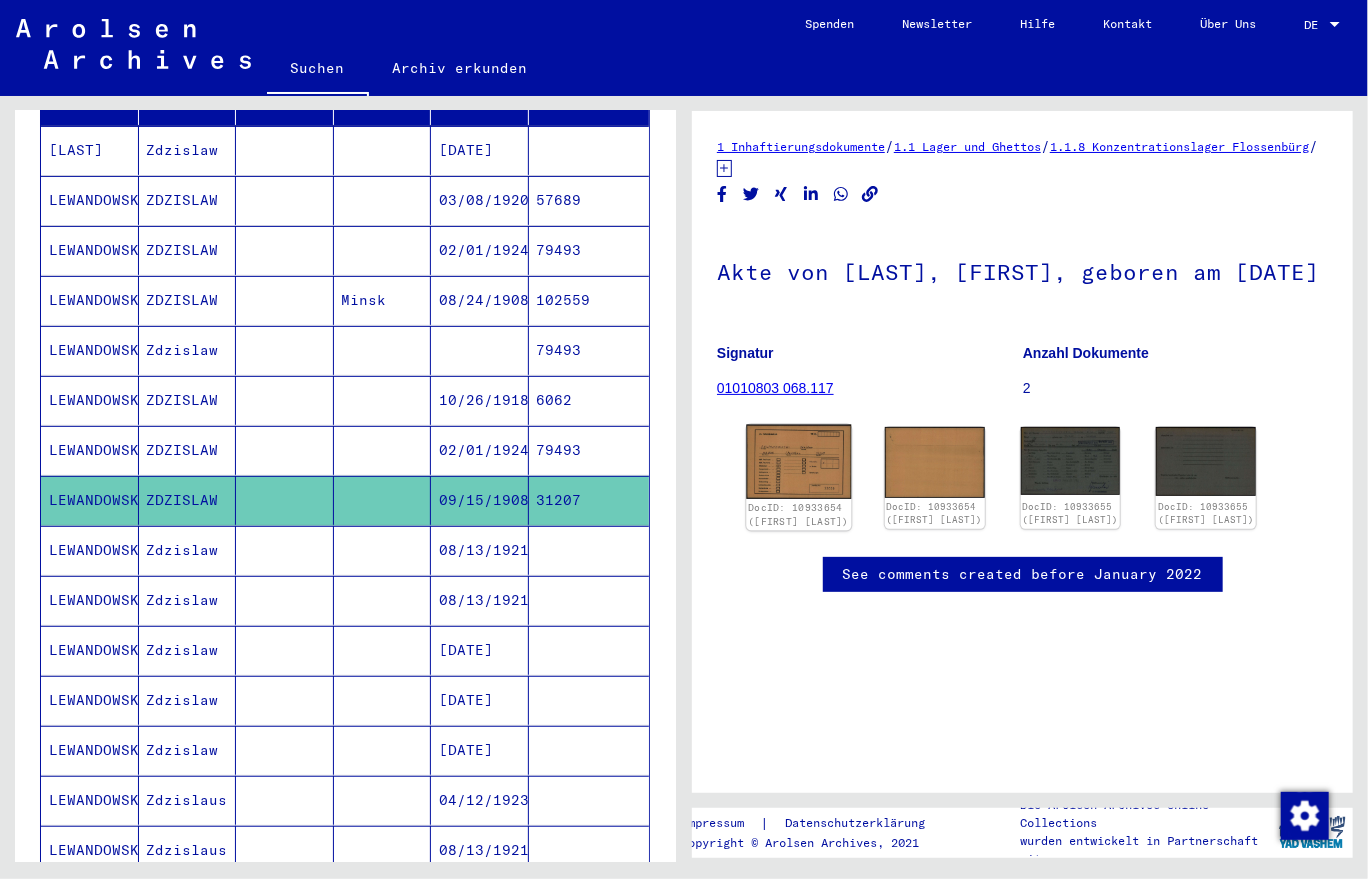 click 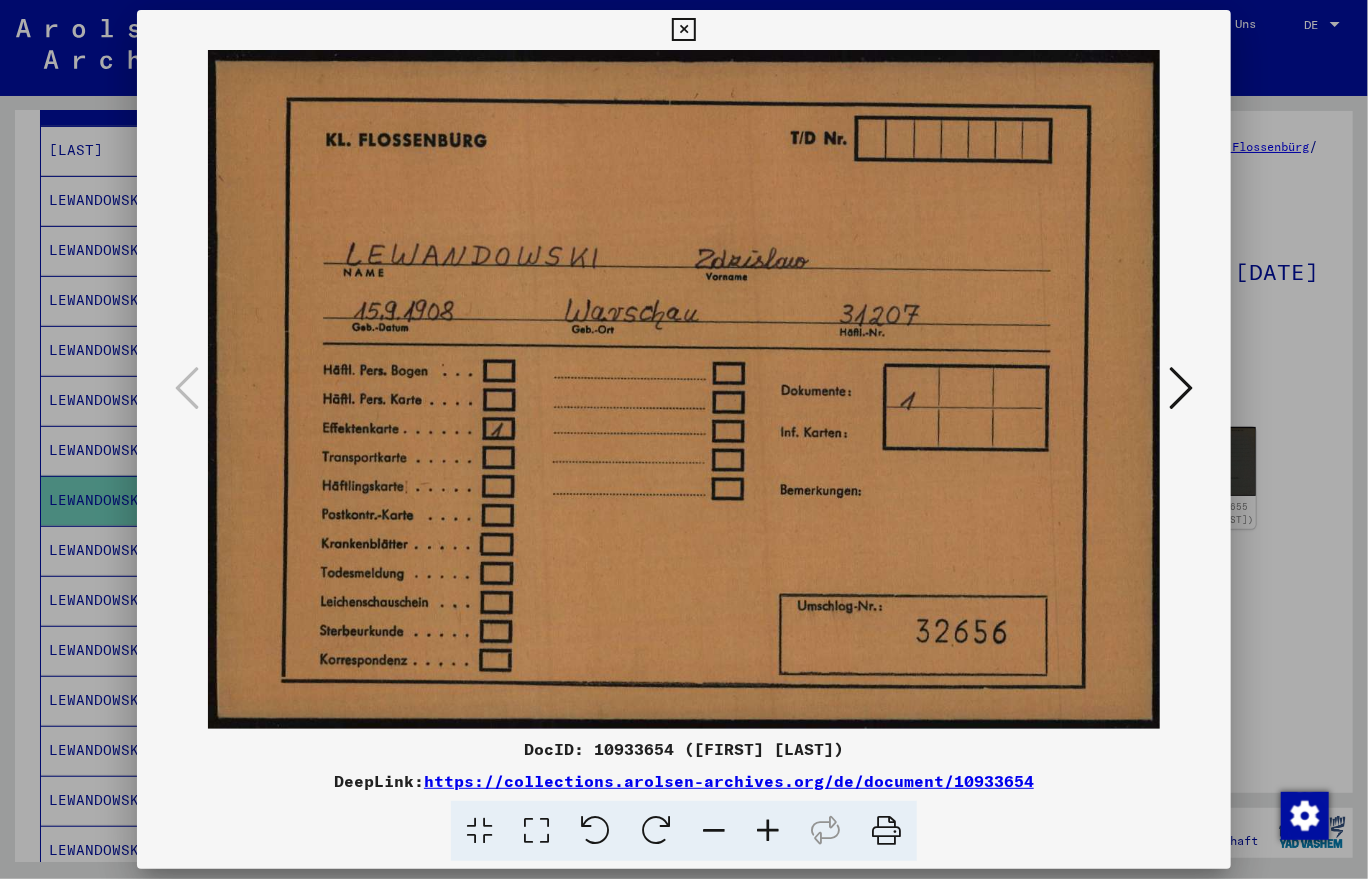 click at bounding box center (1181, 388) 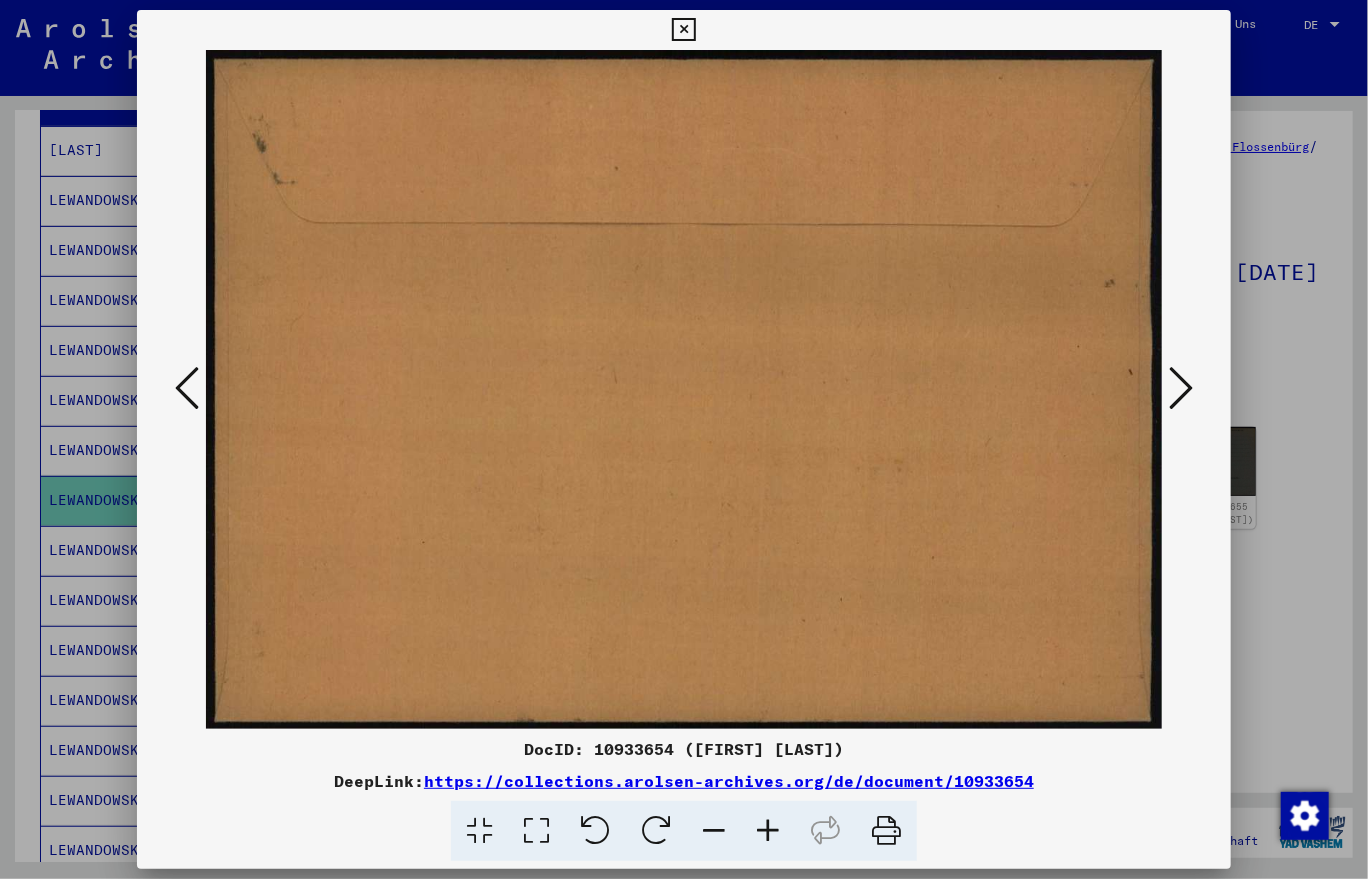 click at bounding box center [1181, 388] 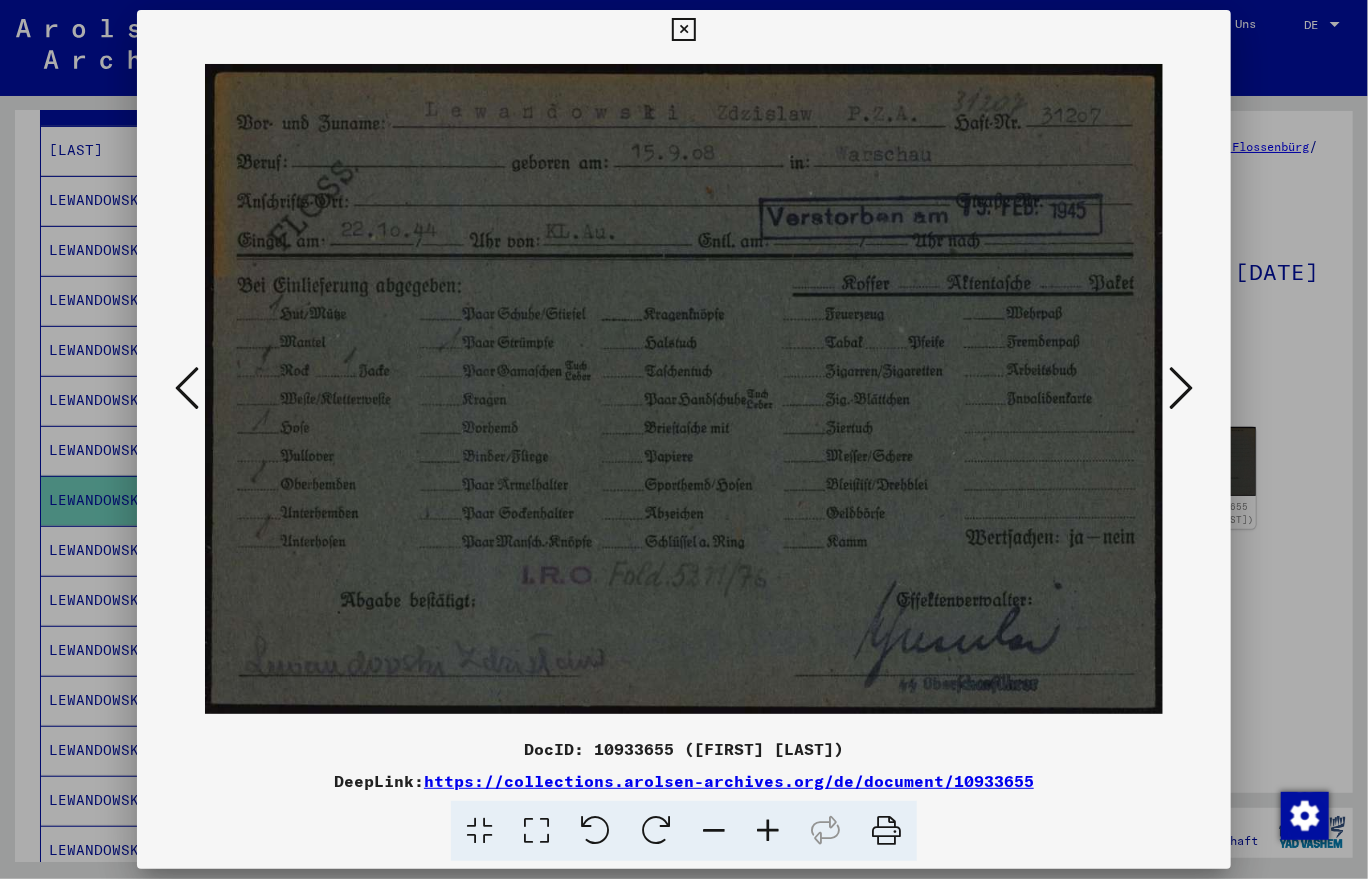 click at bounding box center (1181, 388) 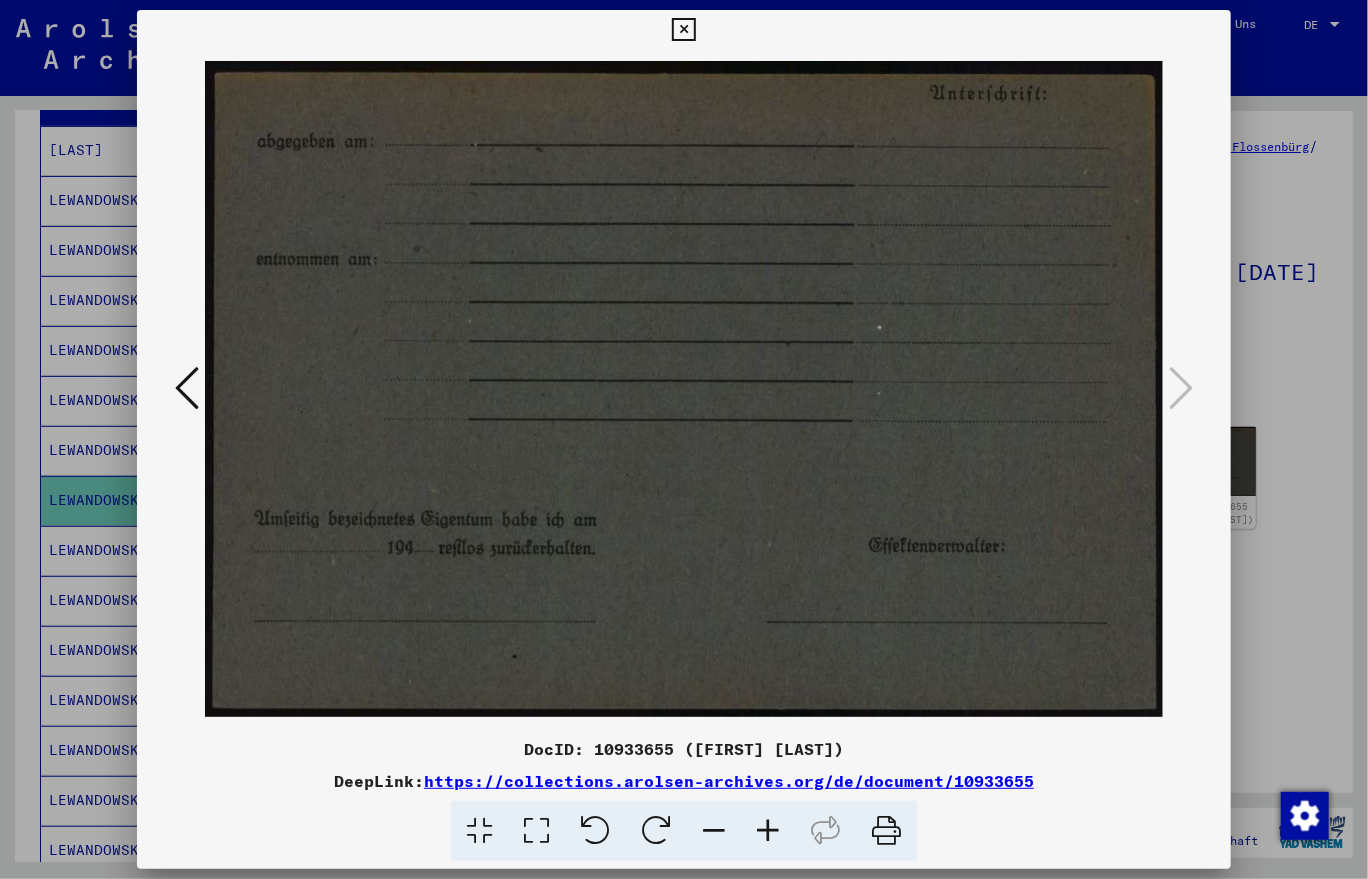 click at bounding box center (683, 30) 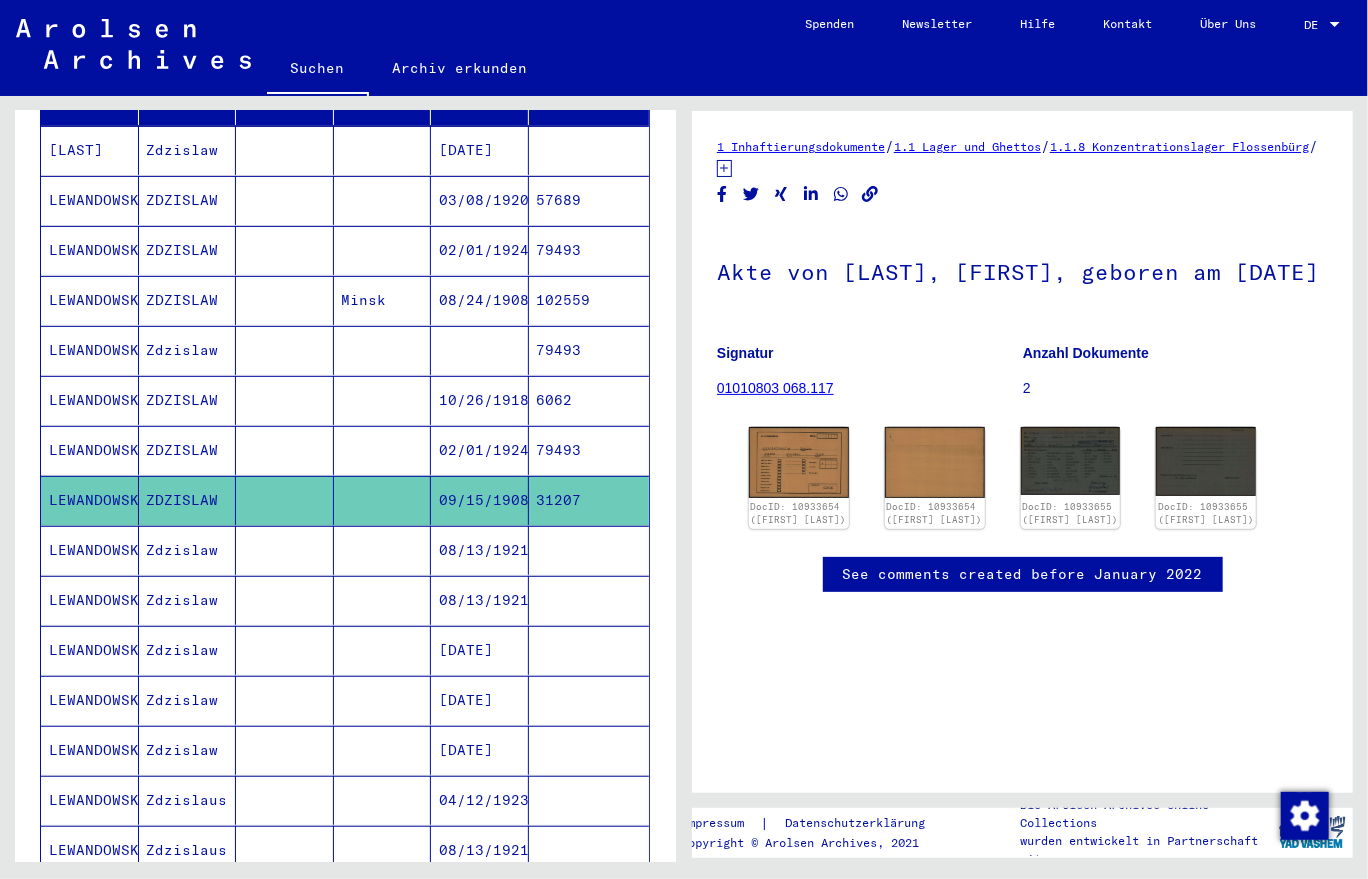 scroll, scrollTop: 400, scrollLeft: 0, axis: vertical 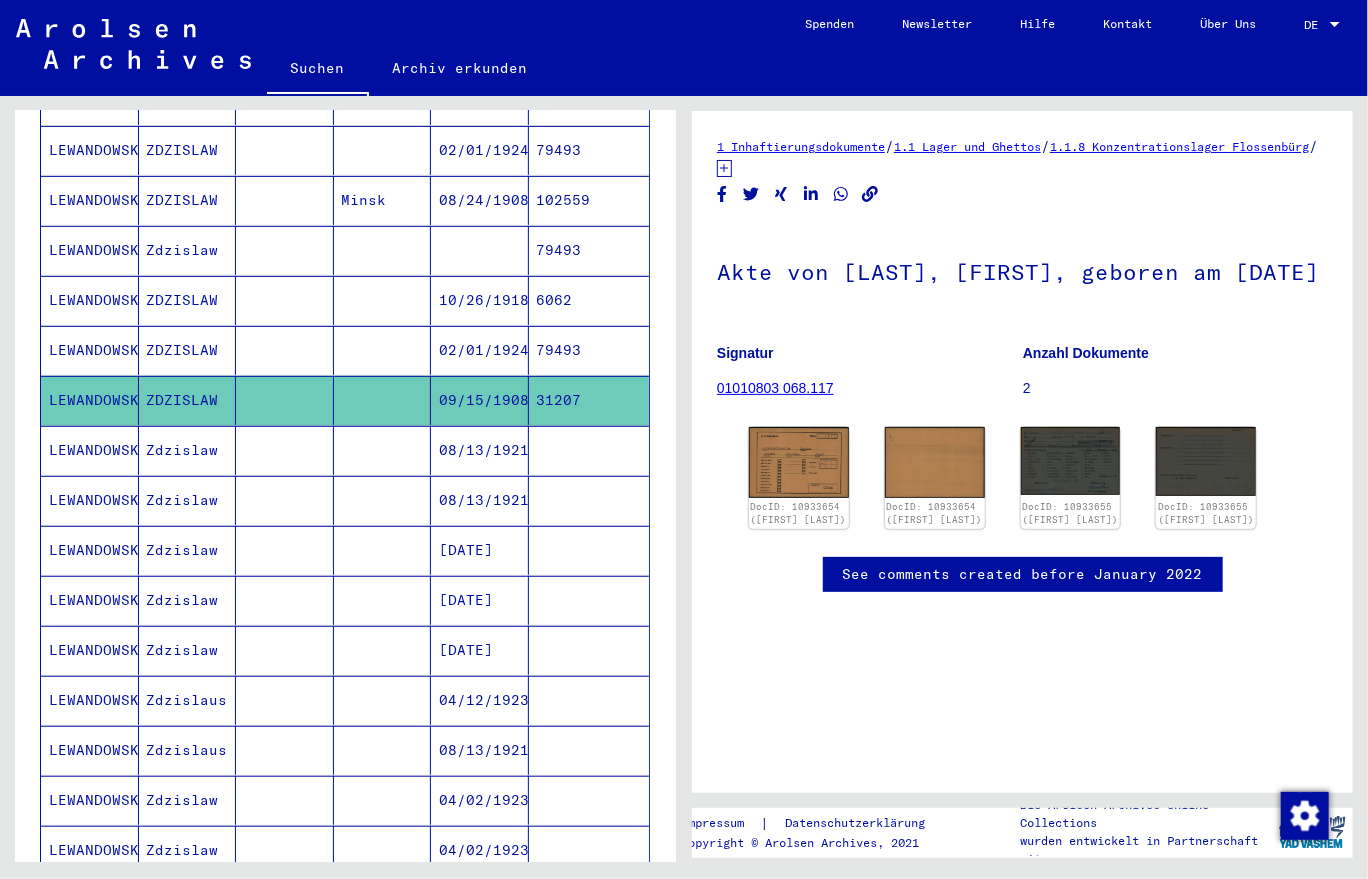 click on "08/13/1921" at bounding box center (480, 500) 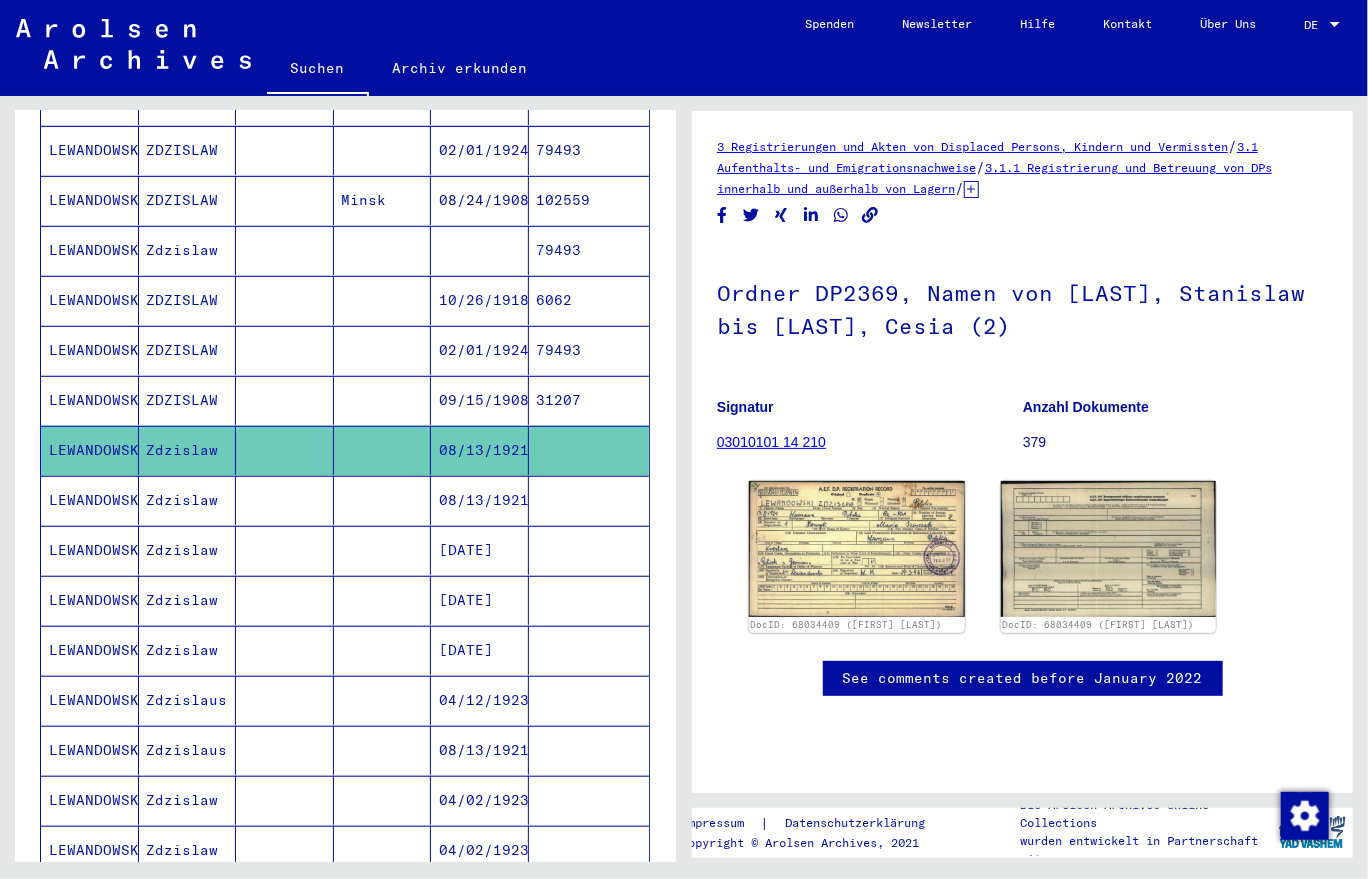 scroll, scrollTop: 0, scrollLeft: 0, axis: both 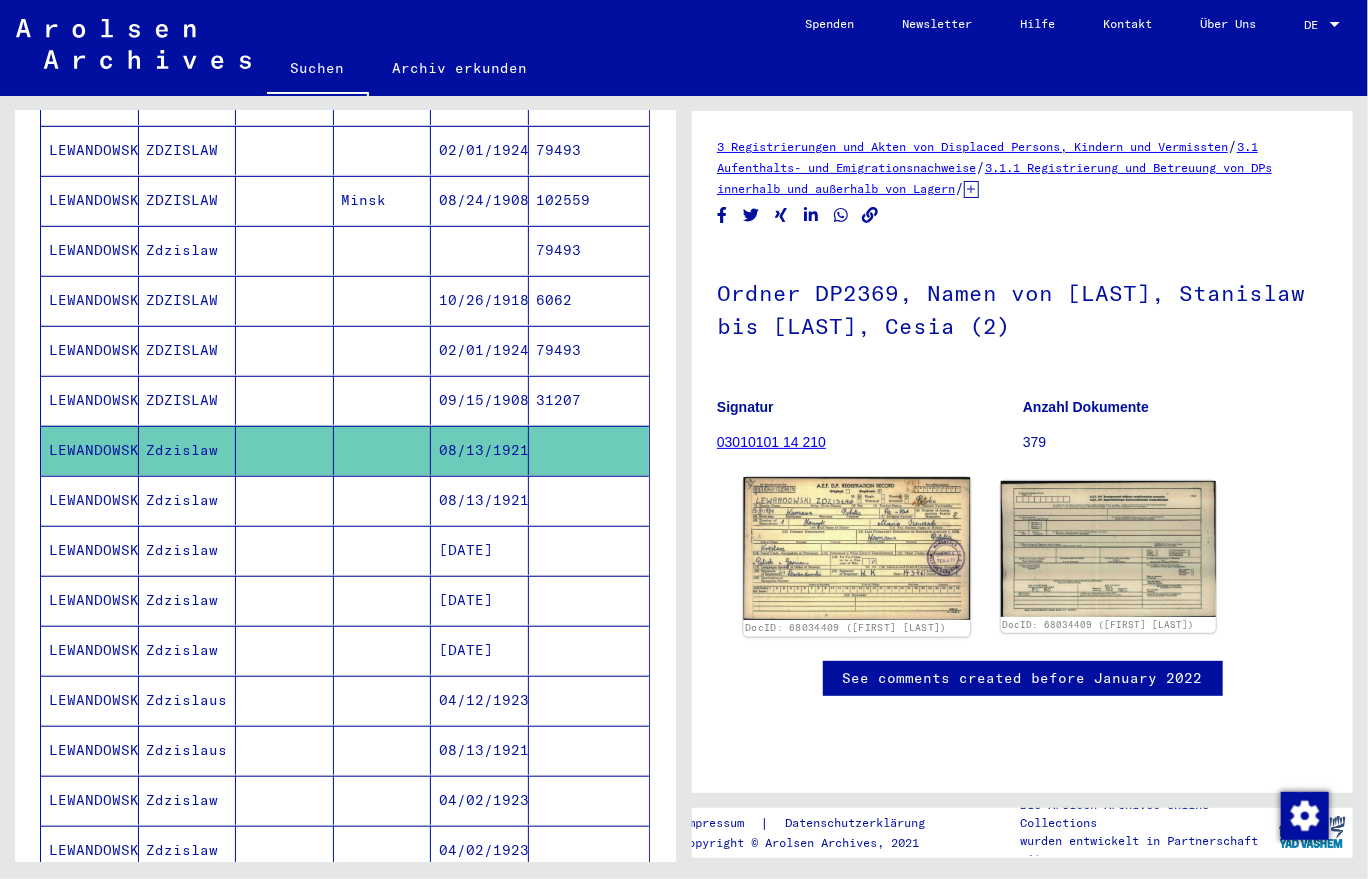 click 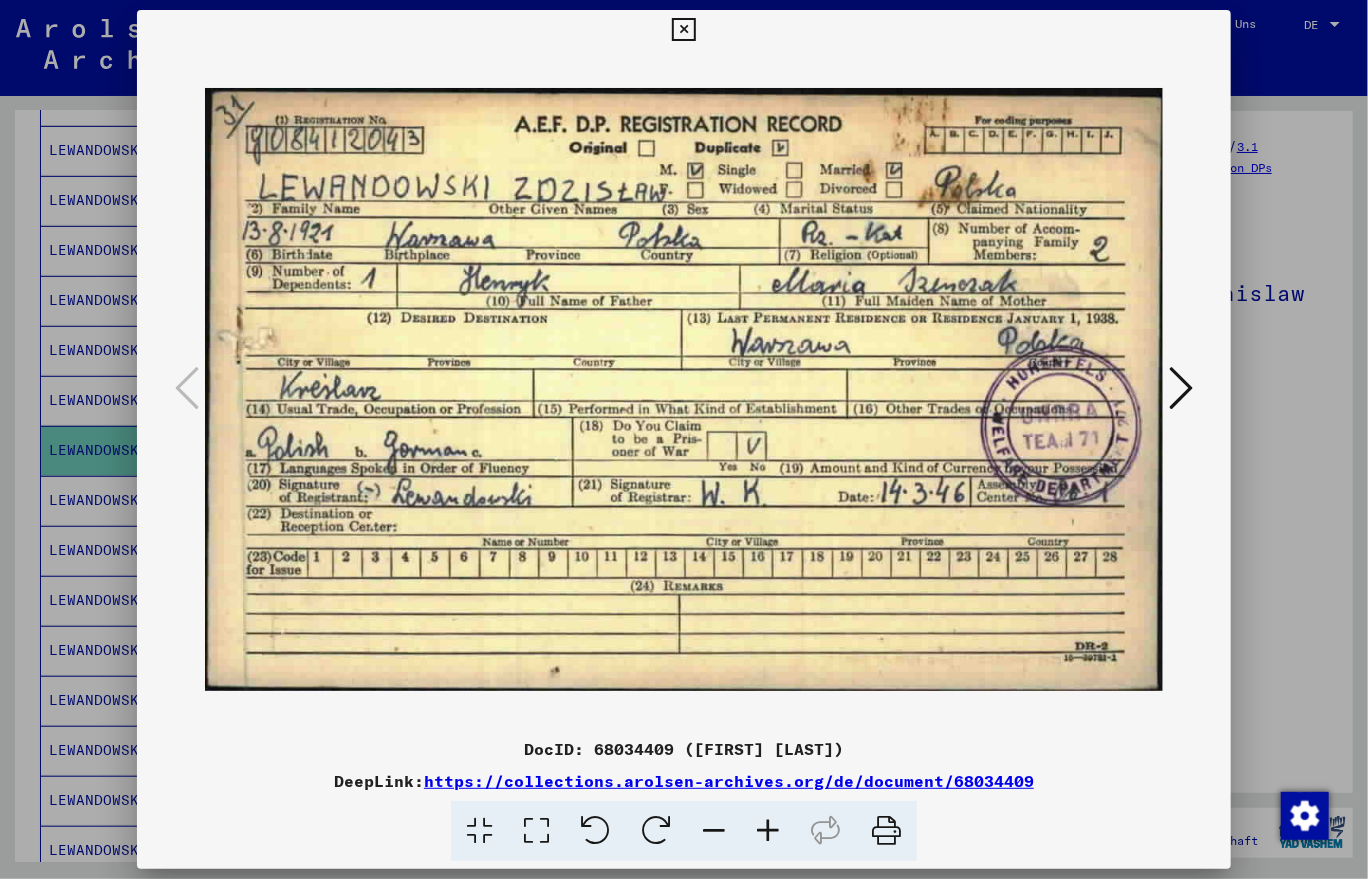 click at bounding box center (1181, 388) 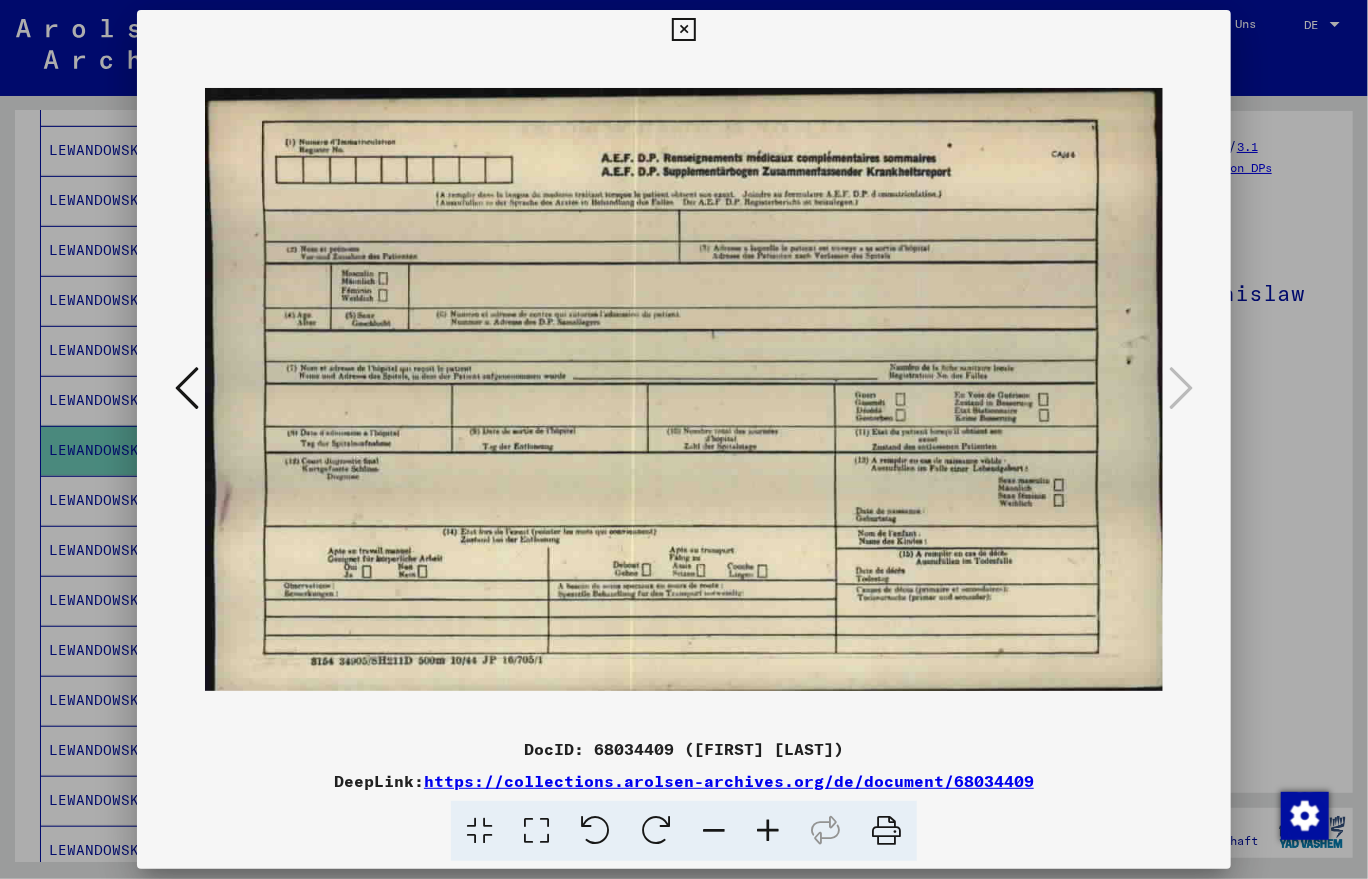 click at bounding box center [683, 30] 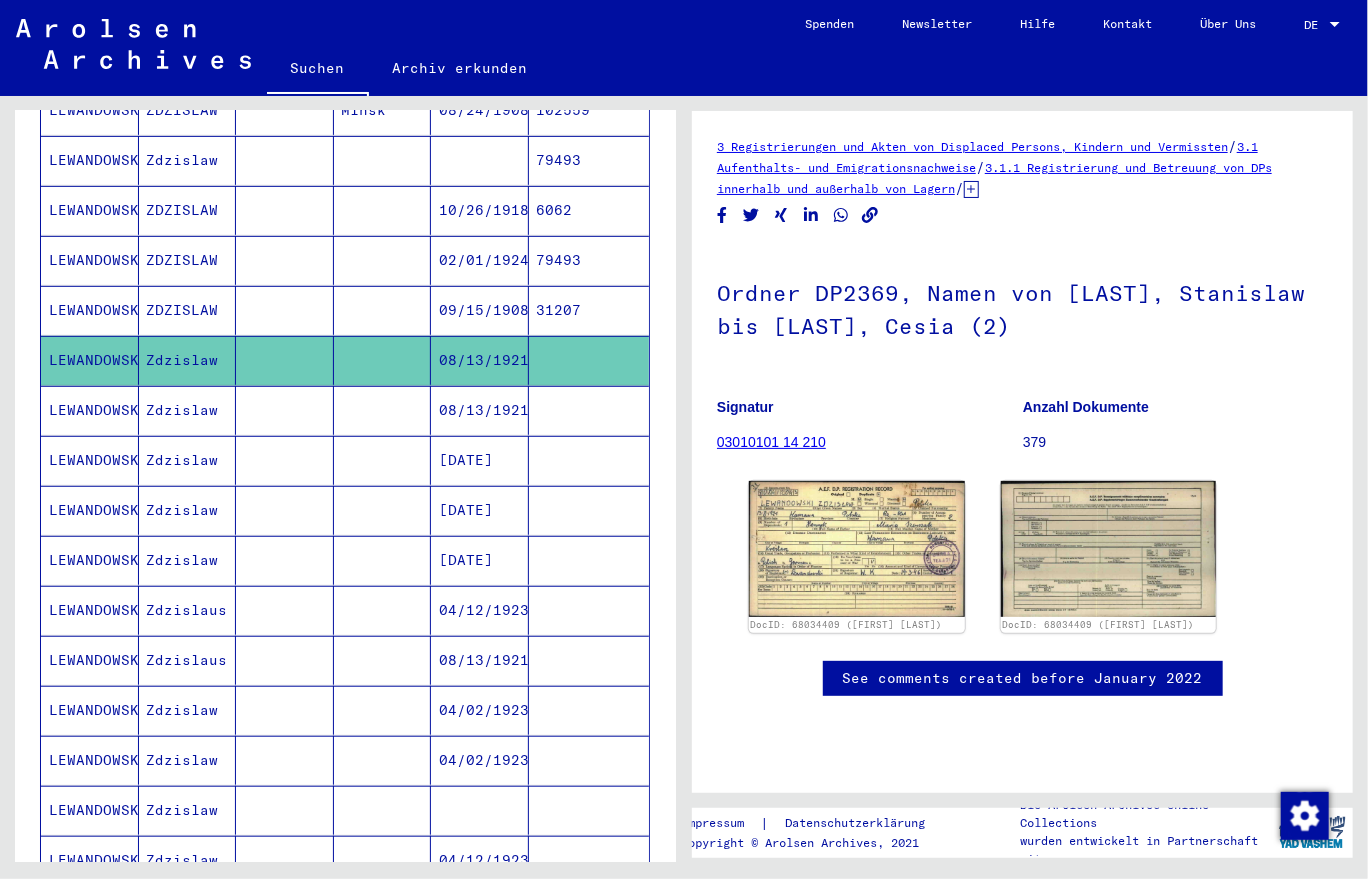 scroll, scrollTop: 600, scrollLeft: 0, axis: vertical 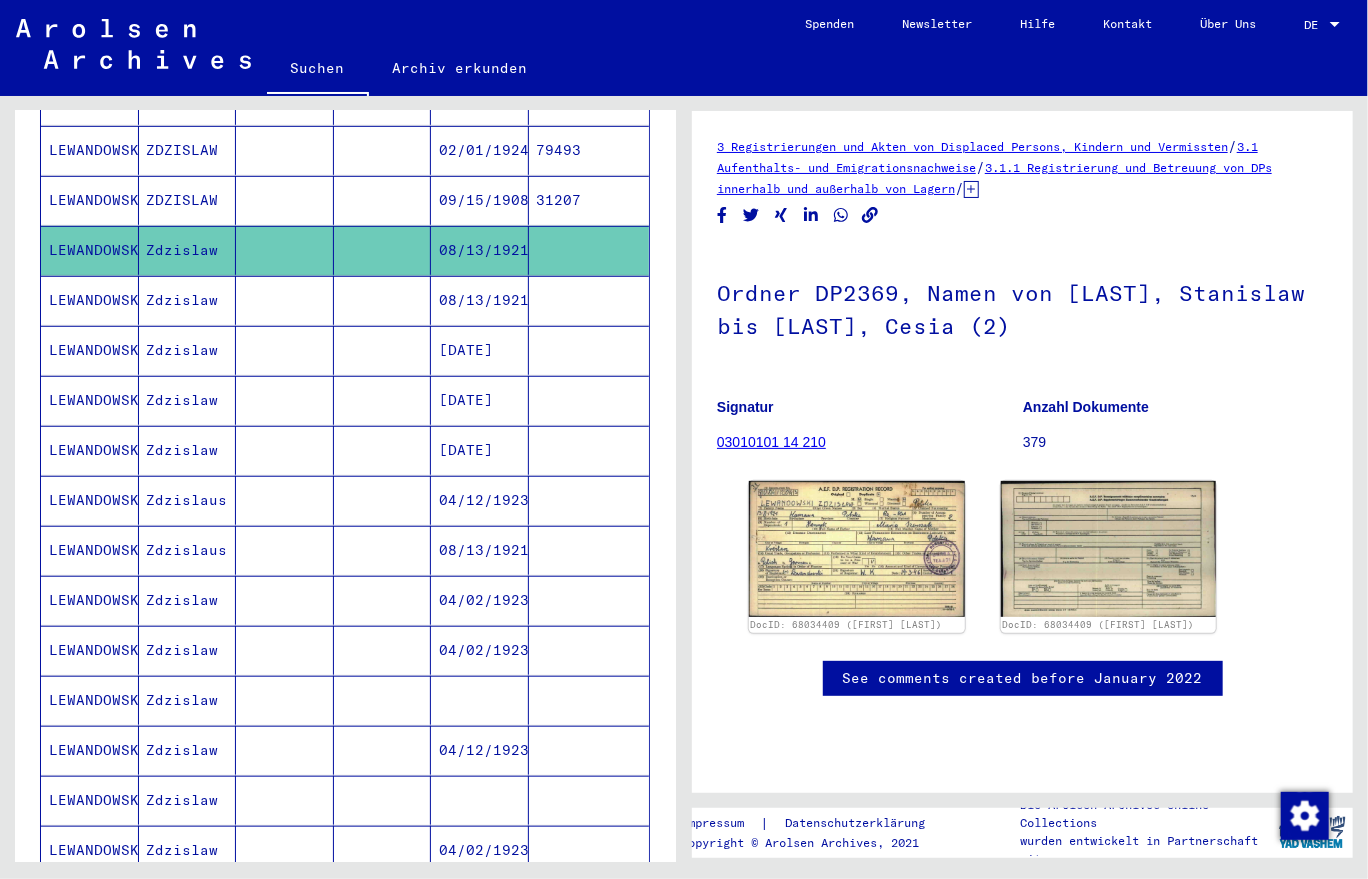 click on "Zdzislaw" at bounding box center (188, 350) 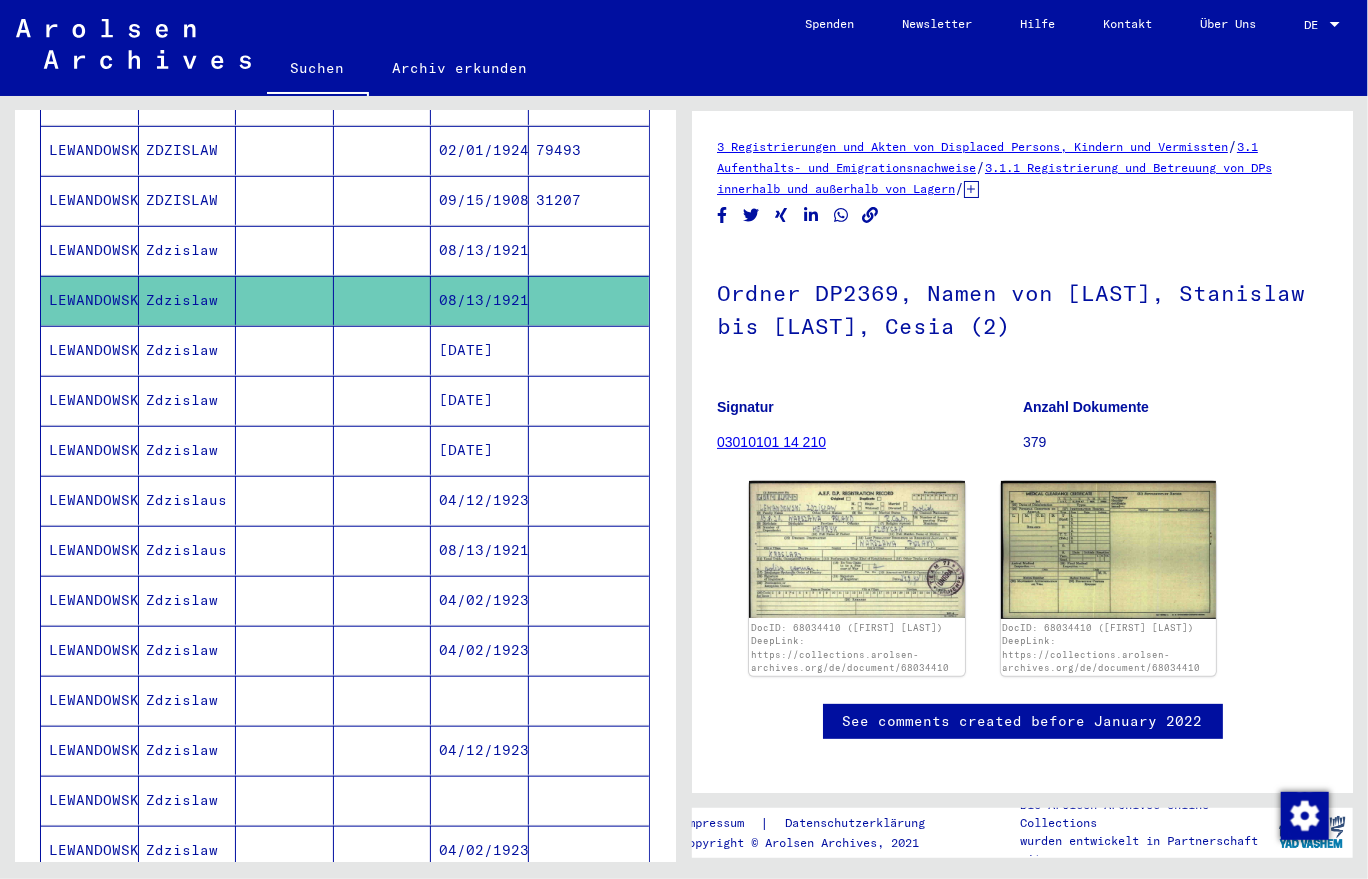 scroll, scrollTop: 0, scrollLeft: 0, axis: both 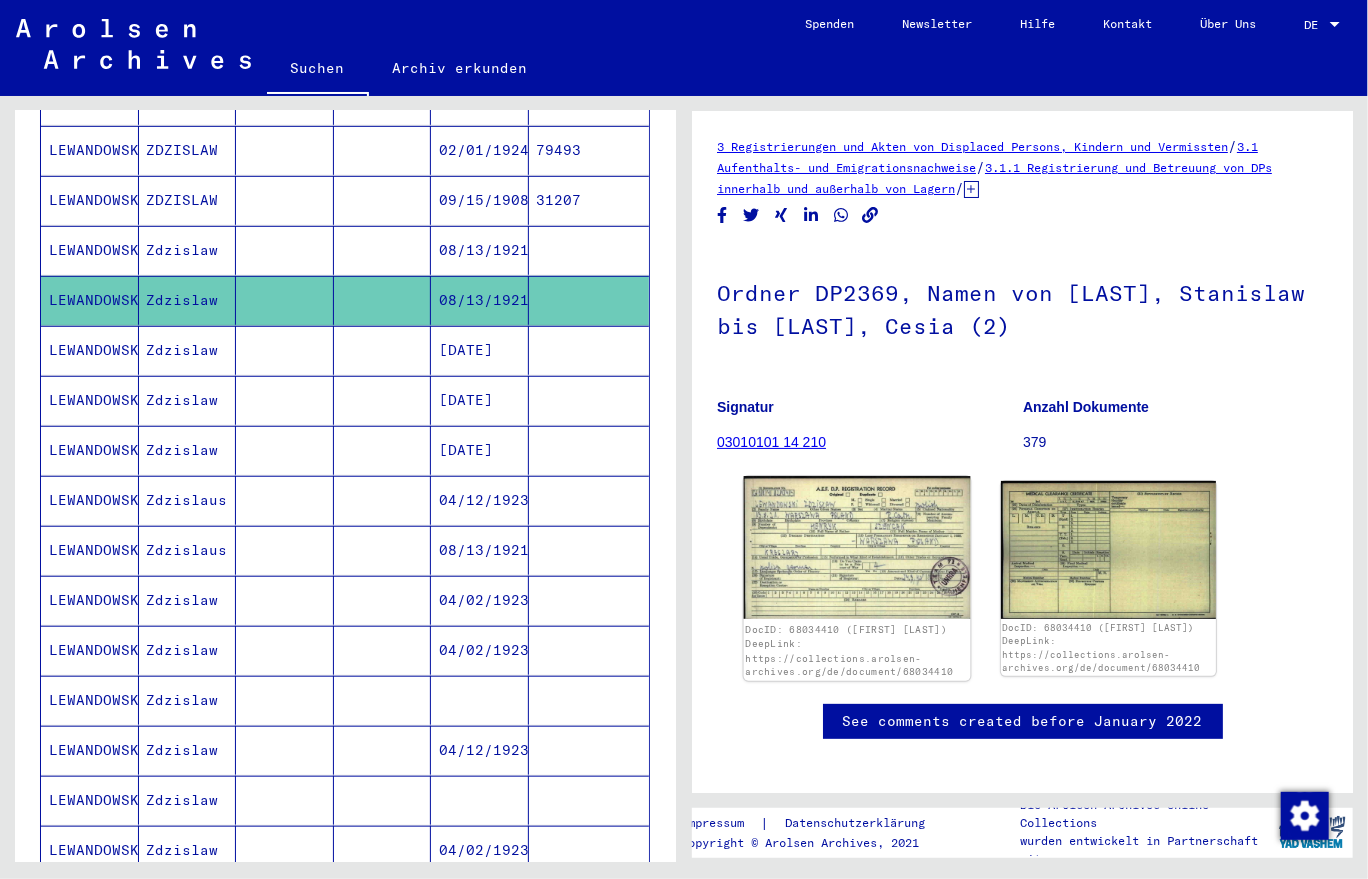 click 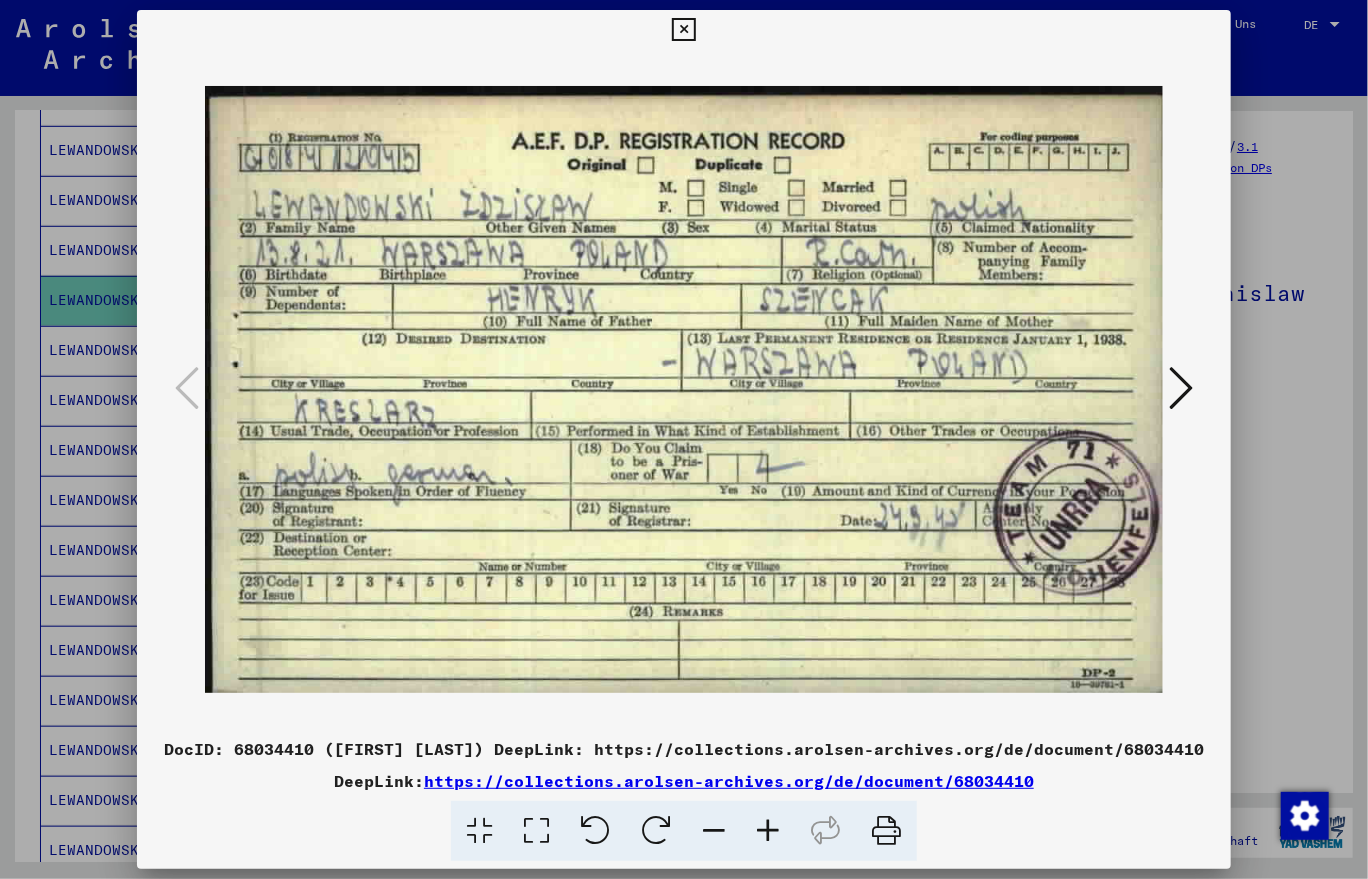 click at bounding box center [1181, 388] 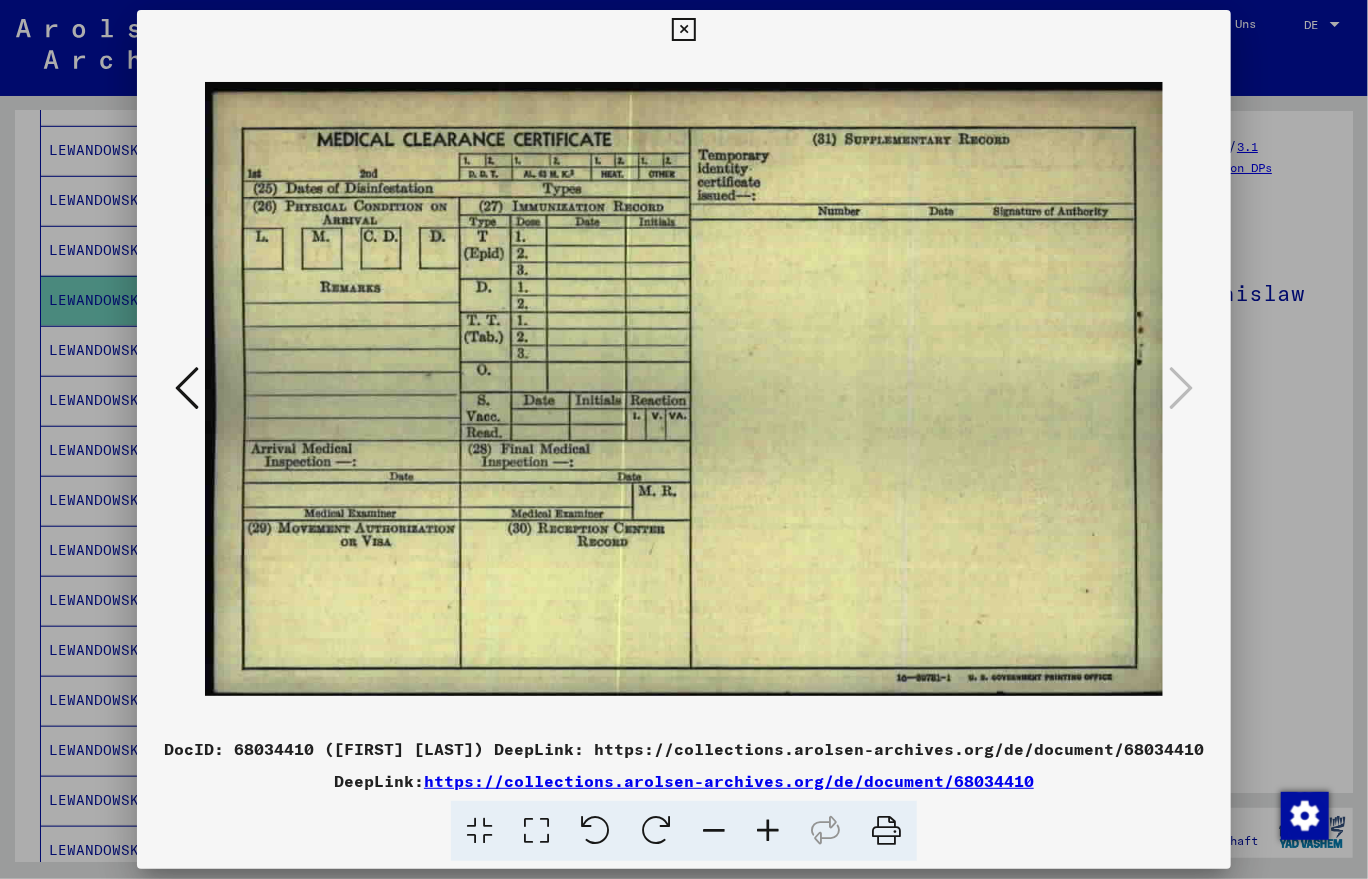 click at bounding box center [683, 30] 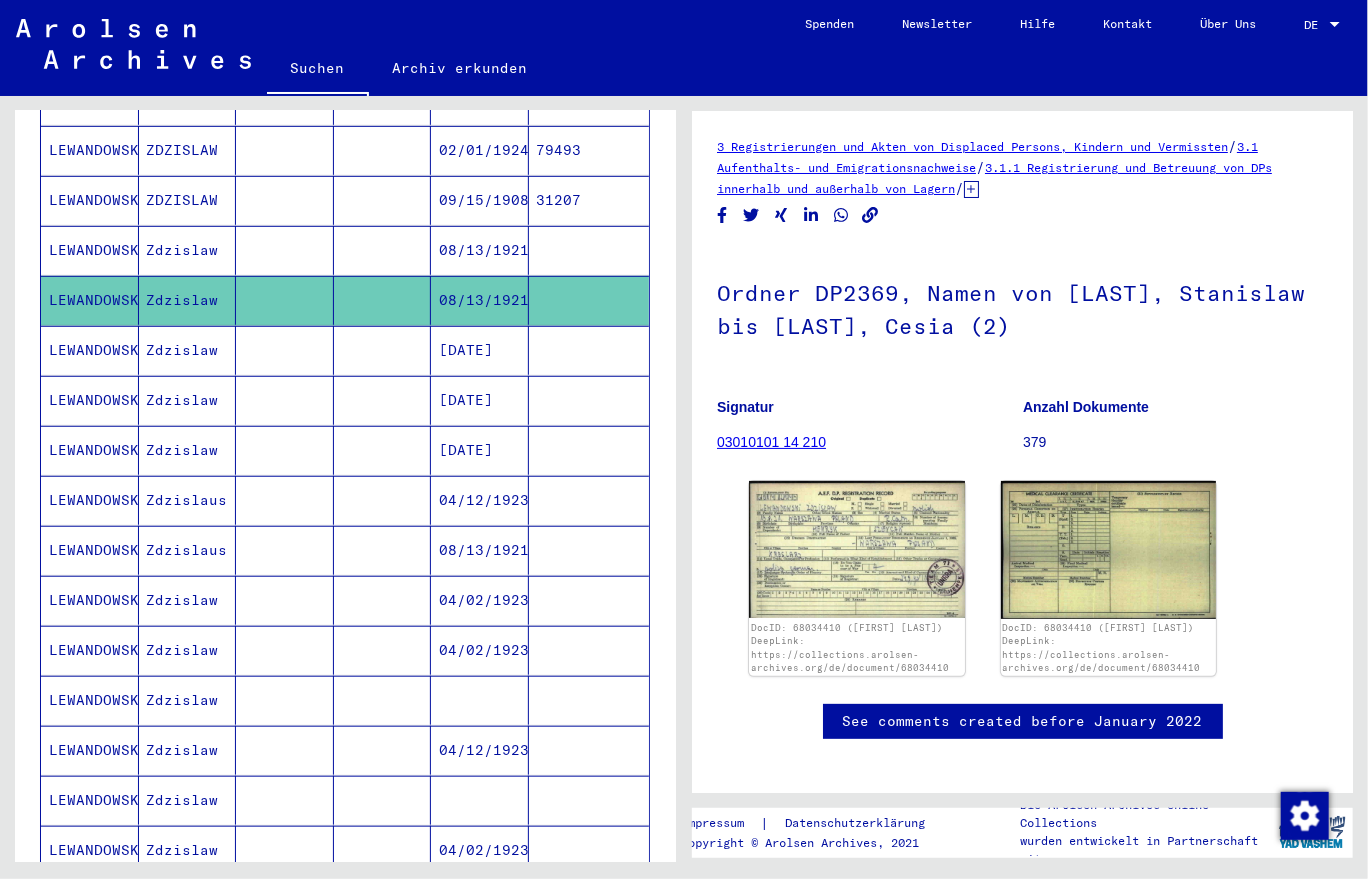 click on "Zdzislaus" at bounding box center (188, 550) 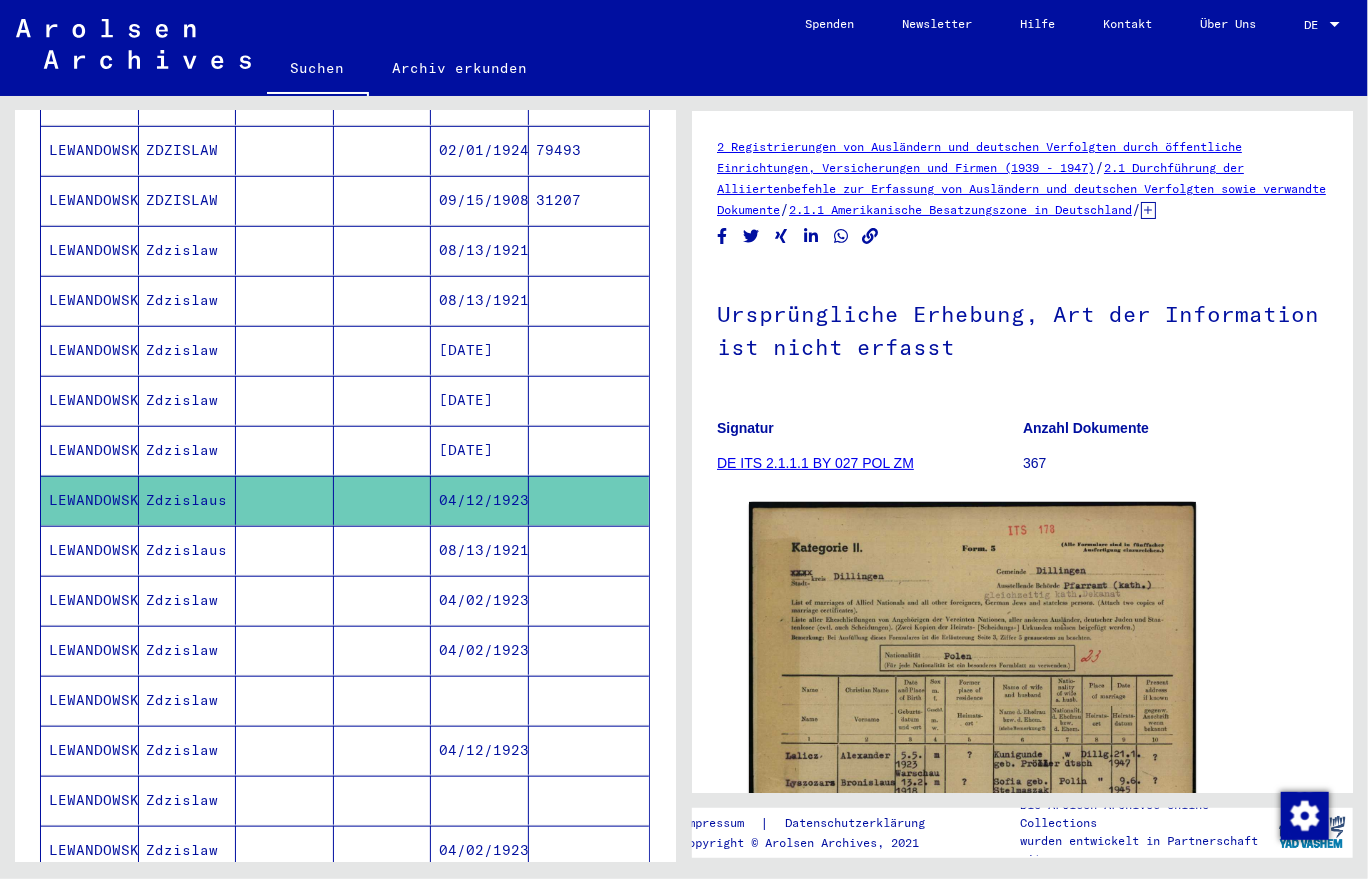 scroll, scrollTop: 0, scrollLeft: 0, axis: both 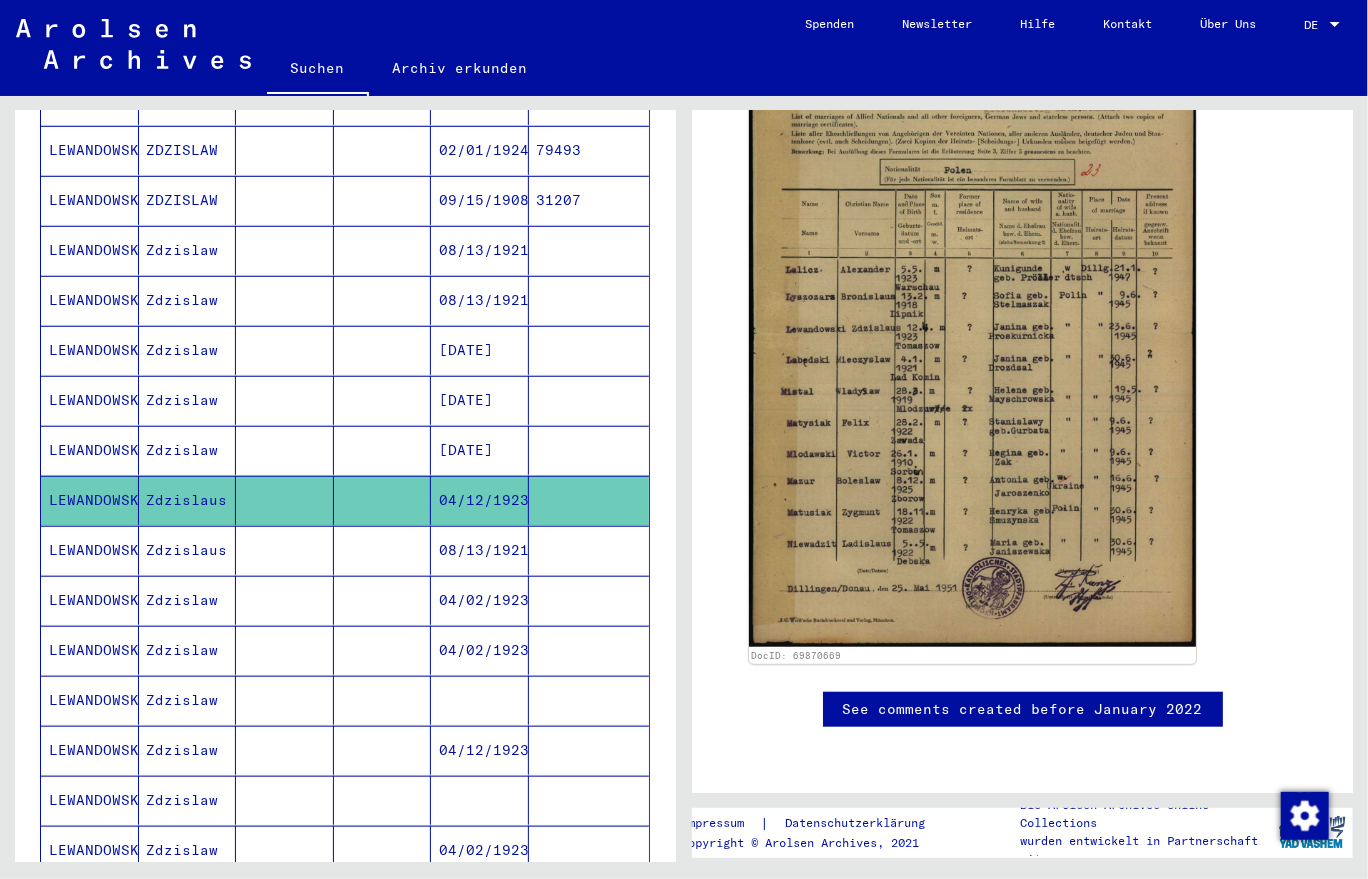 click on "Zdzislaus" at bounding box center (188, 600) 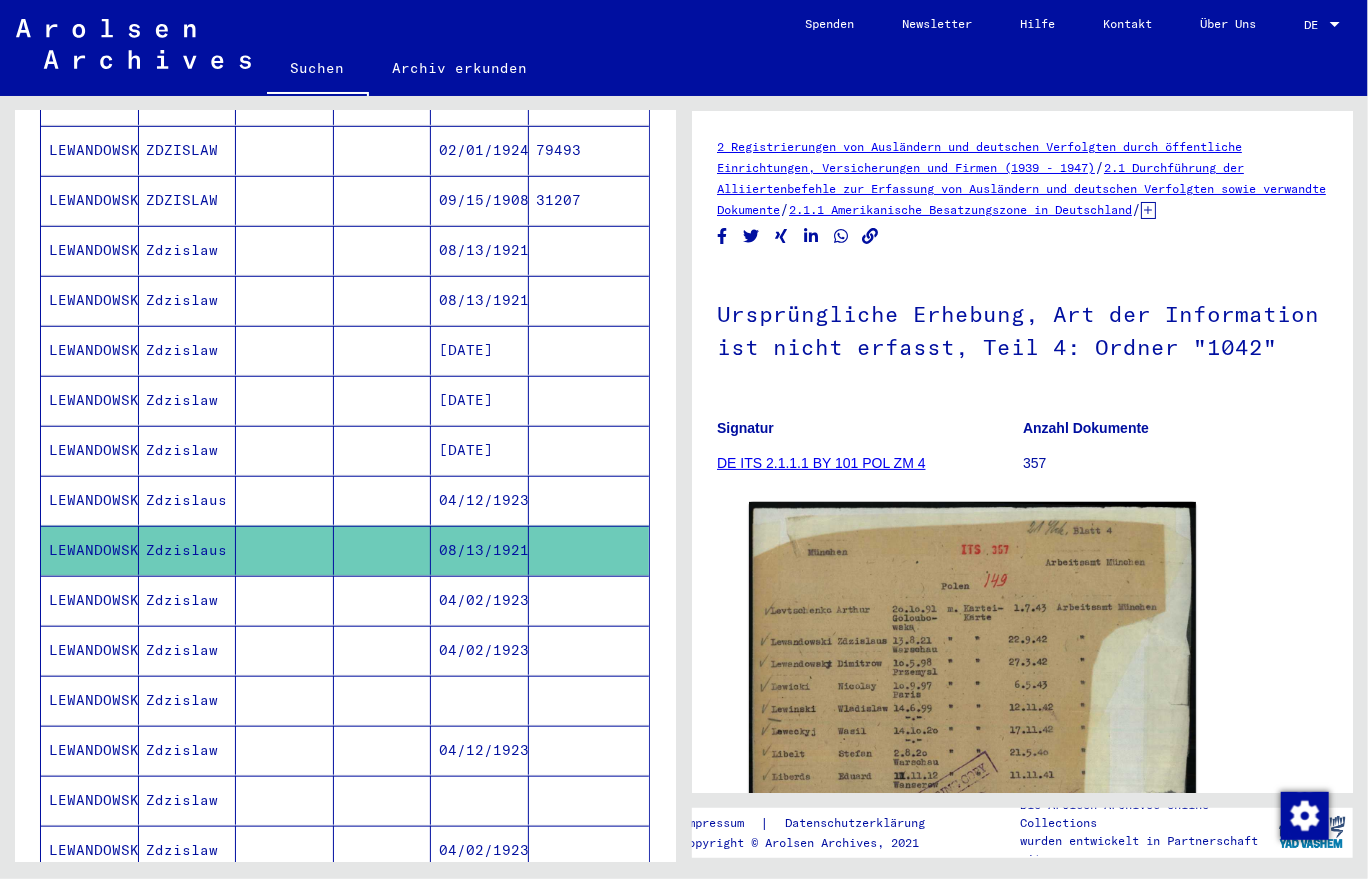 scroll, scrollTop: 0, scrollLeft: 0, axis: both 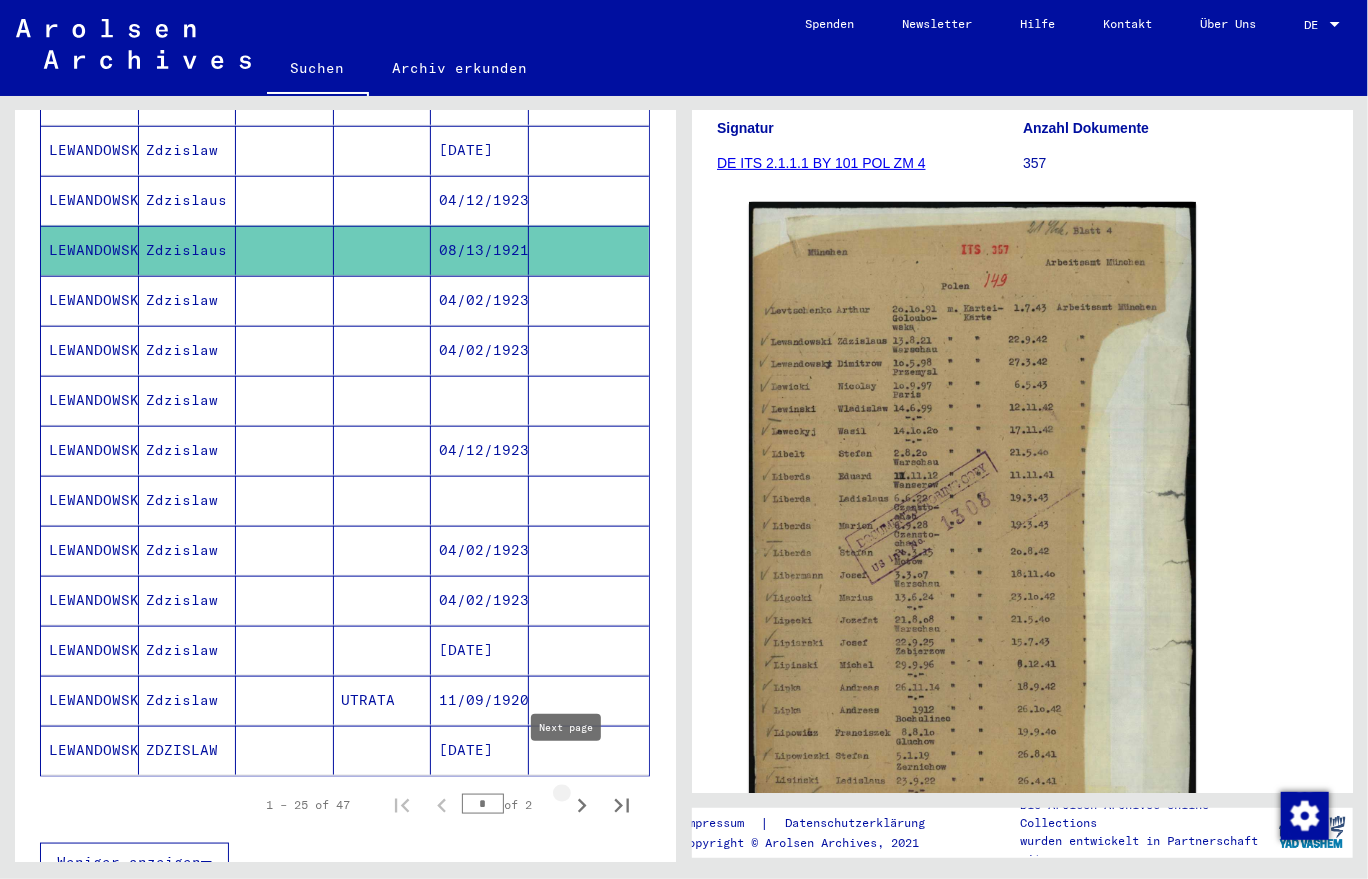 click 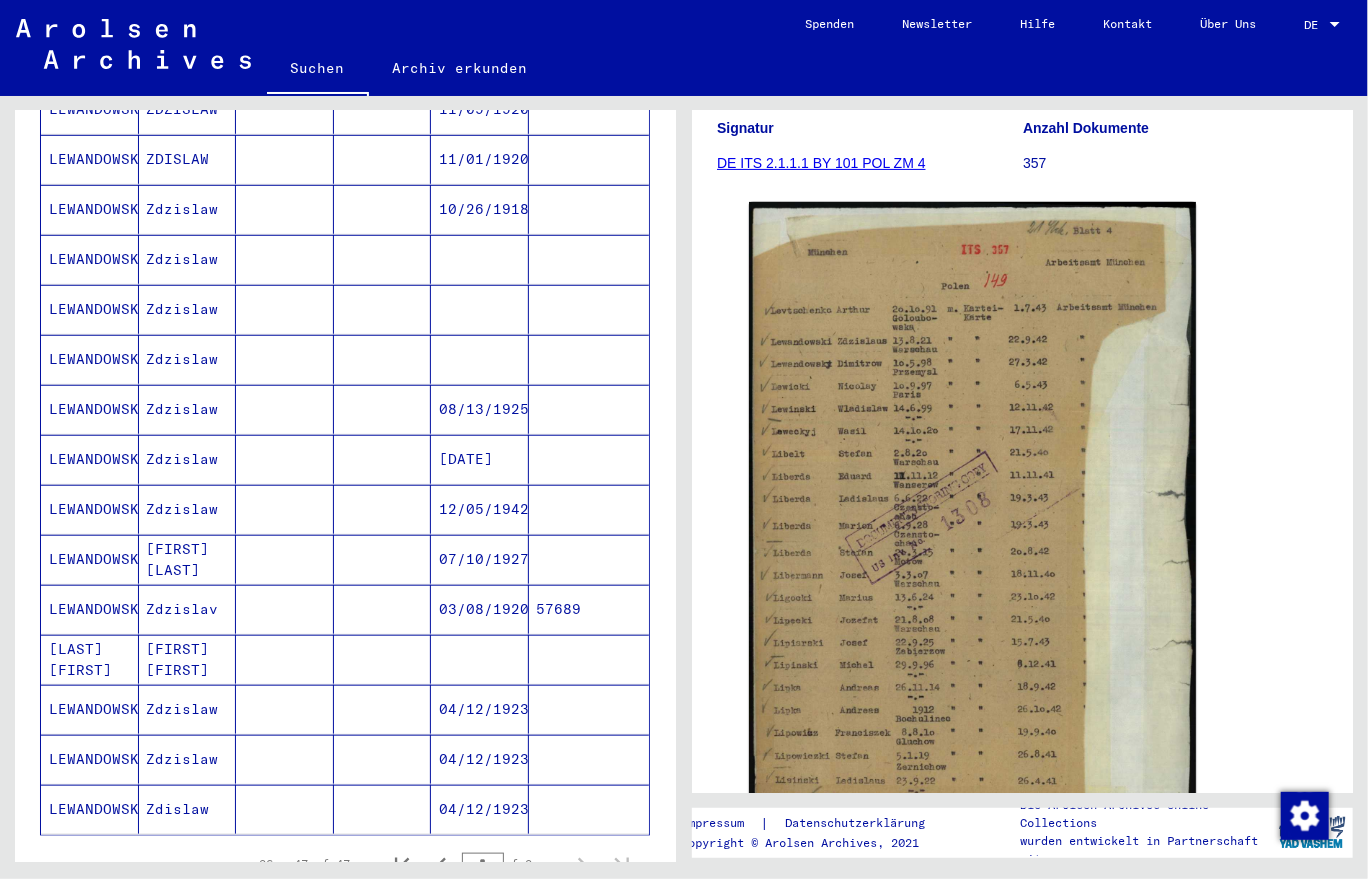 scroll, scrollTop: 800, scrollLeft: 0, axis: vertical 